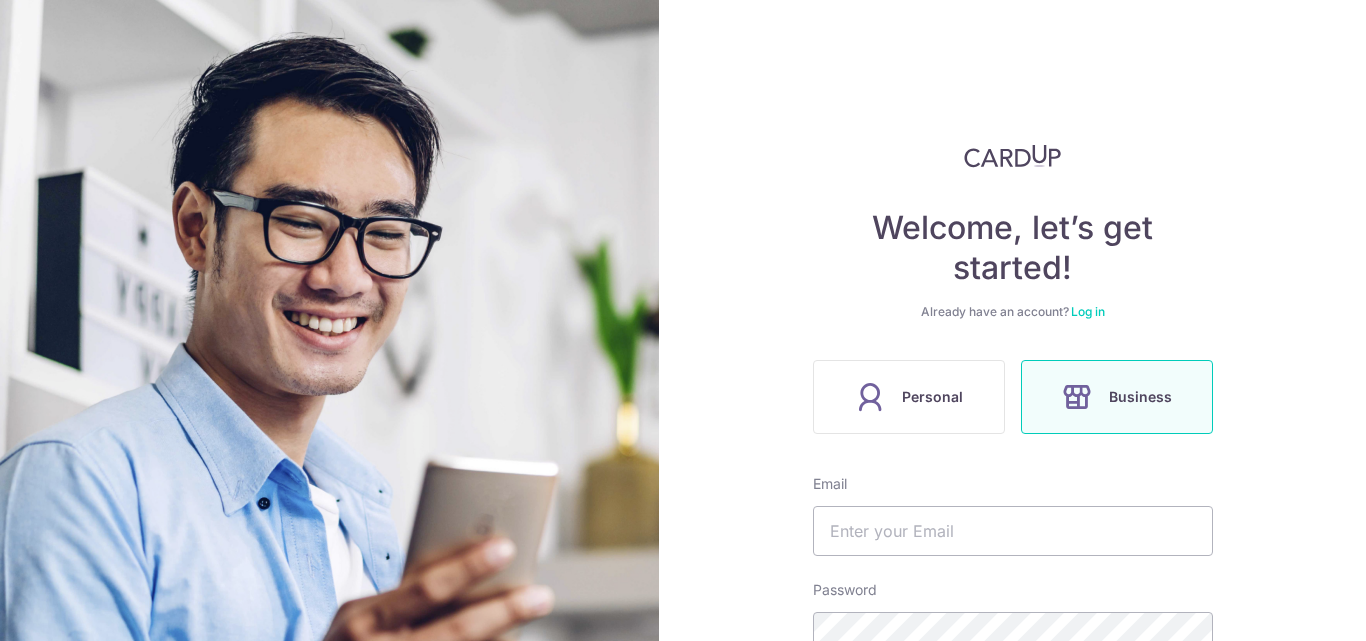 scroll, scrollTop: 0, scrollLeft: 0, axis: both 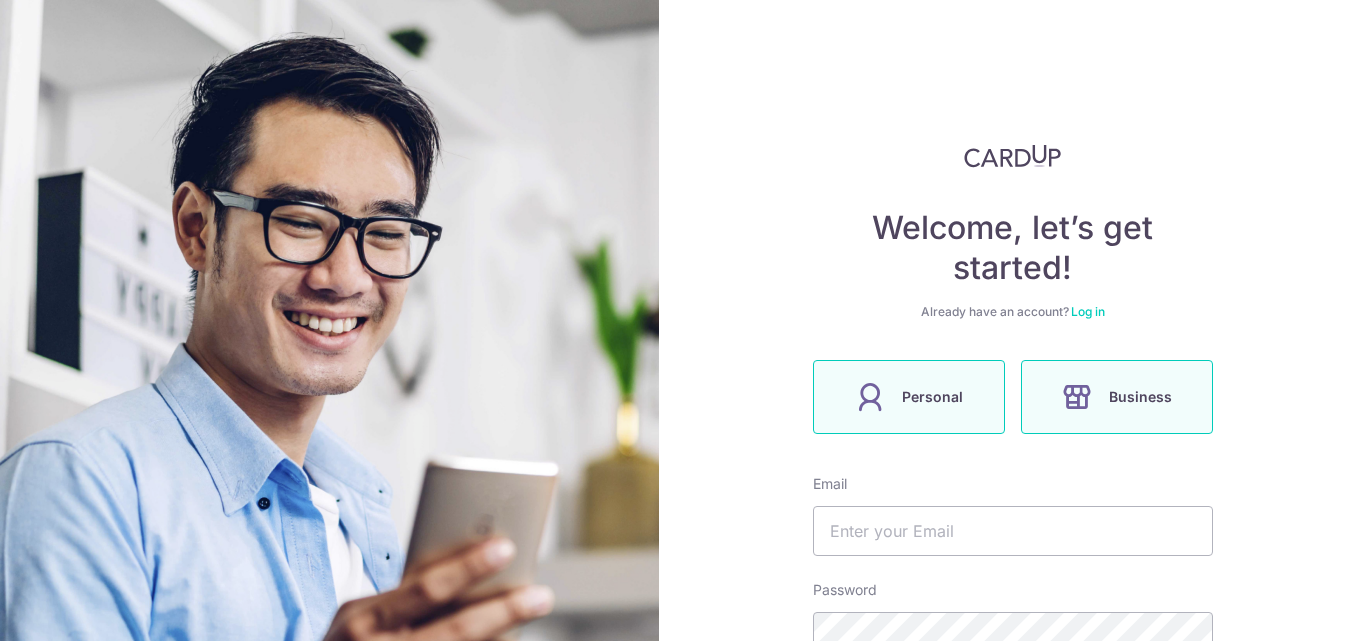 click on "Personal" at bounding box center [909, 397] 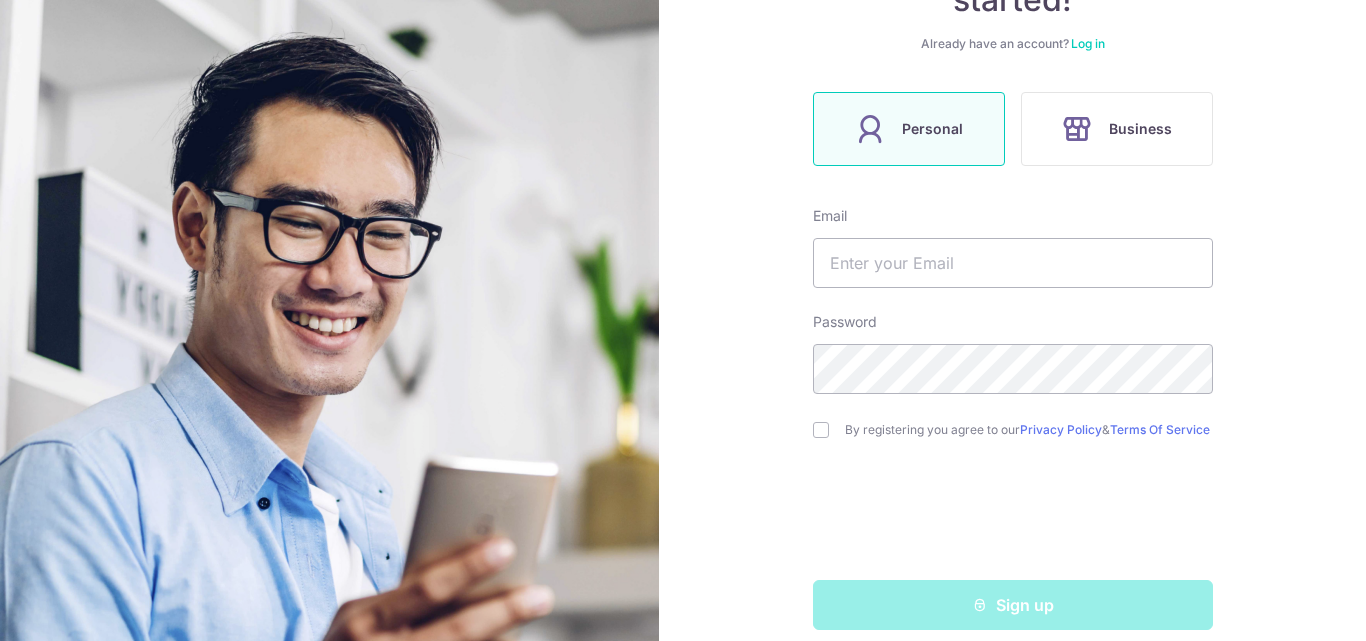 scroll, scrollTop: 297, scrollLeft: 0, axis: vertical 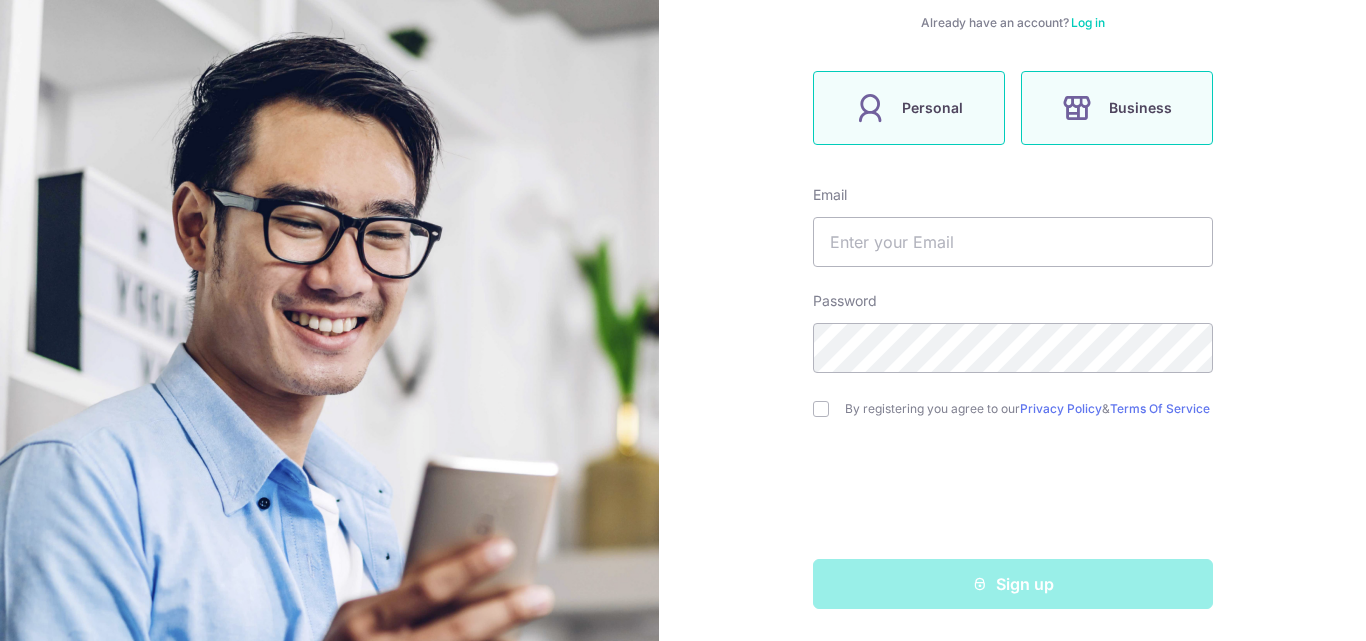 click on "Business" at bounding box center (1117, 108) 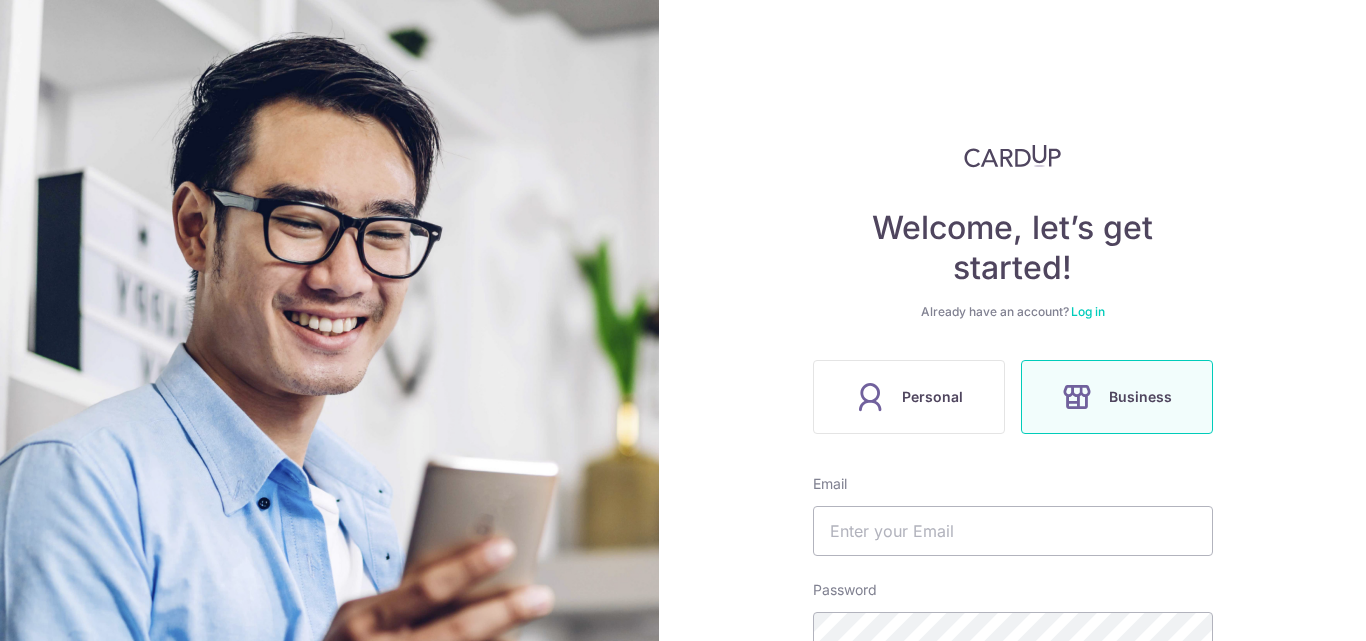 scroll, scrollTop: 297, scrollLeft: 0, axis: vertical 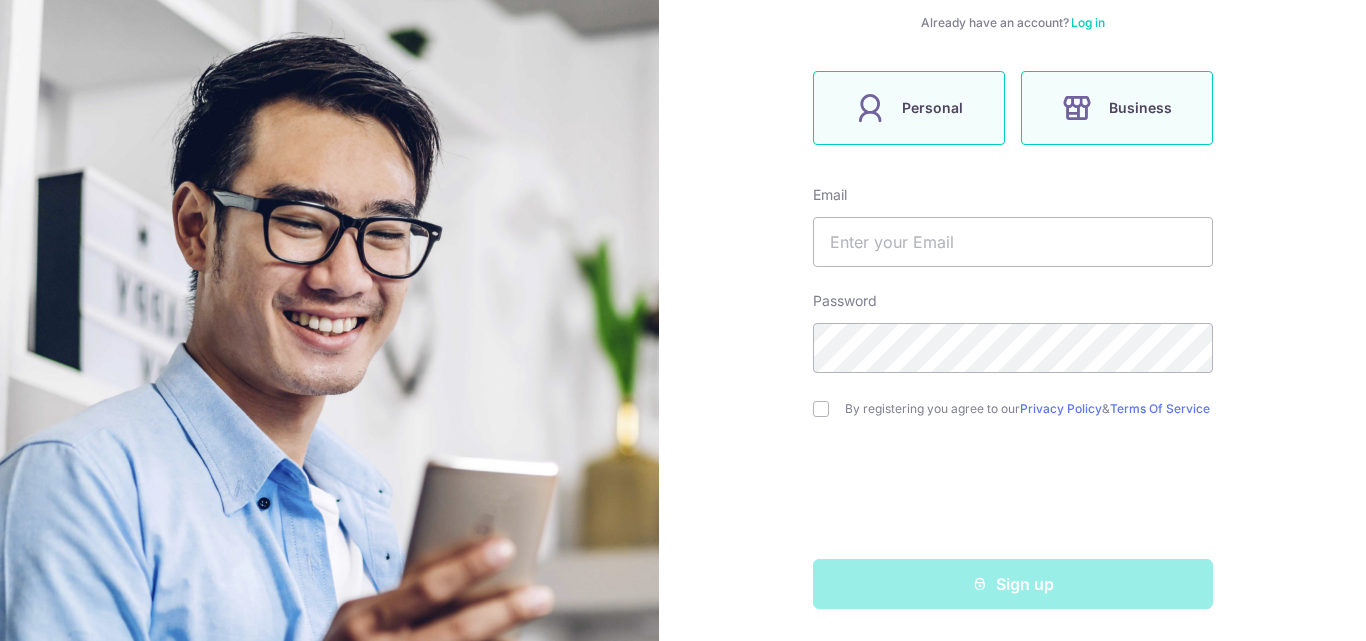 click on "Personal" at bounding box center (909, 108) 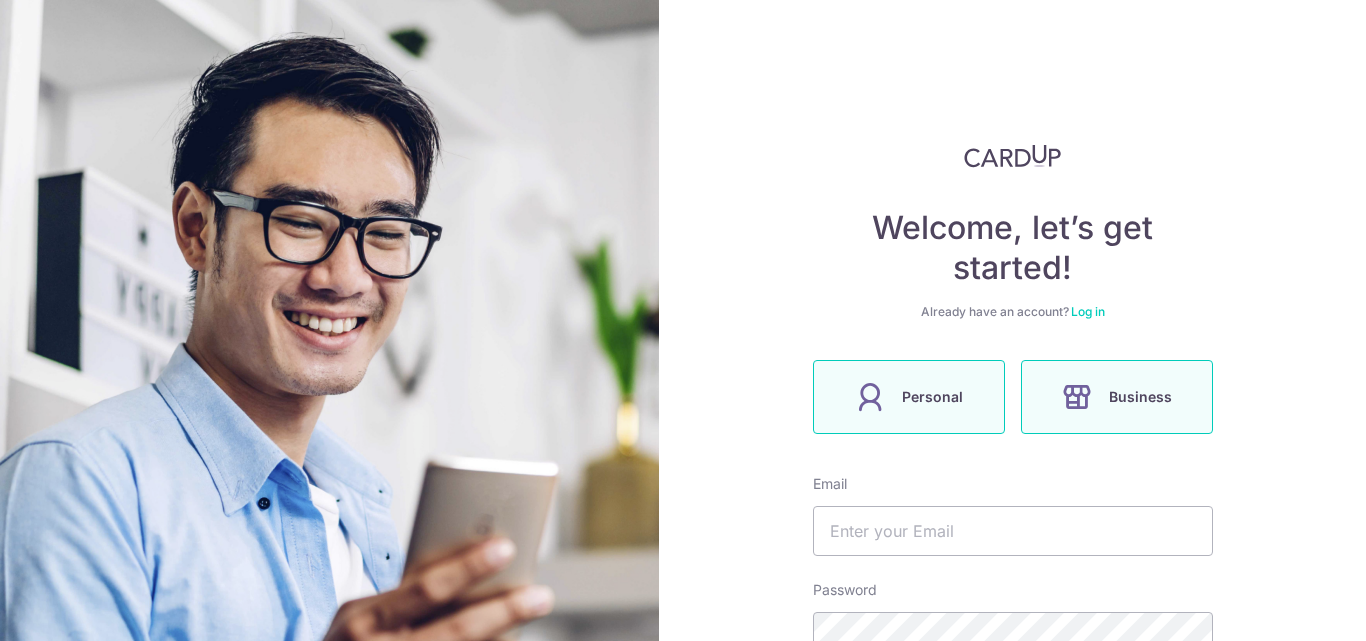 click on "Business" at bounding box center (1117, 397) 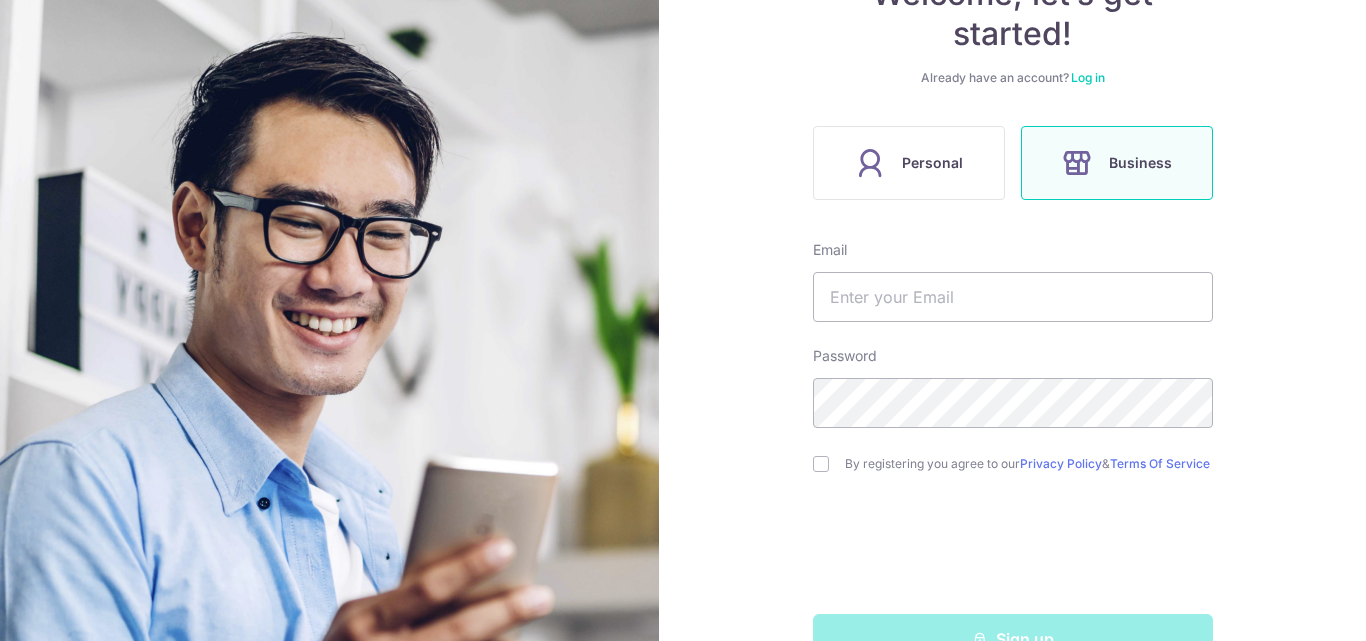 scroll, scrollTop: 297, scrollLeft: 0, axis: vertical 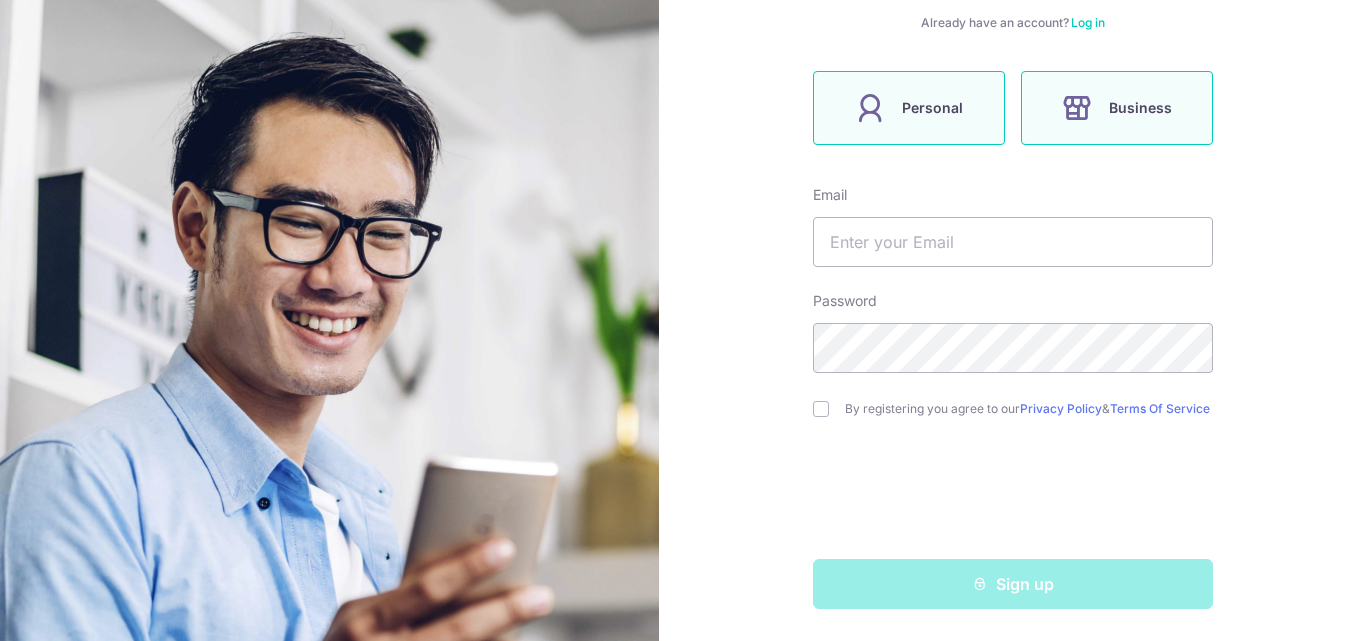 click on "Personal" at bounding box center [932, 108] 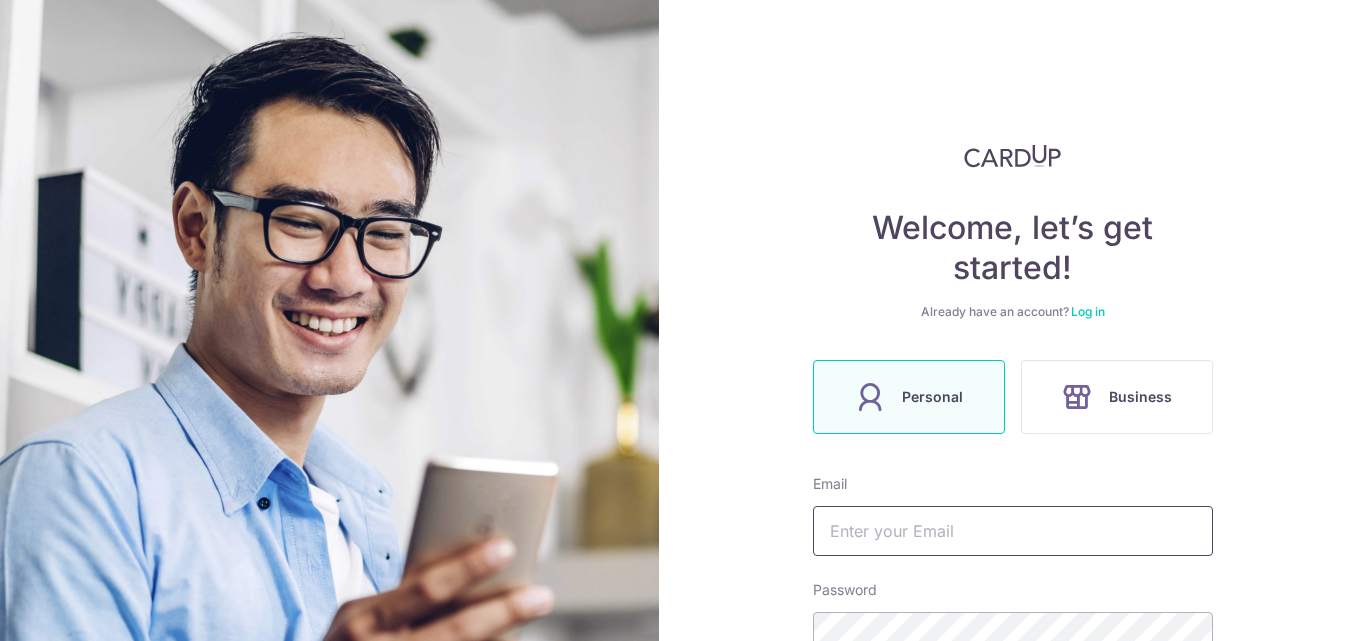 click at bounding box center [1013, 531] 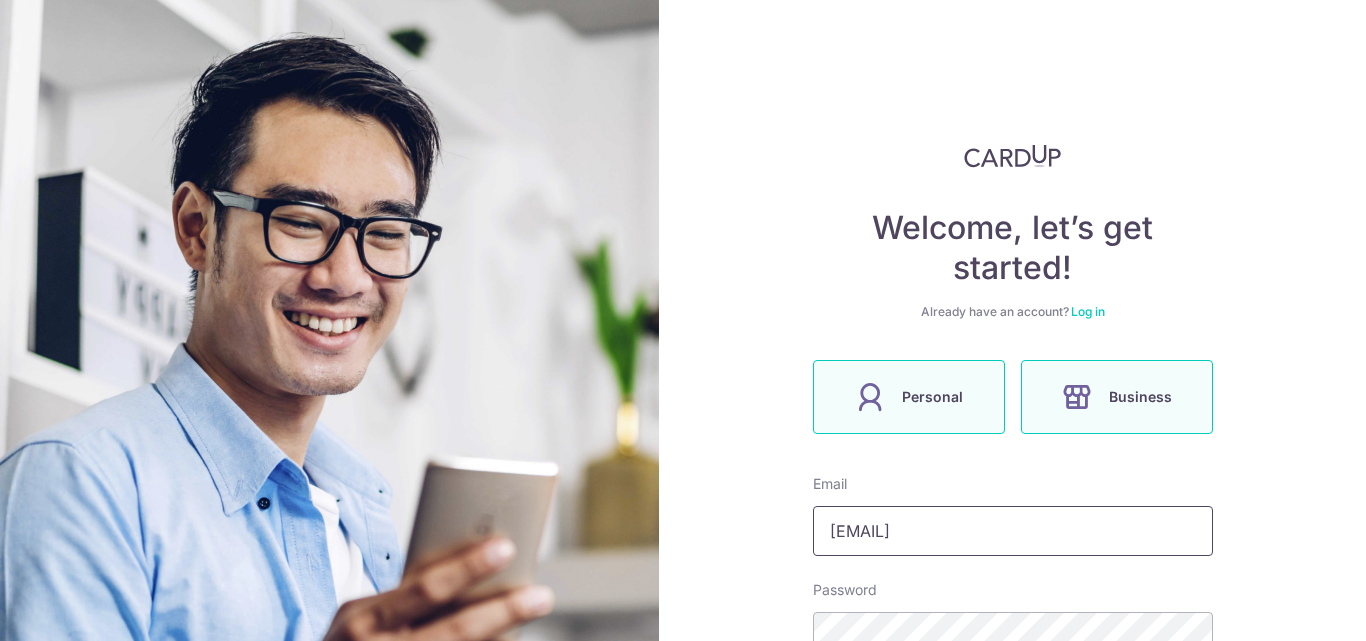type on "kimkee666666@gmail.com" 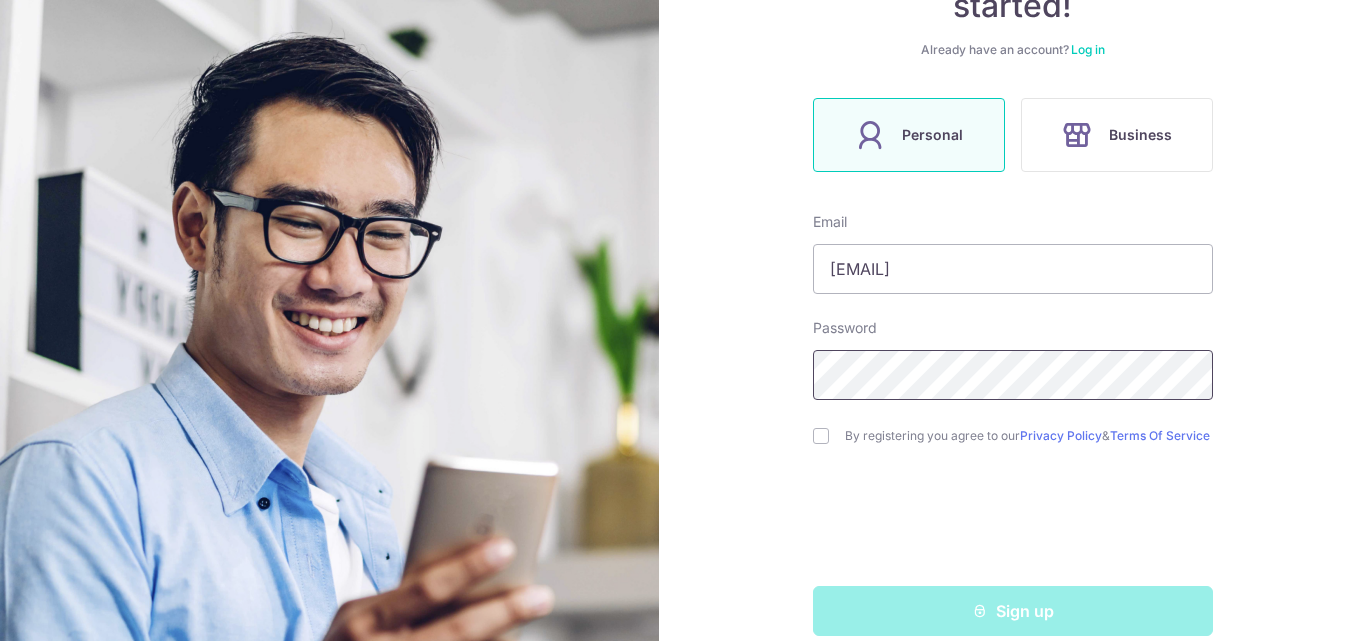 scroll, scrollTop: 297, scrollLeft: 0, axis: vertical 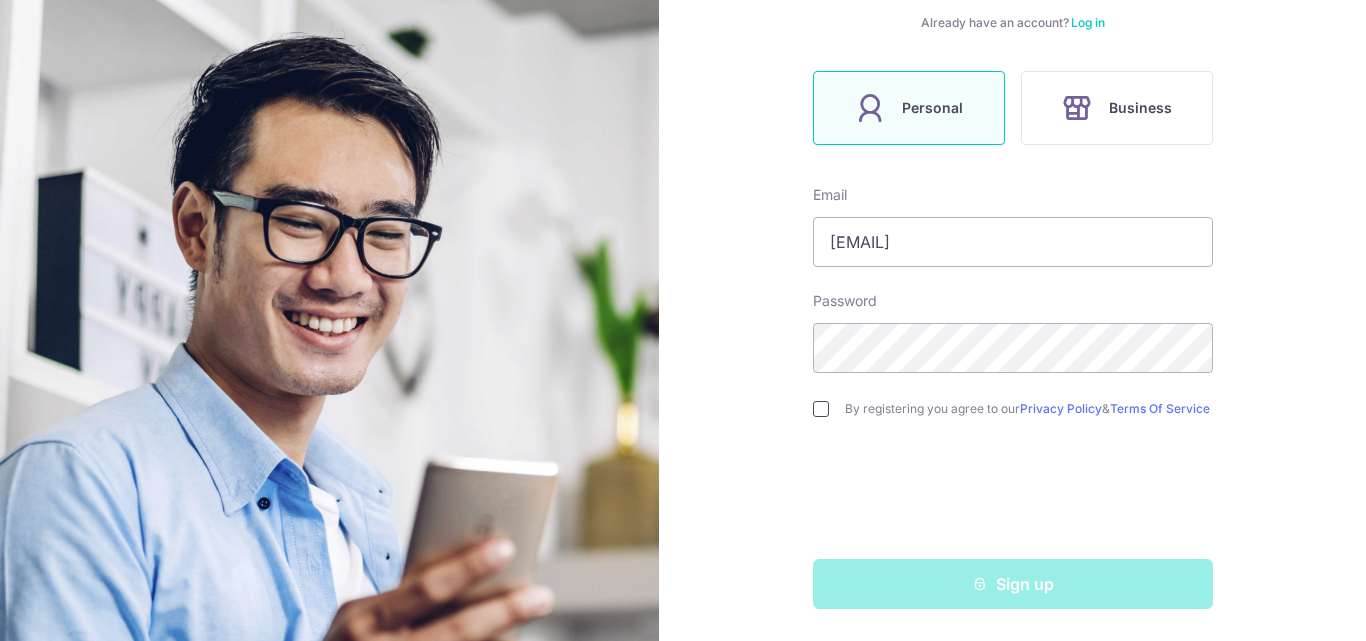 click at bounding box center [821, 409] 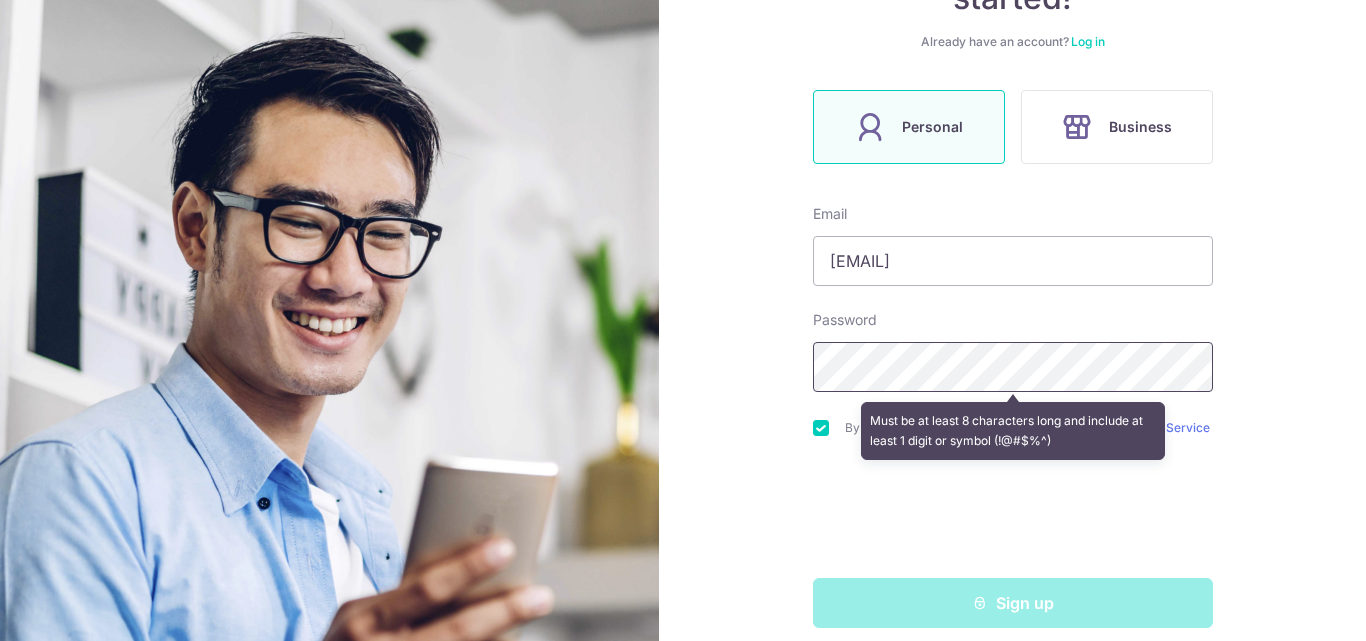 scroll, scrollTop: 297, scrollLeft: 0, axis: vertical 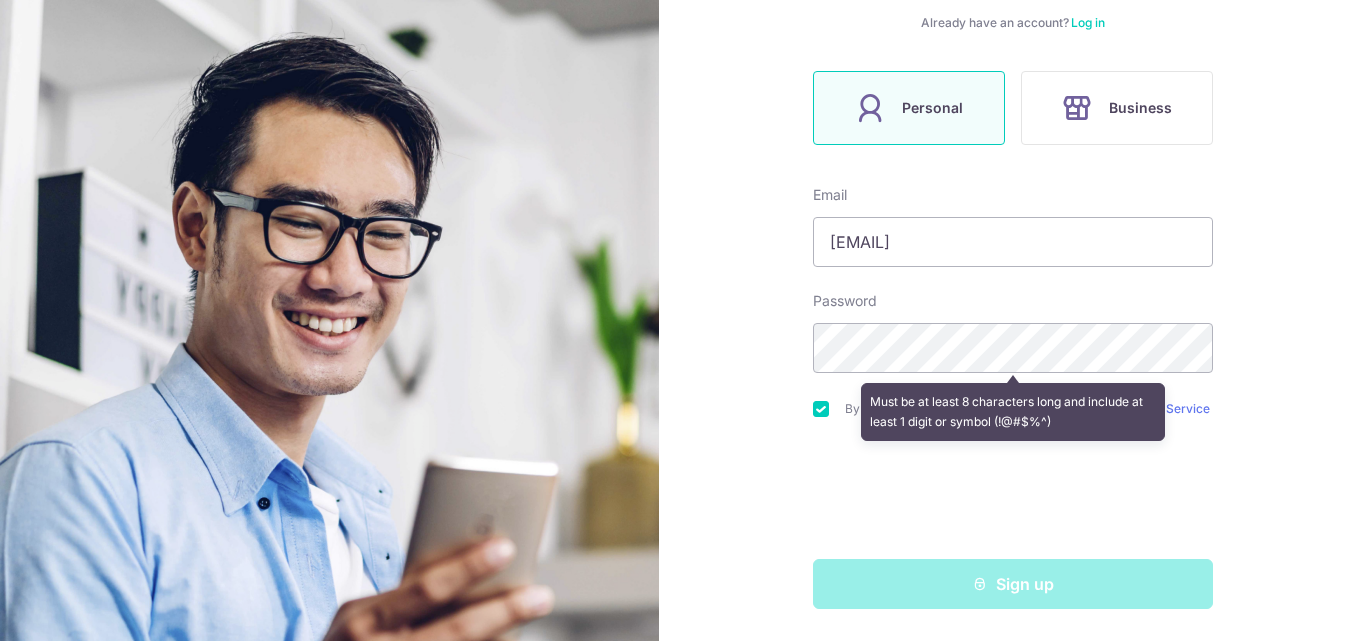 click on "Welcome, let’s get started!
Already have an account?  Log in
Personal
Business
Email
kimkee666666@gmail.com
Password
Must be at least 8 characters long and include at least 1 digit or symbol (!@#$%^)
By registering you agree to our
Privacy Policy
&  Terms Of Service
Sign up" at bounding box center (1012, 320) 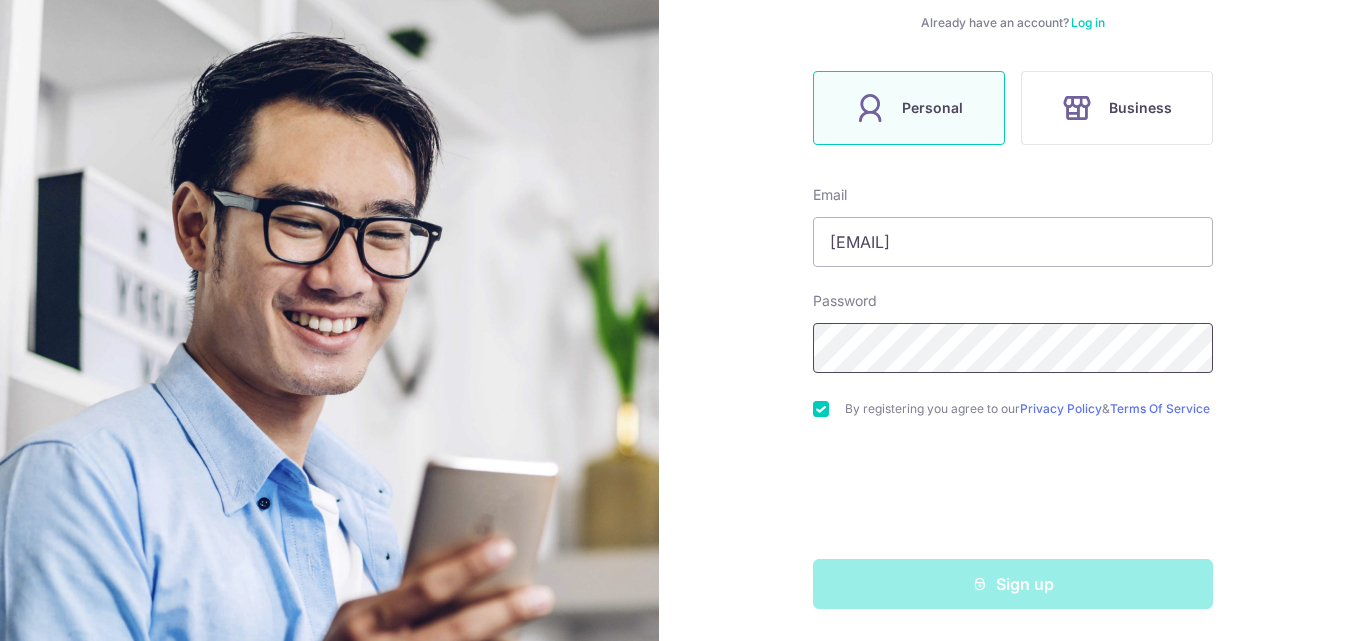 click on "Welcome, let’s get started!
Already have an account?  Log in
Personal
Business
Email
kimkee666666@gmail.com
Password
By registering you agree to our
Privacy Policy
&  Terms Of Service
Sign up" at bounding box center [1012, 320] 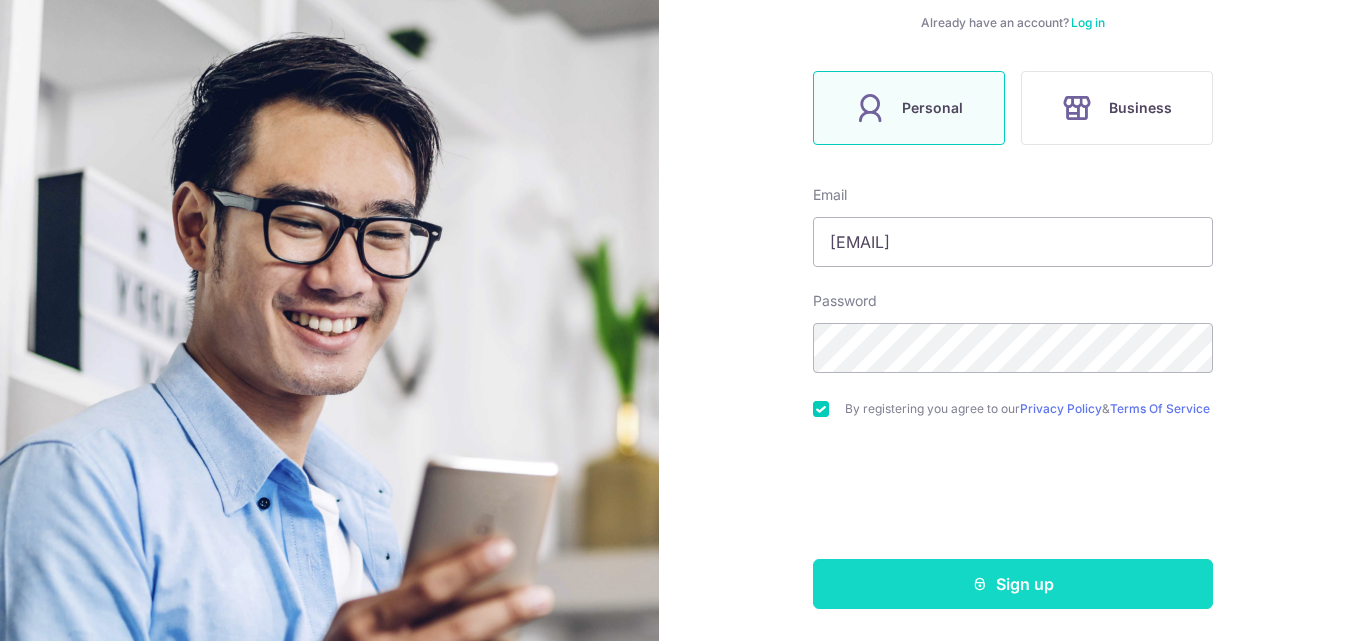 click on "Sign up" at bounding box center (1013, 584) 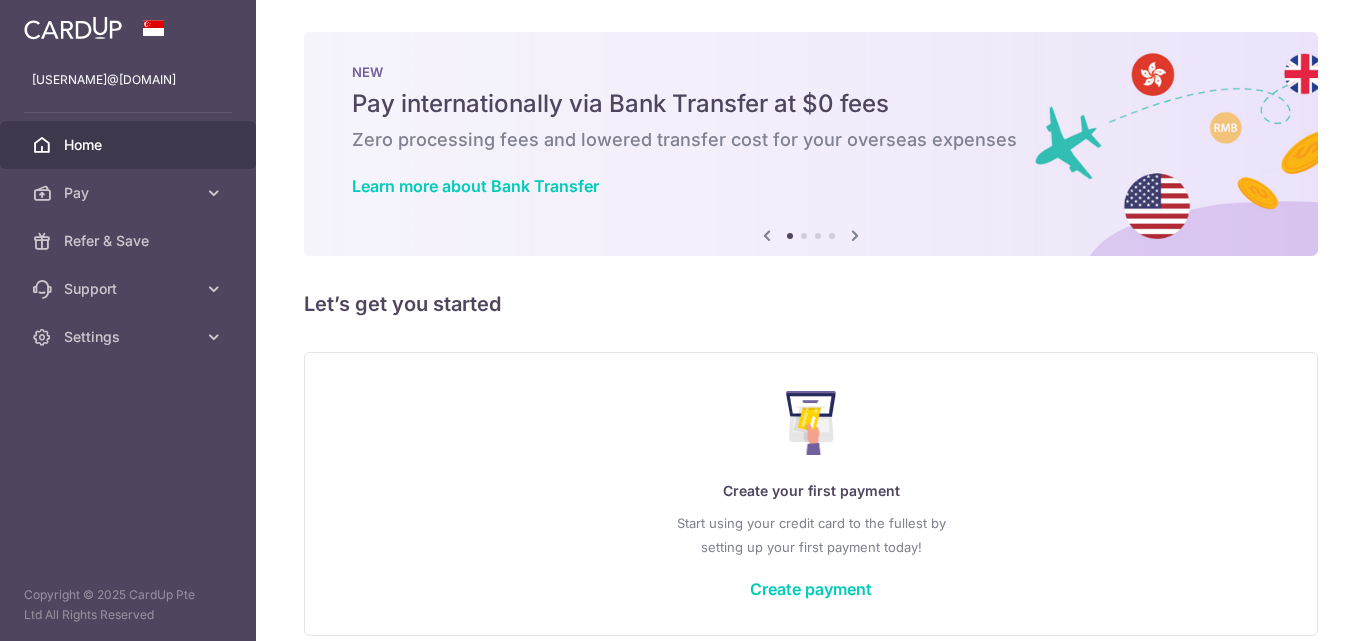 scroll, scrollTop: 0, scrollLeft: 0, axis: both 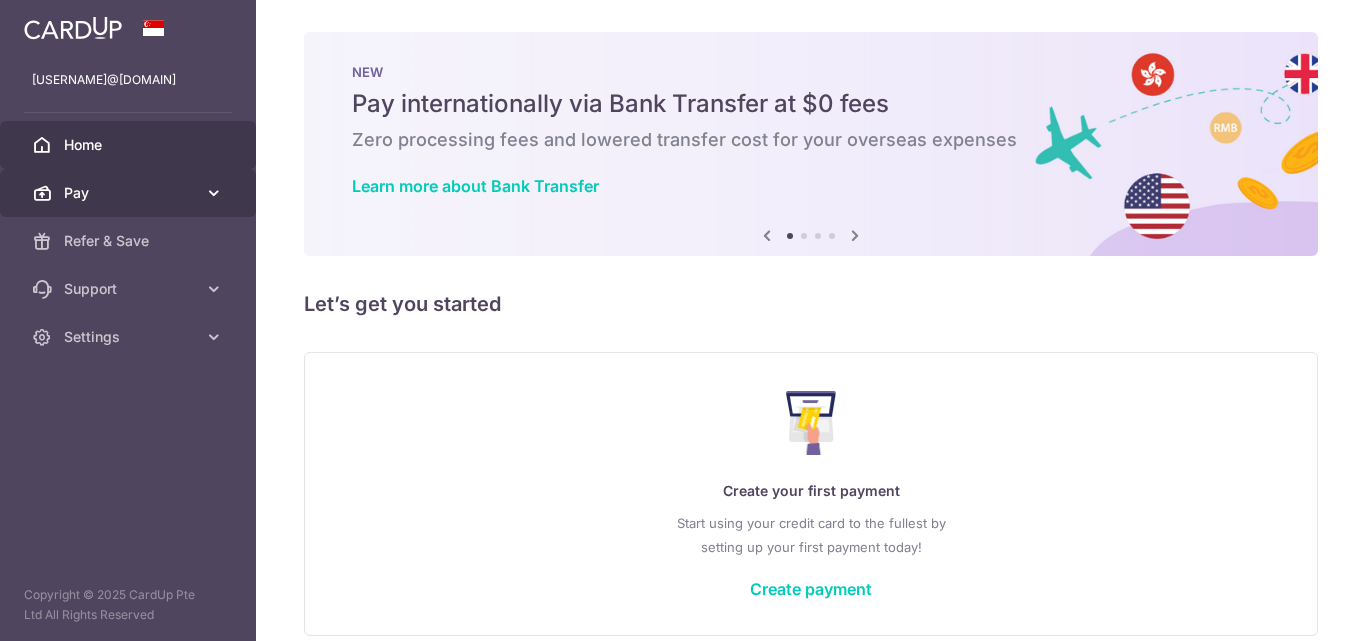 click on "Pay" at bounding box center [130, 193] 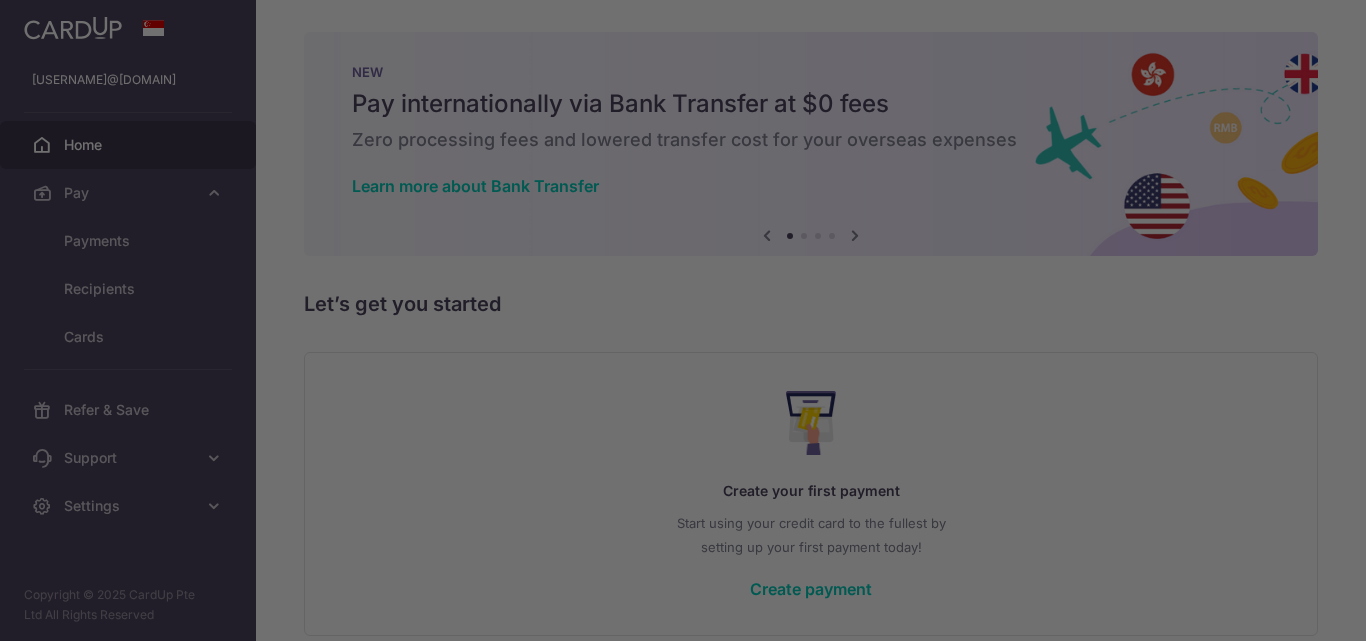 scroll, scrollTop: 0, scrollLeft: 0, axis: both 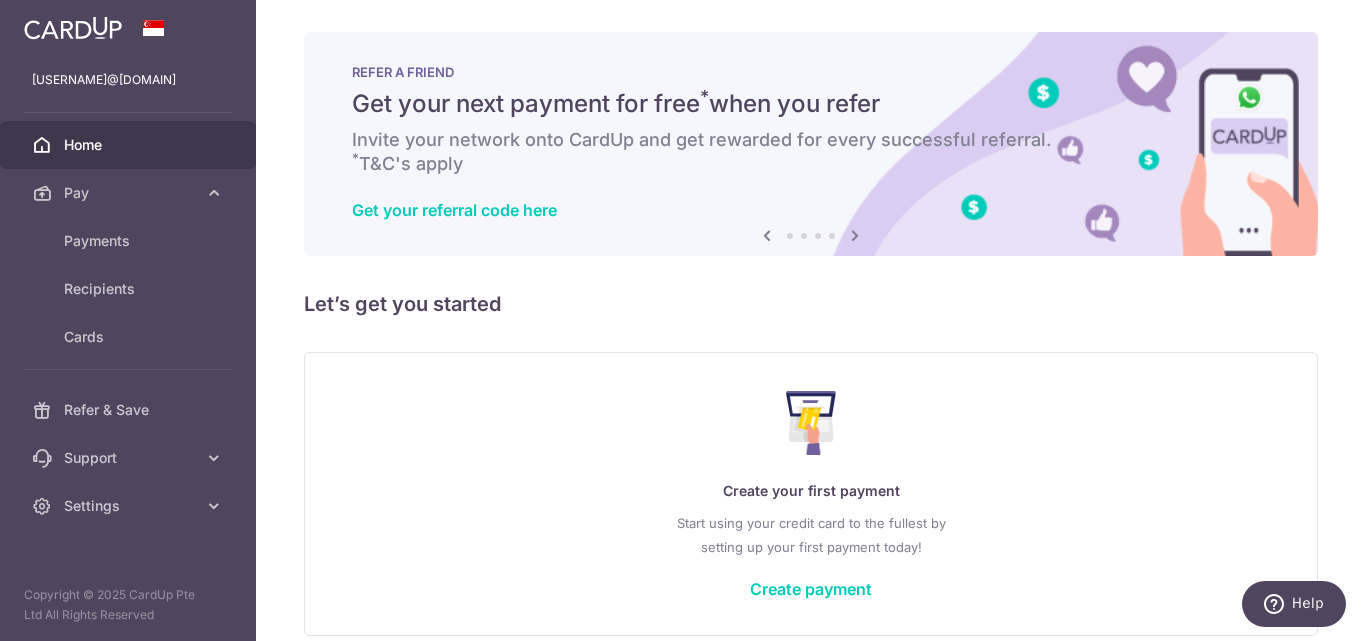 click on "Home" at bounding box center (130, 145) 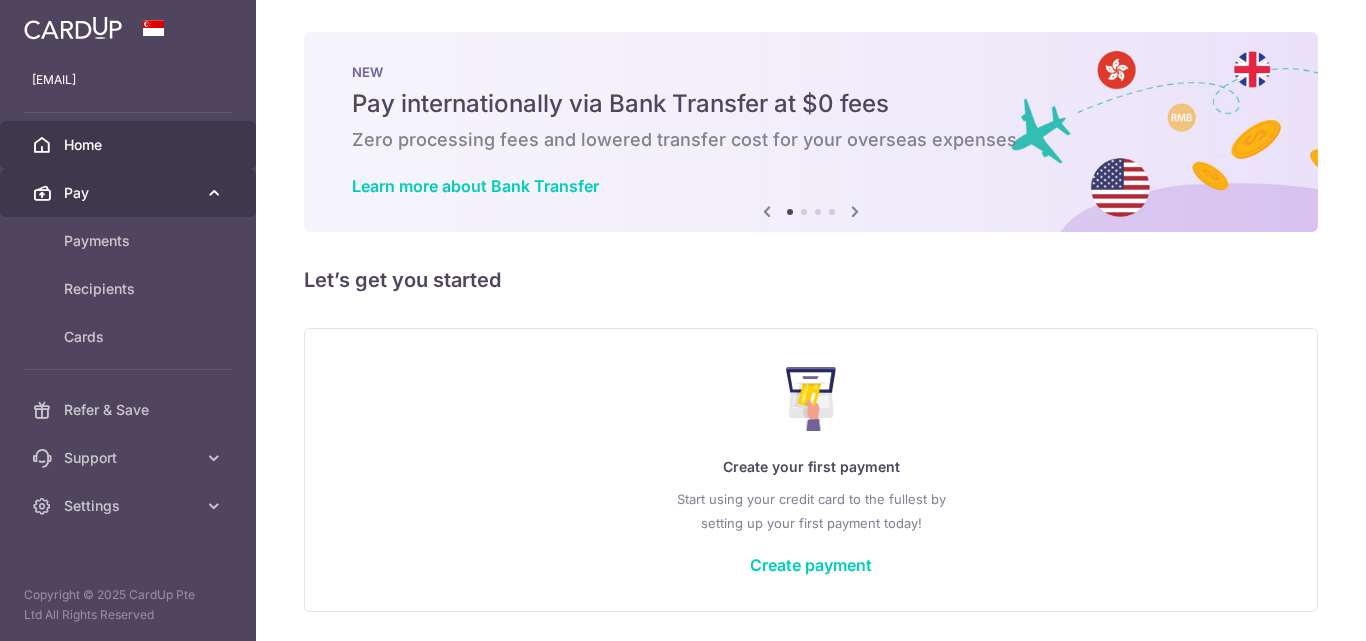 scroll, scrollTop: 0, scrollLeft: 0, axis: both 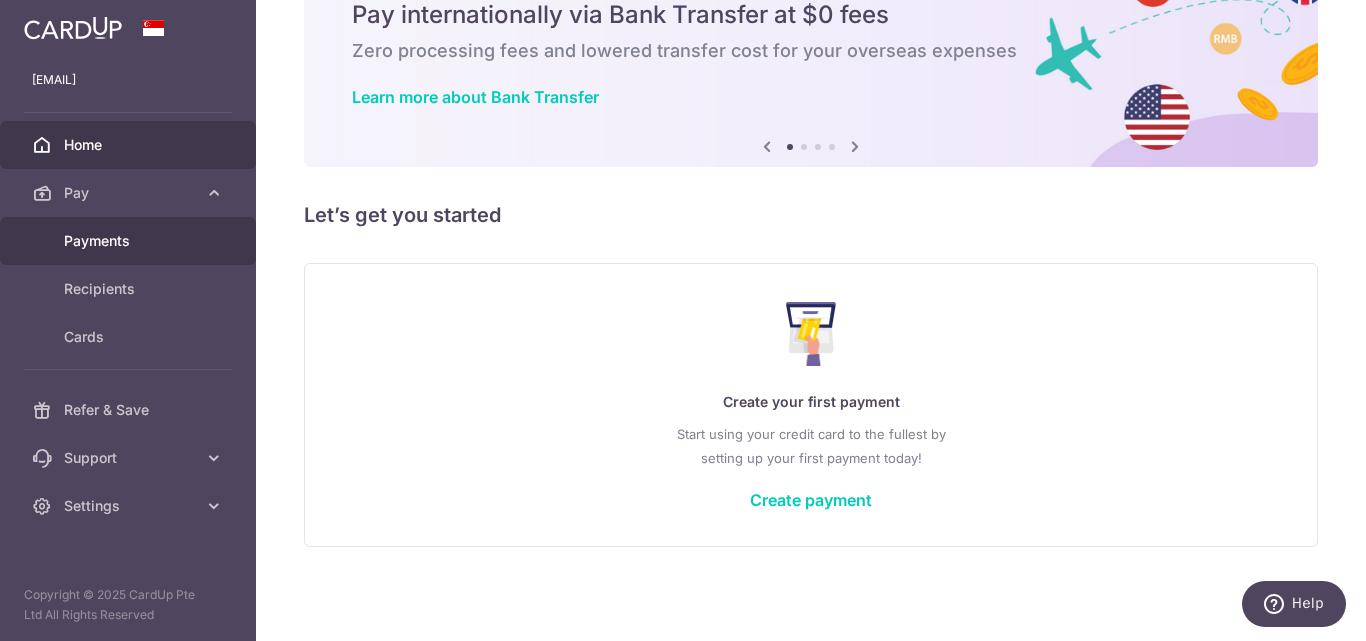 click on "Payments" at bounding box center [128, 241] 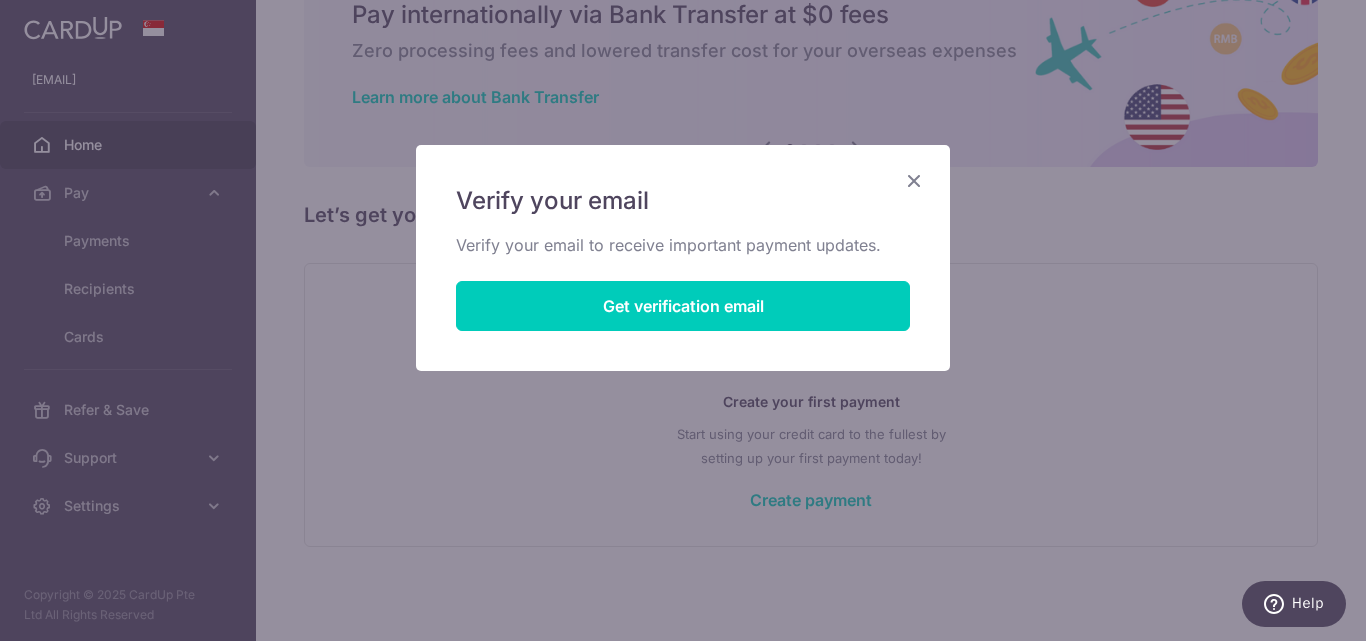 click at bounding box center (914, 180) 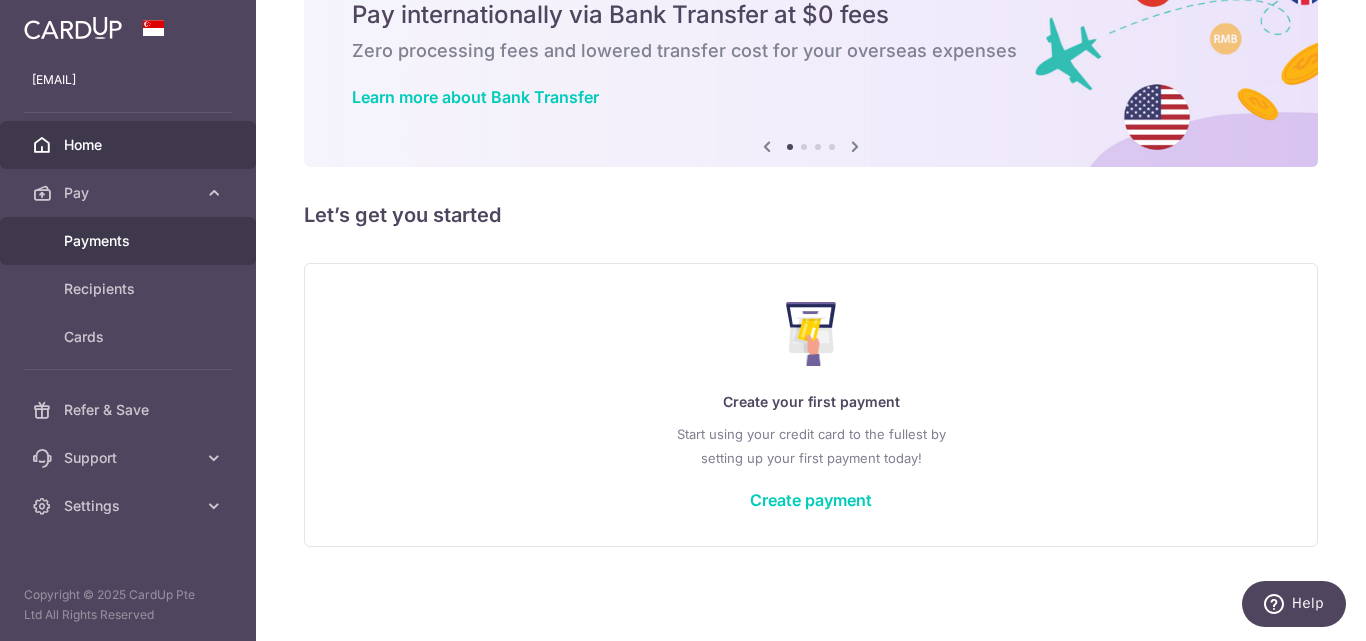 click on "Payments" at bounding box center (130, 241) 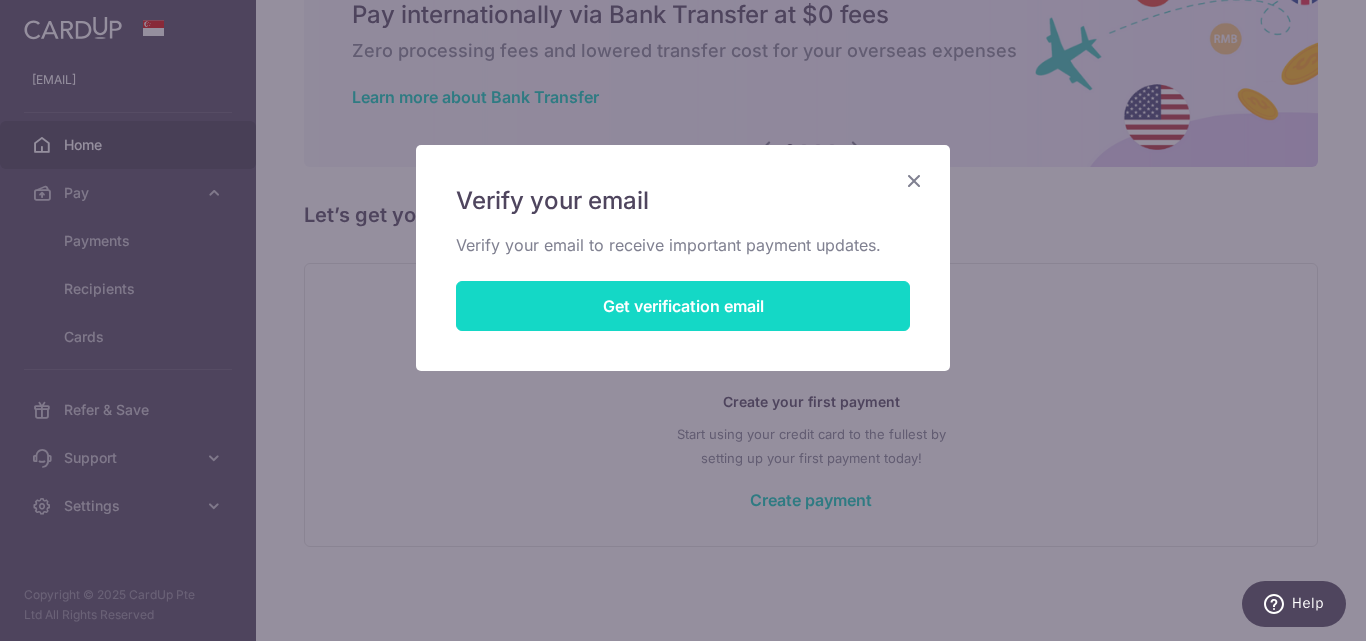 click on "Get verification email" at bounding box center [683, 306] 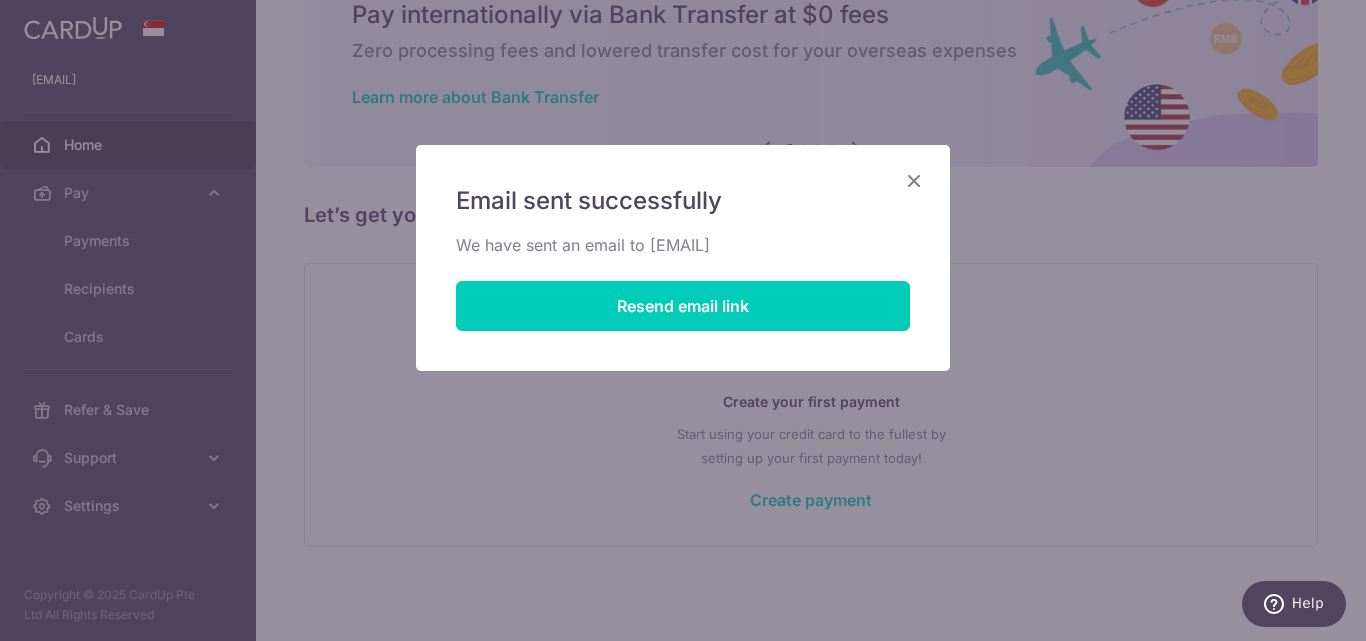 click at bounding box center (914, 180) 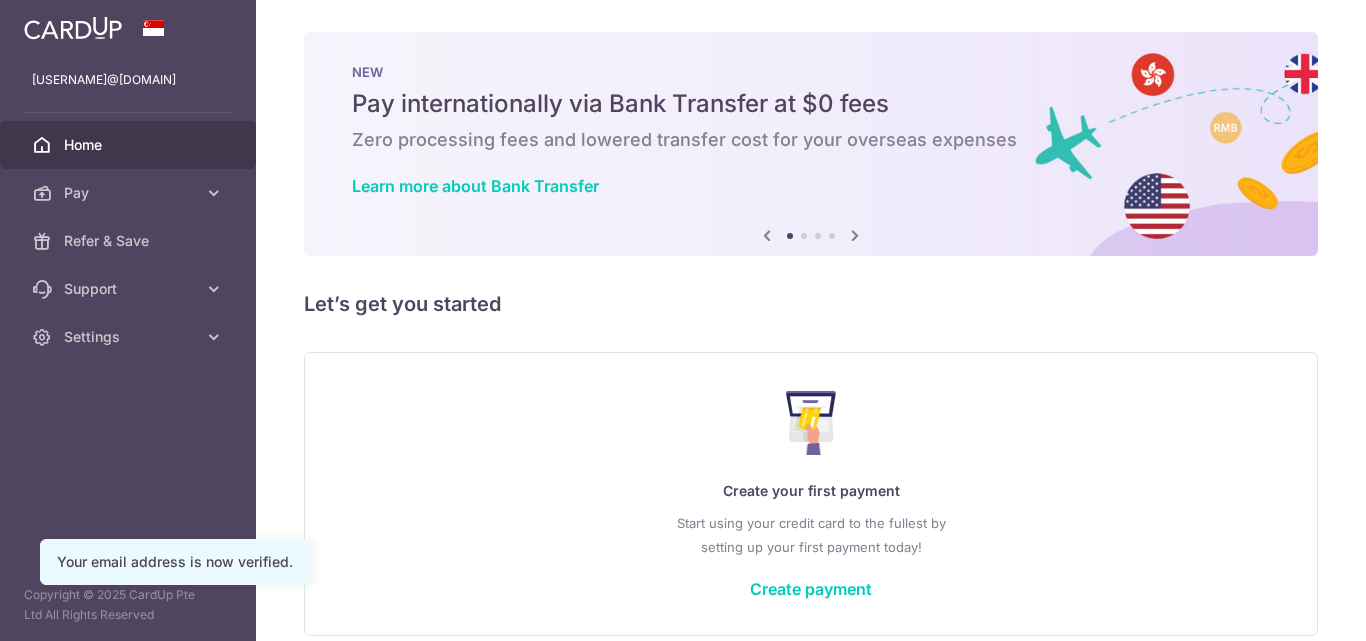 scroll, scrollTop: 0, scrollLeft: 0, axis: both 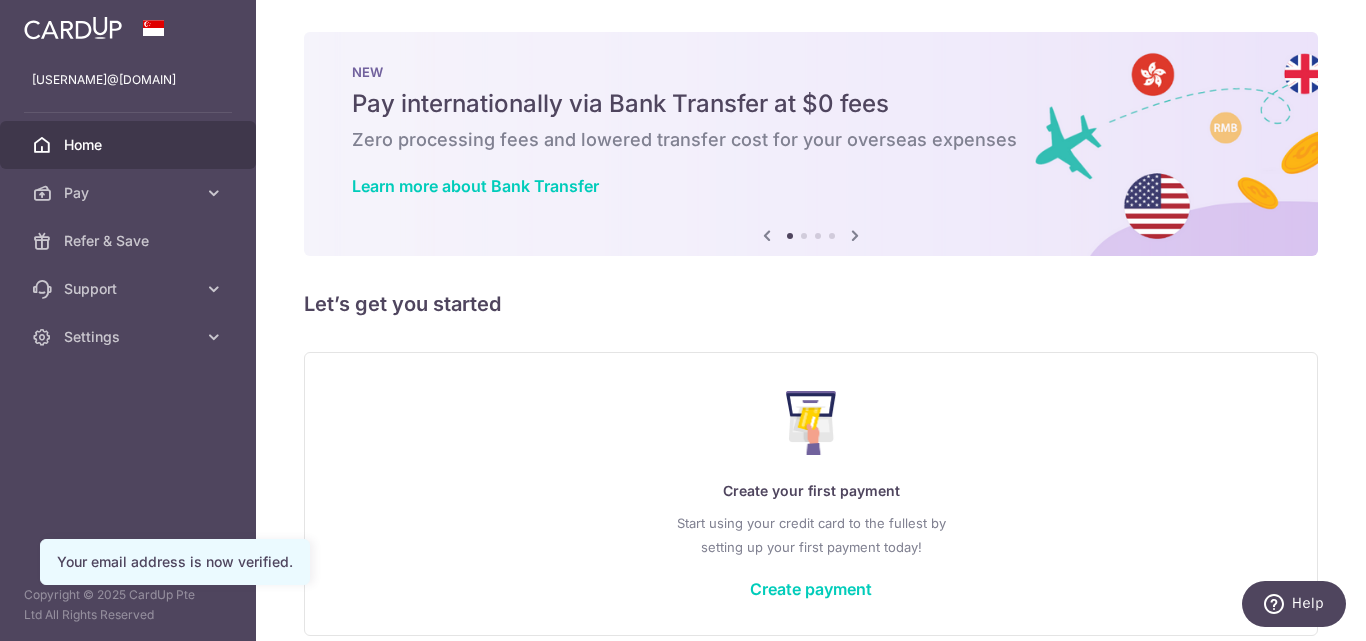 click on "Home" at bounding box center [128, 145] 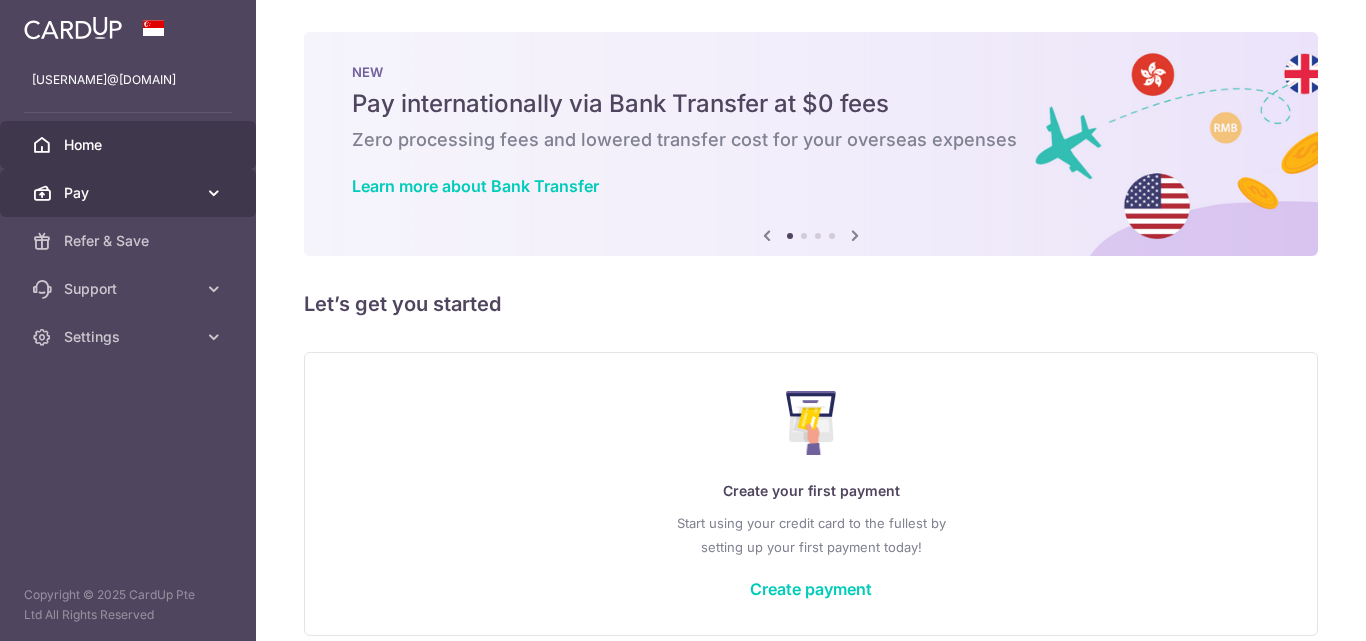 scroll, scrollTop: 0, scrollLeft: 0, axis: both 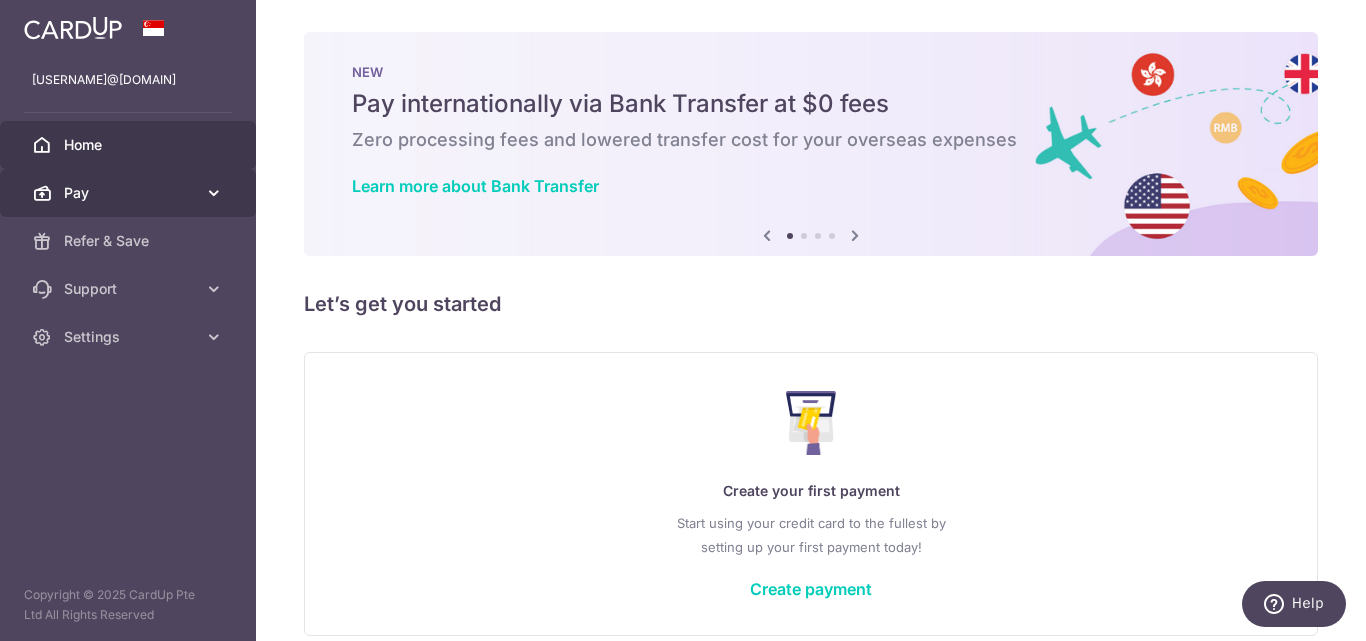 click on "Pay" at bounding box center (130, 193) 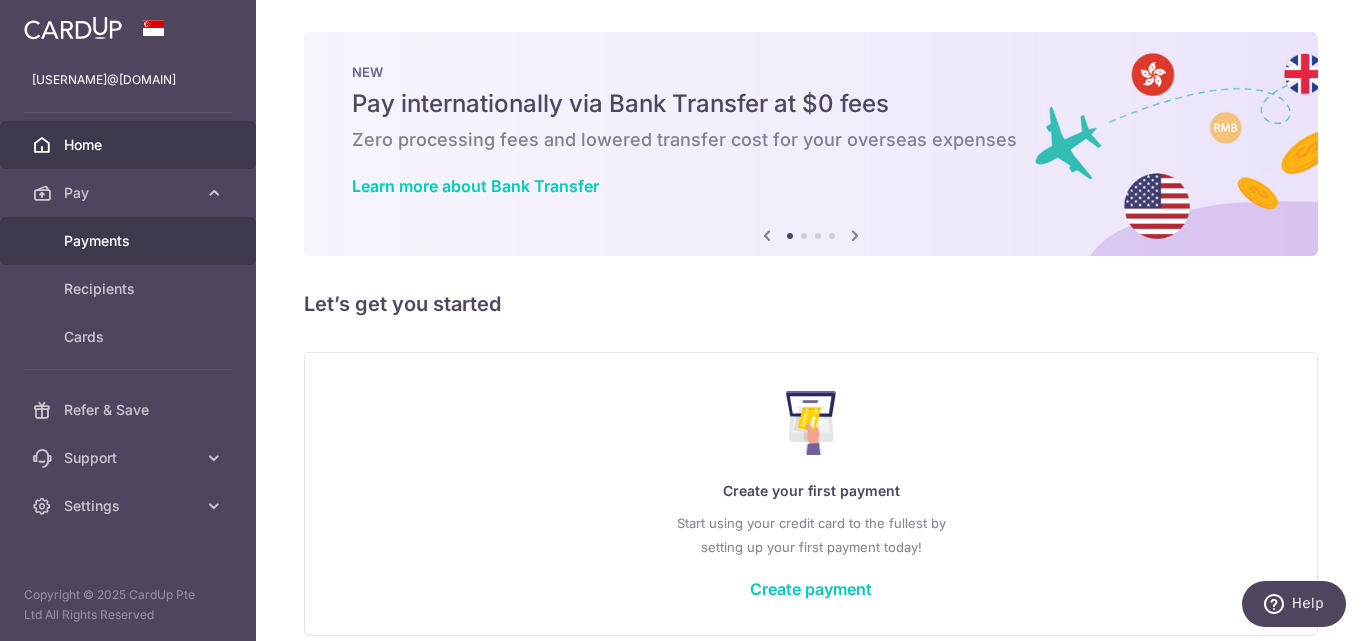 click on "Payments" at bounding box center (130, 241) 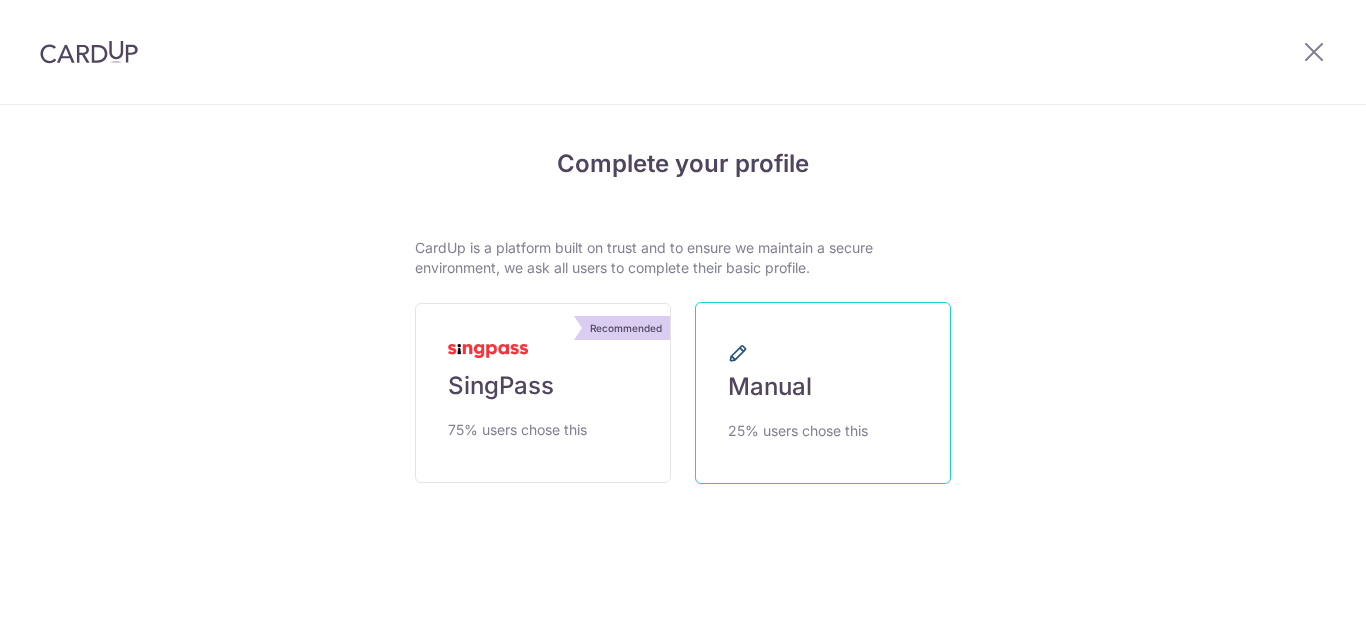 scroll, scrollTop: 0, scrollLeft: 0, axis: both 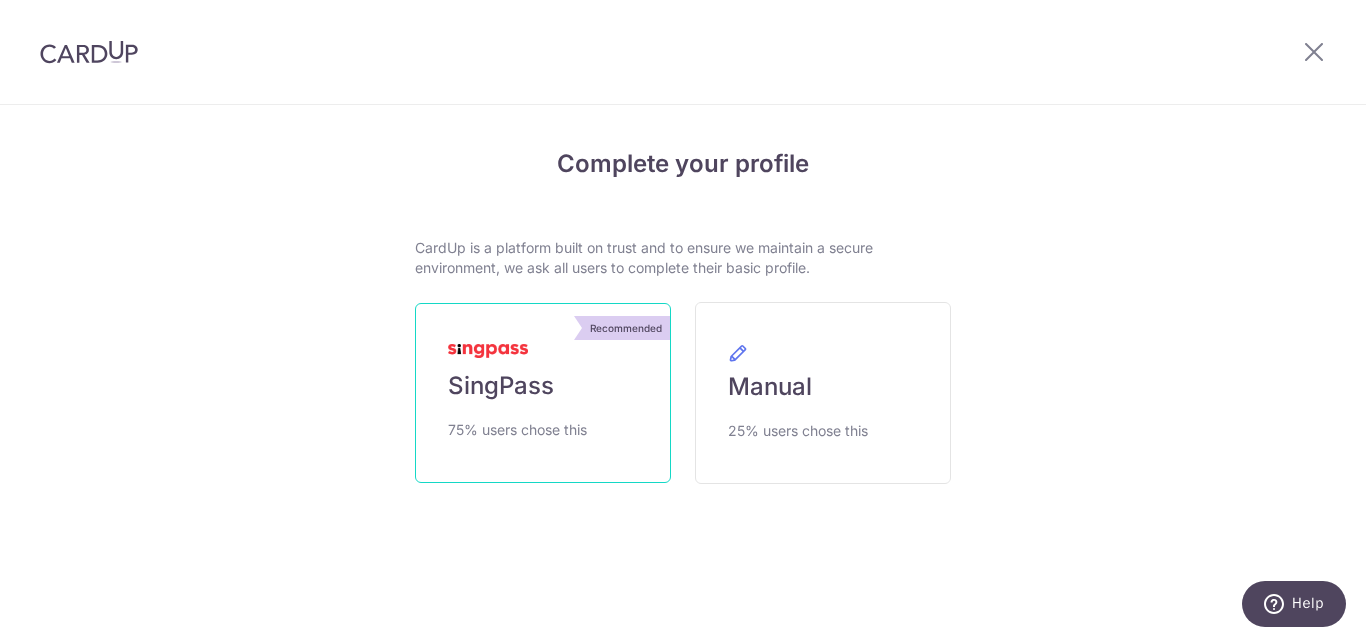click on "Recommended
SingPass
75% users chose this" at bounding box center [543, 393] 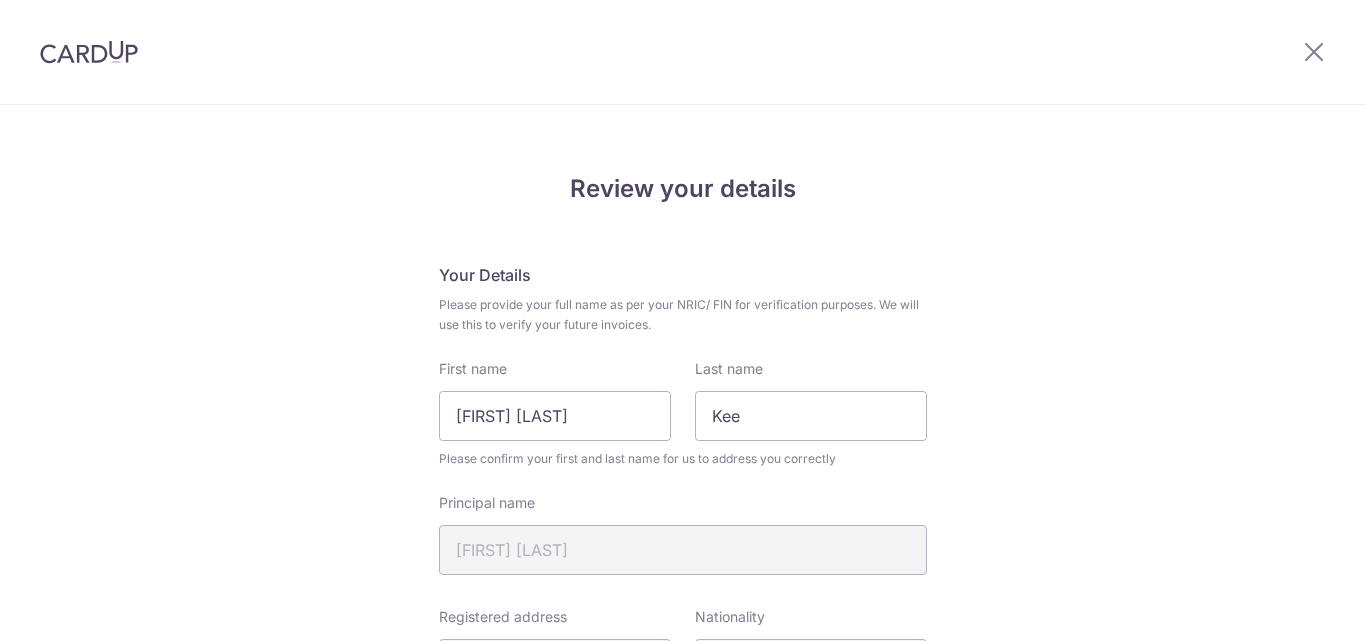 scroll, scrollTop: 0, scrollLeft: 0, axis: both 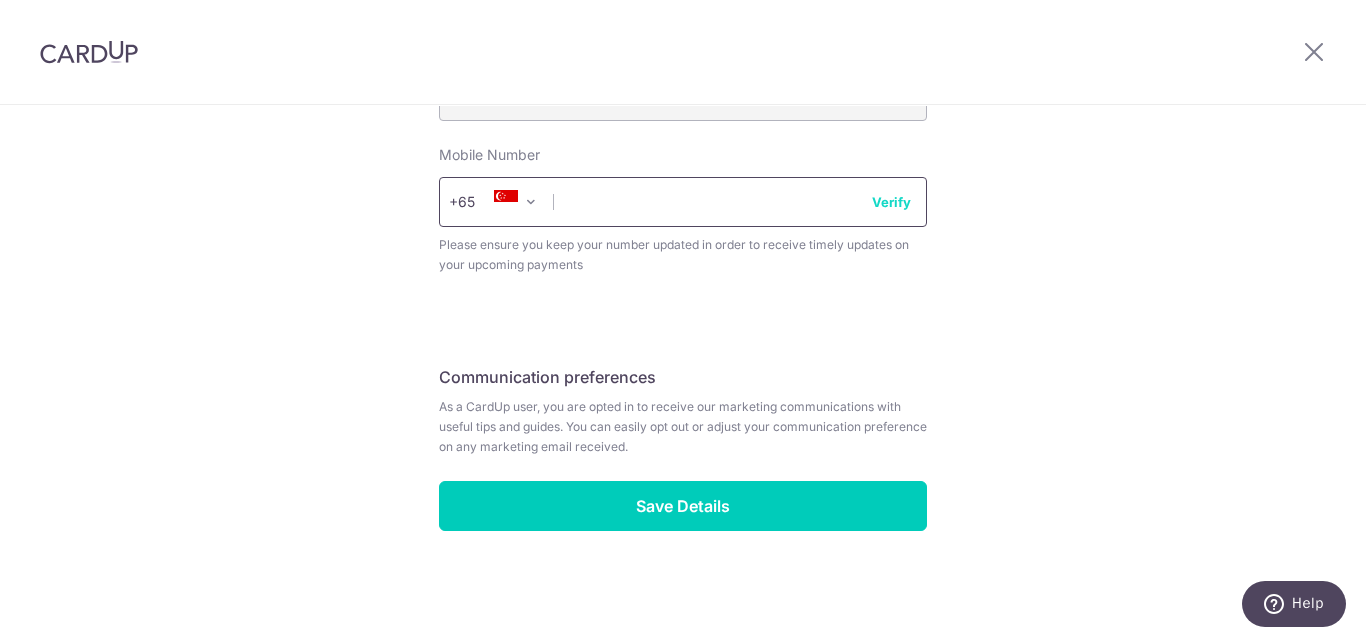 click at bounding box center (683, 202) 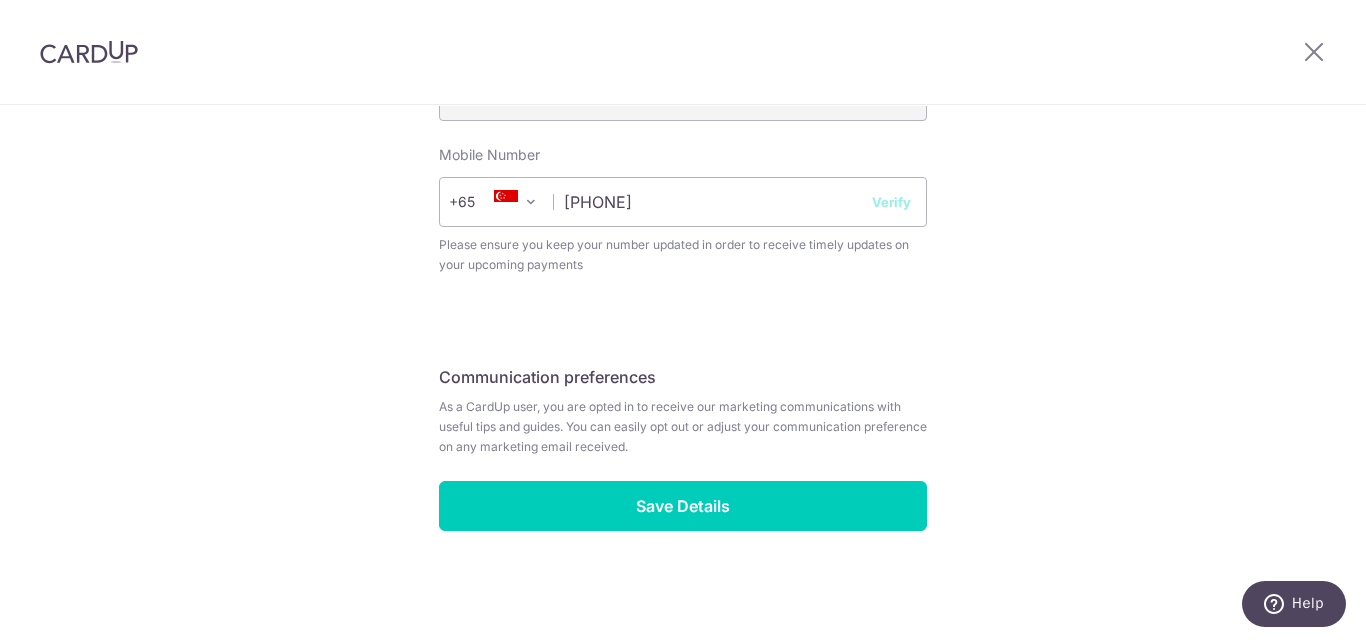 select on "65" 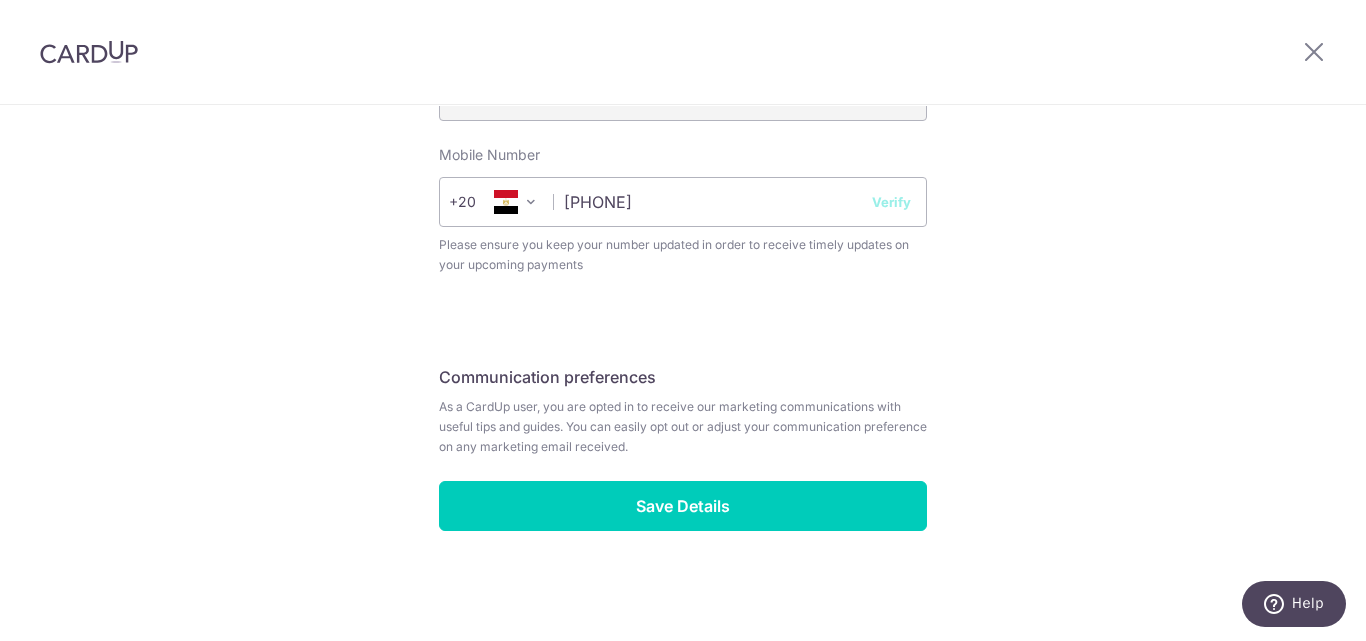 click at bounding box center (531, 202) 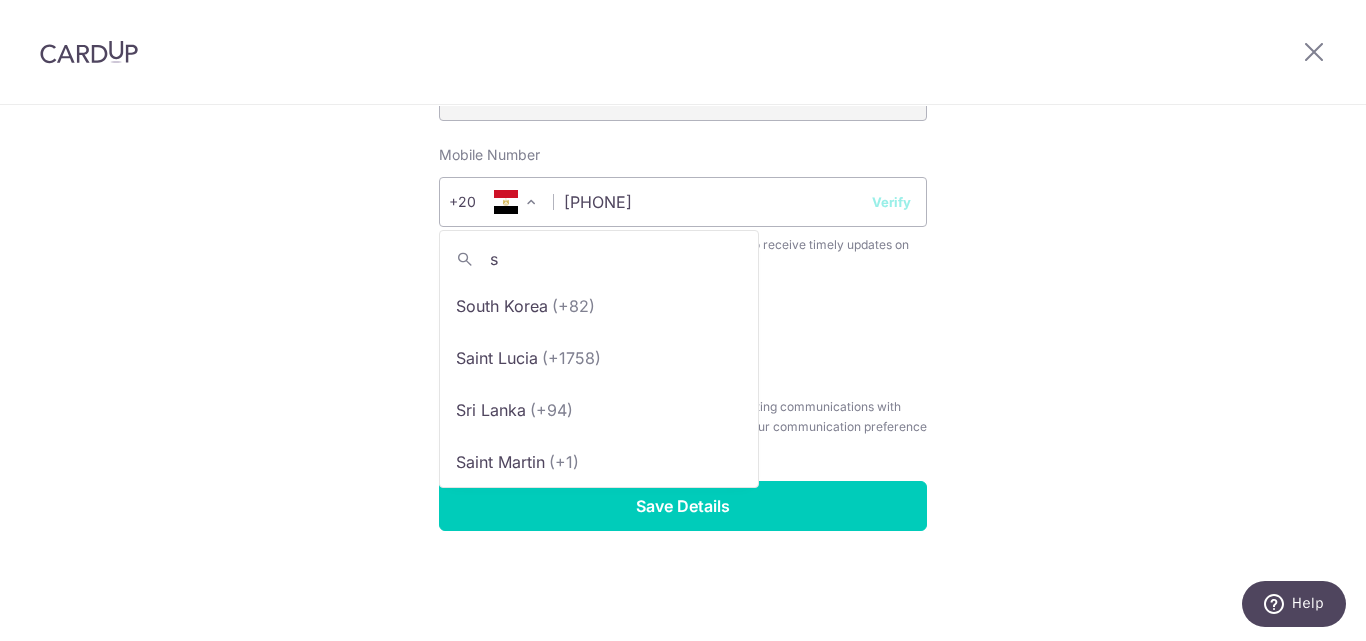 scroll, scrollTop: 0, scrollLeft: 0, axis: both 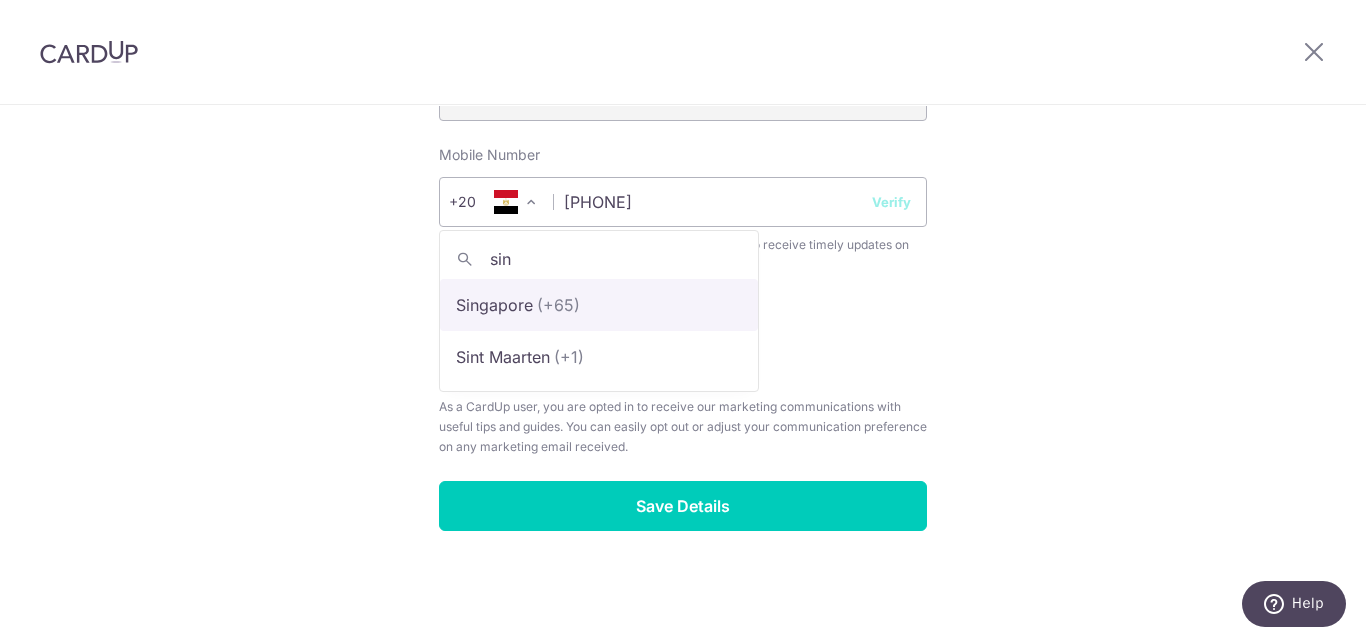 type on "sin" 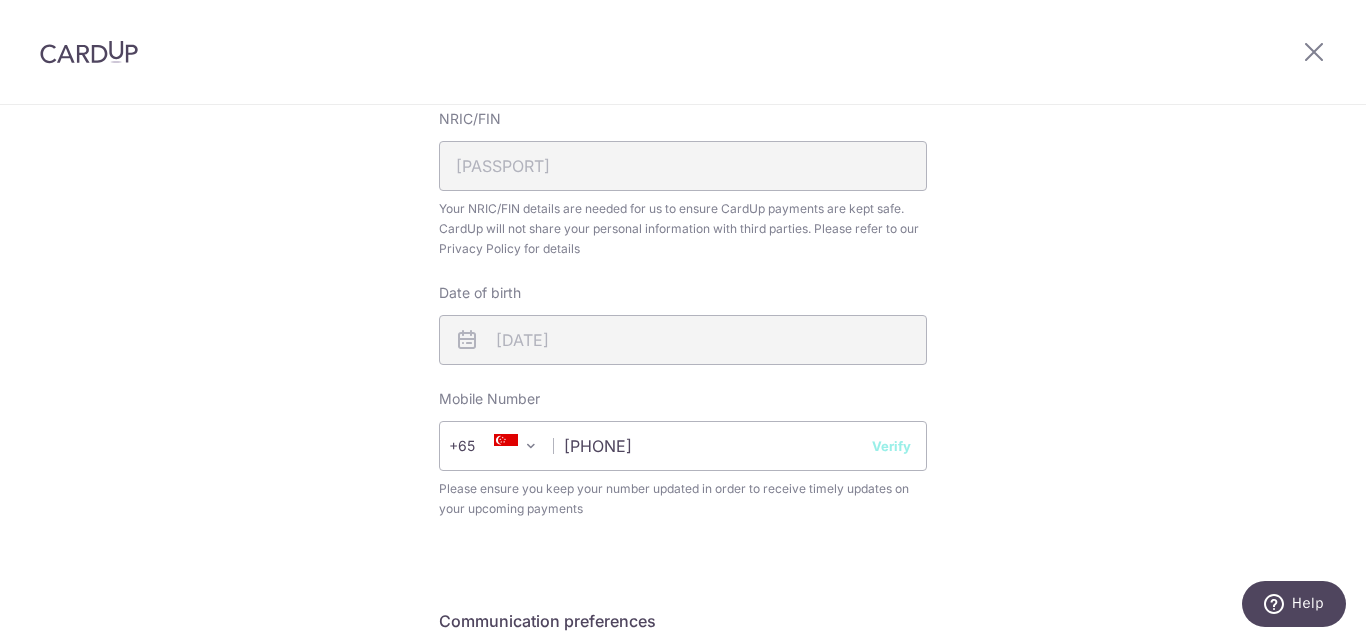 scroll, scrollTop: 840, scrollLeft: 0, axis: vertical 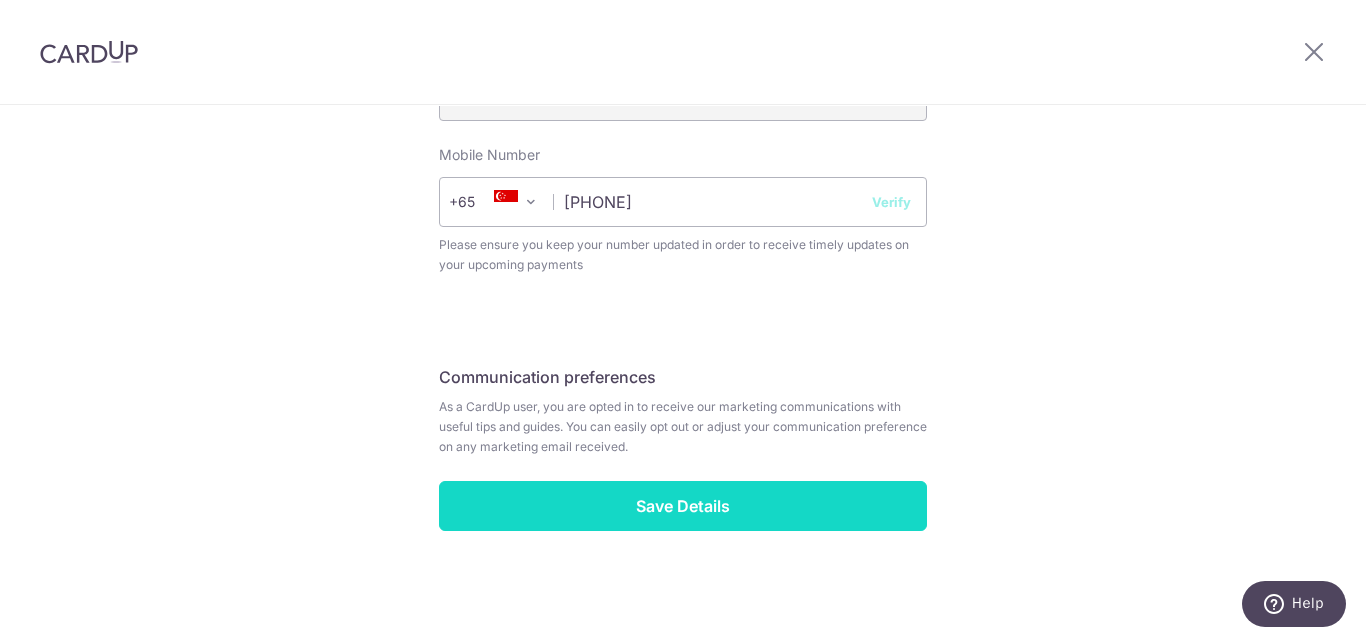 click on "Save Details" at bounding box center [683, 506] 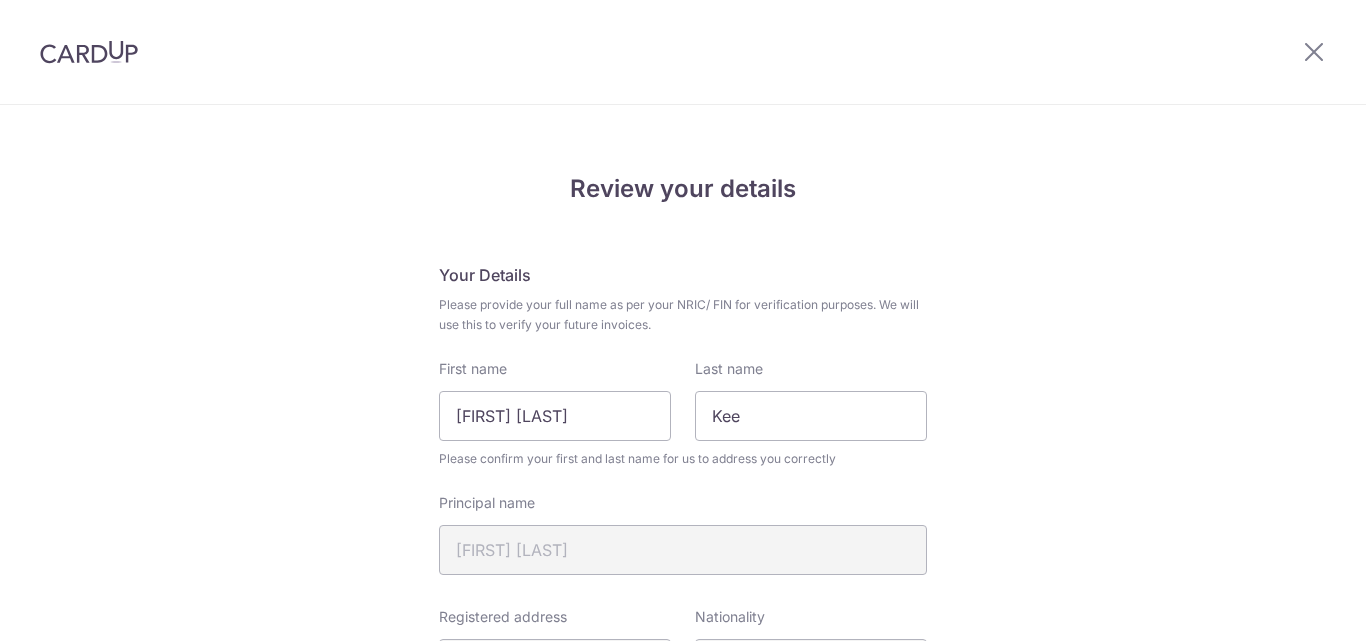 scroll, scrollTop: 0, scrollLeft: 0, axis: both 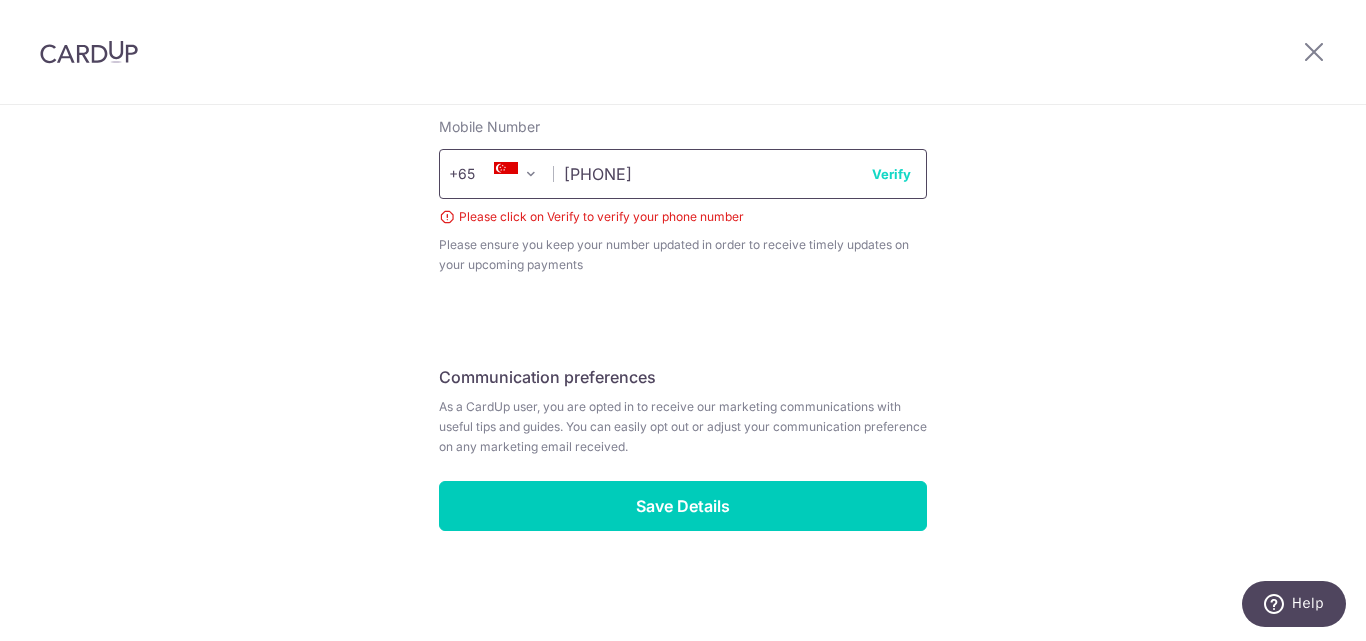 drag, startPoint x: 873, startPoint y: 186, endPoint x: 878, endPoint y: 176, distance: 11.18034 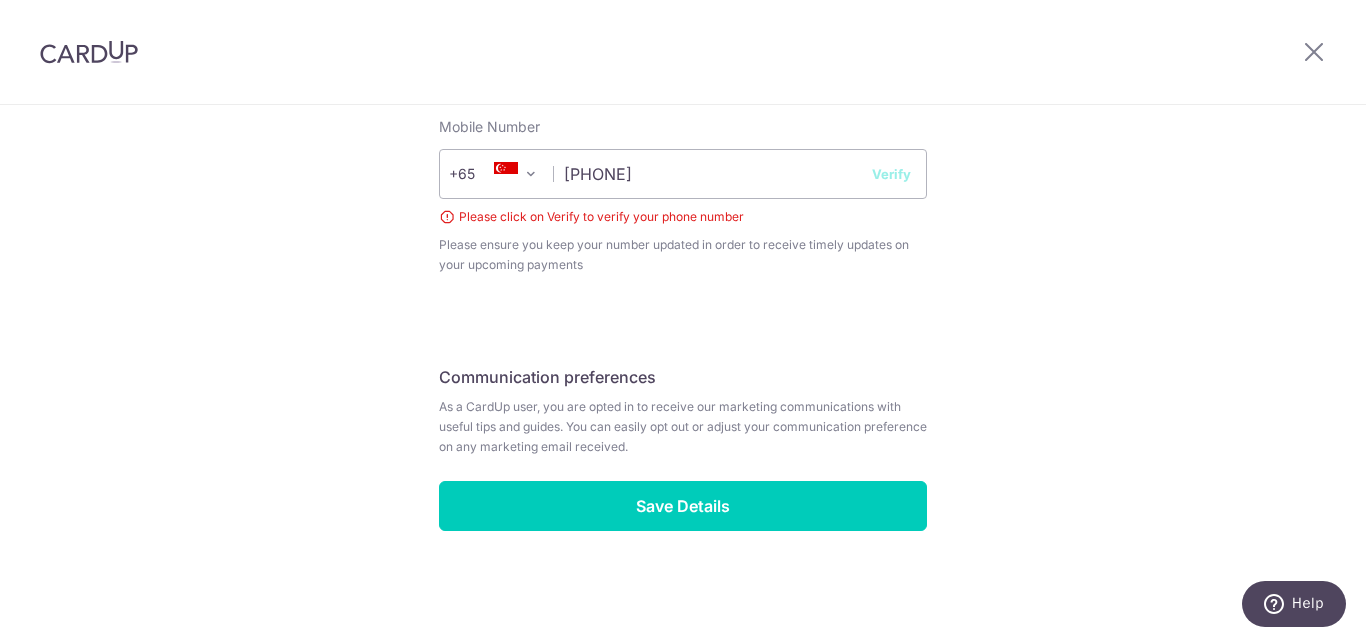 click on "Verify" at bounding box center (891, 174) 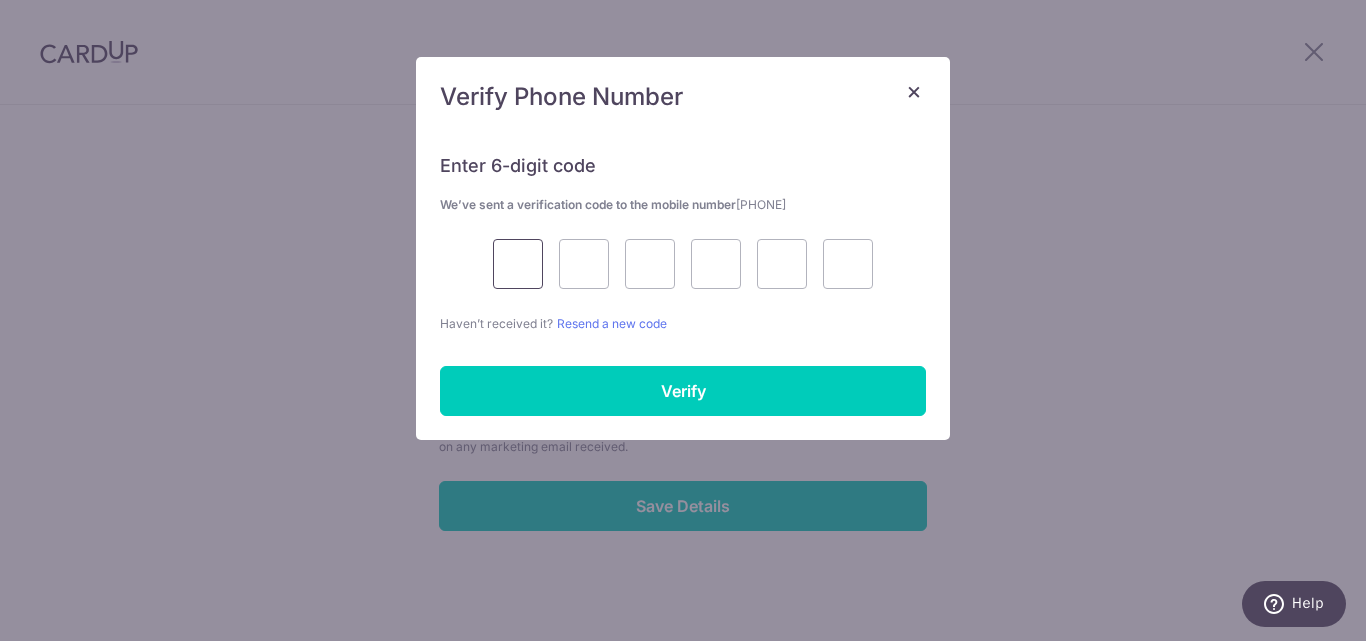 click at bounding box center [518, 264] 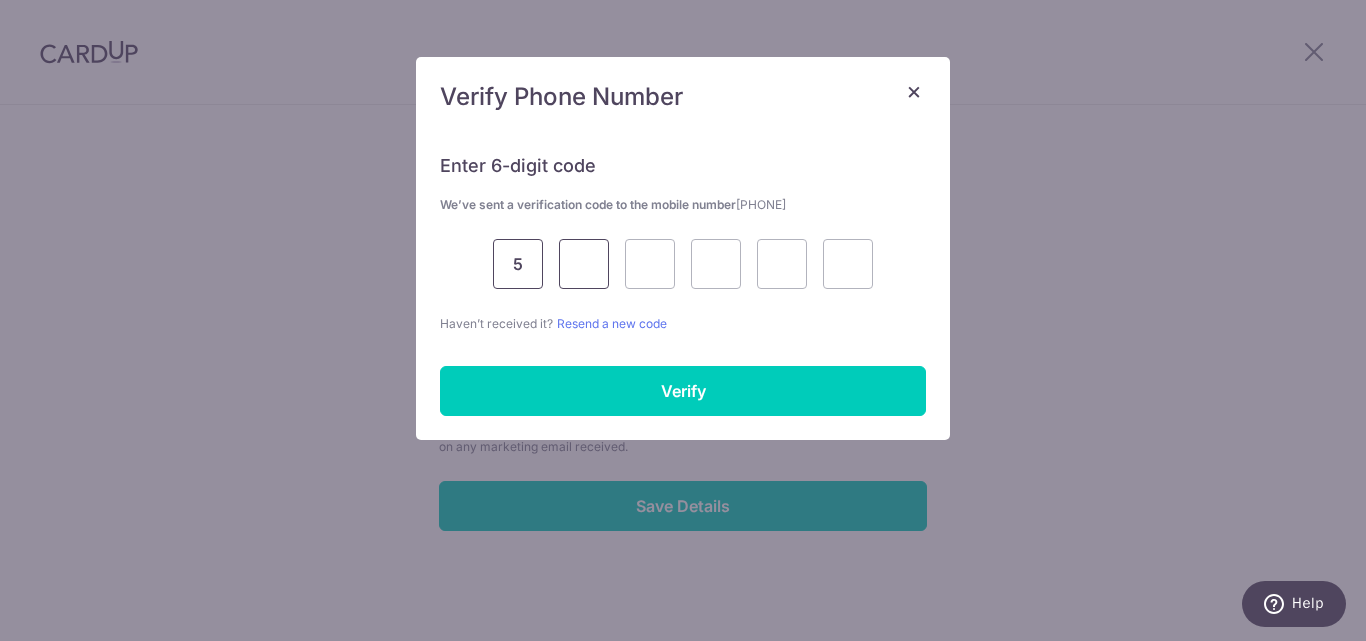 type on "2" 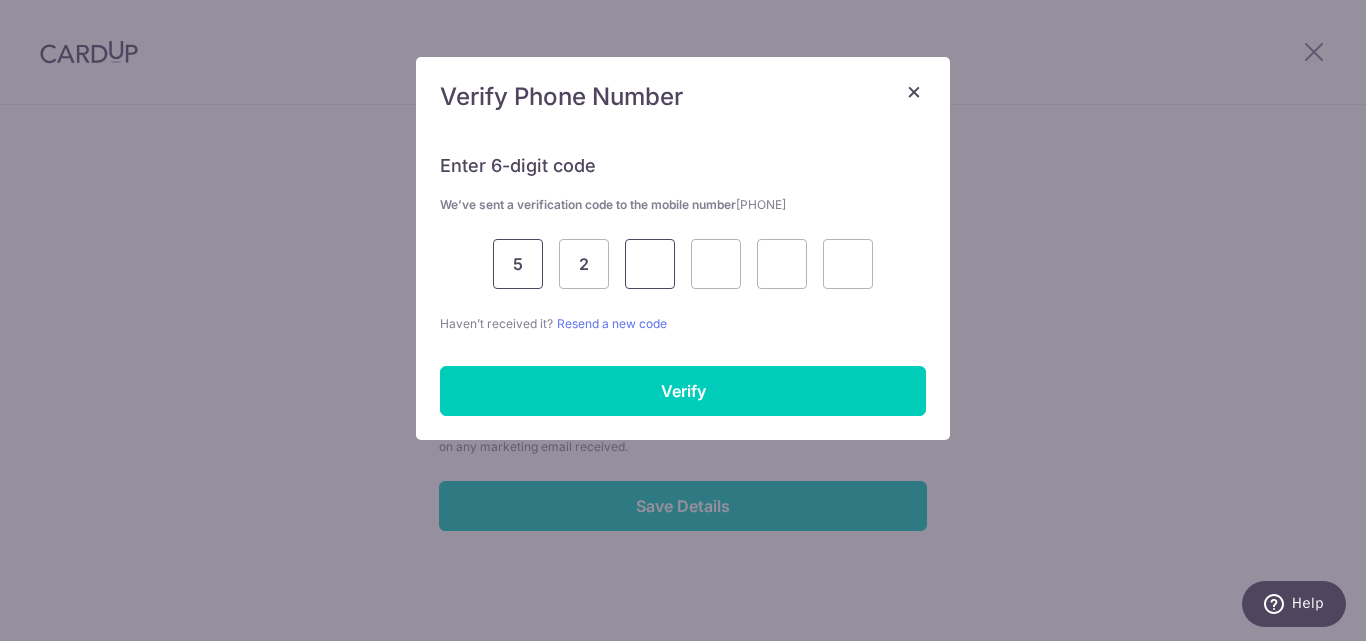 type on "5" 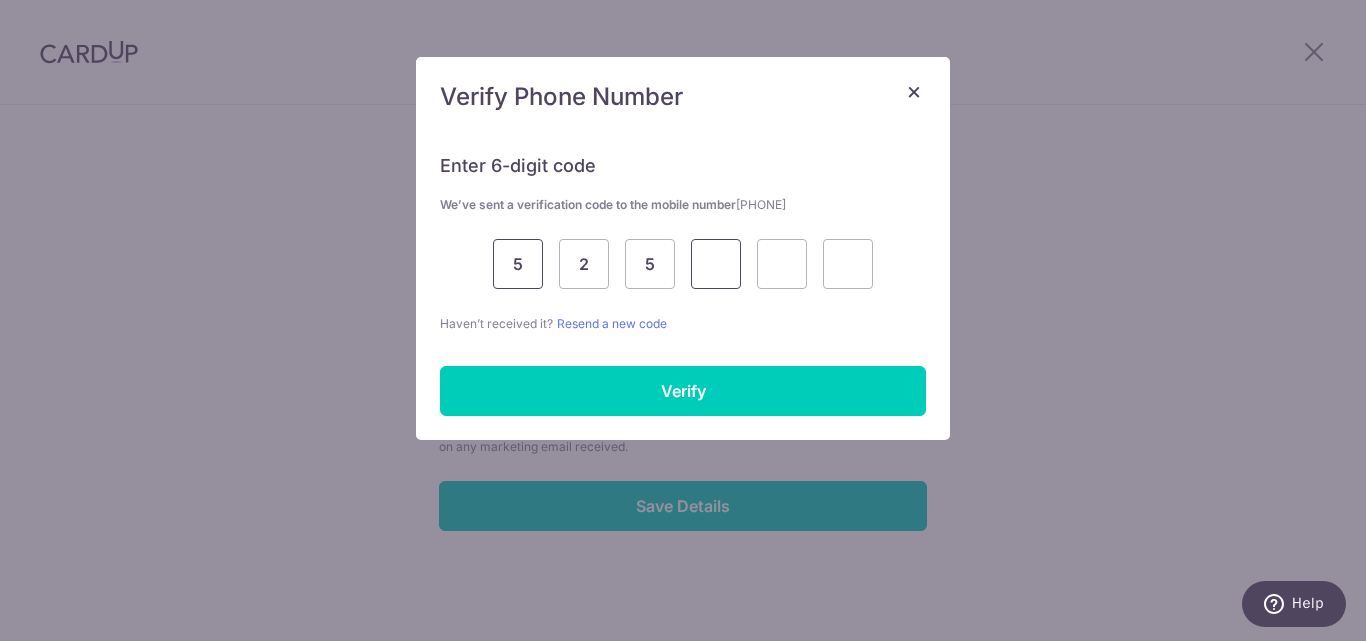 type on "5" 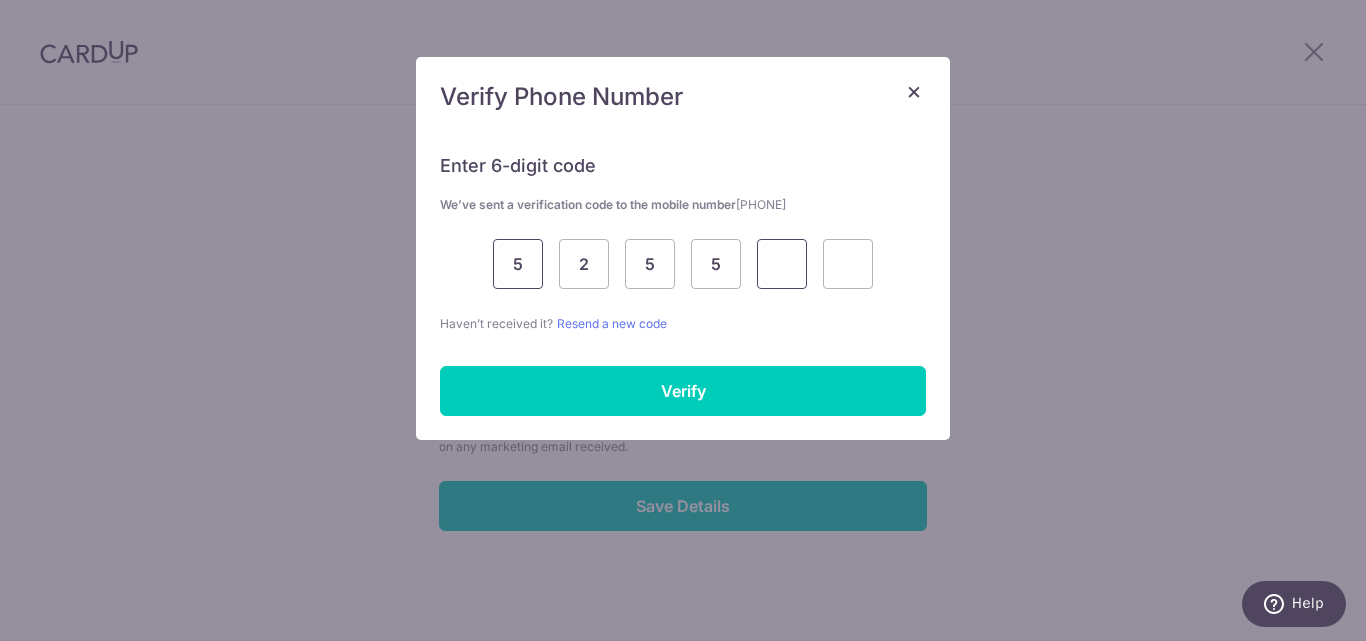type on "9" 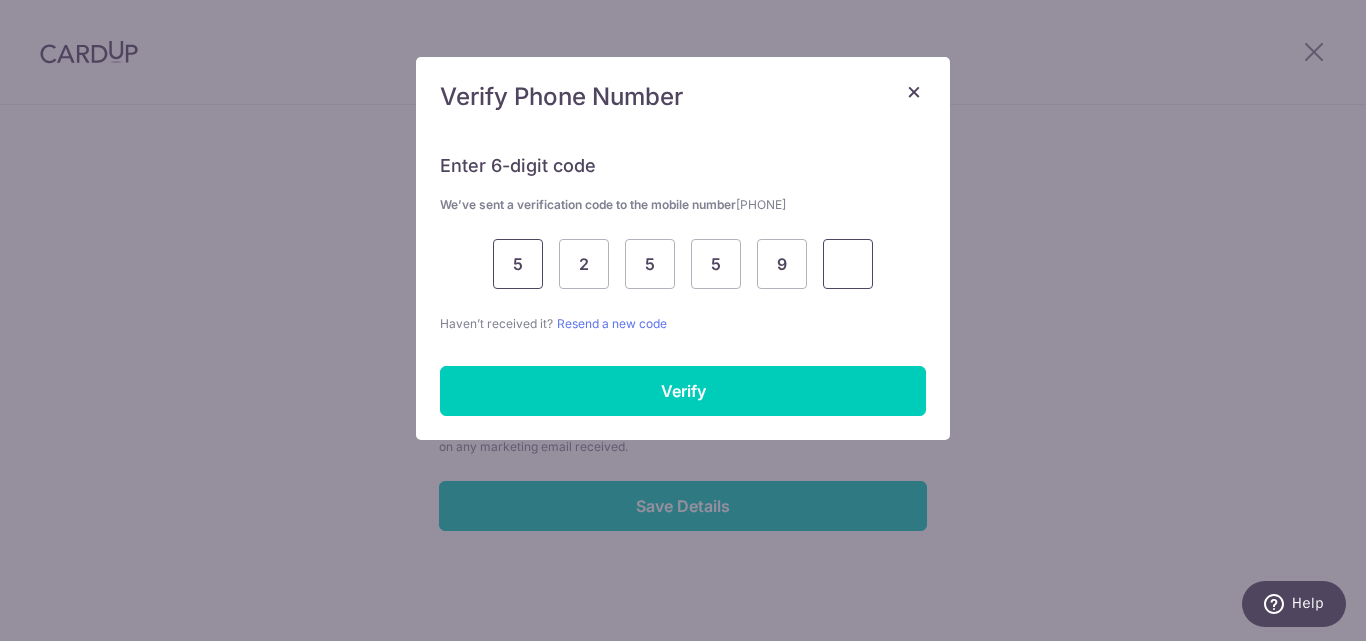 type on "8" 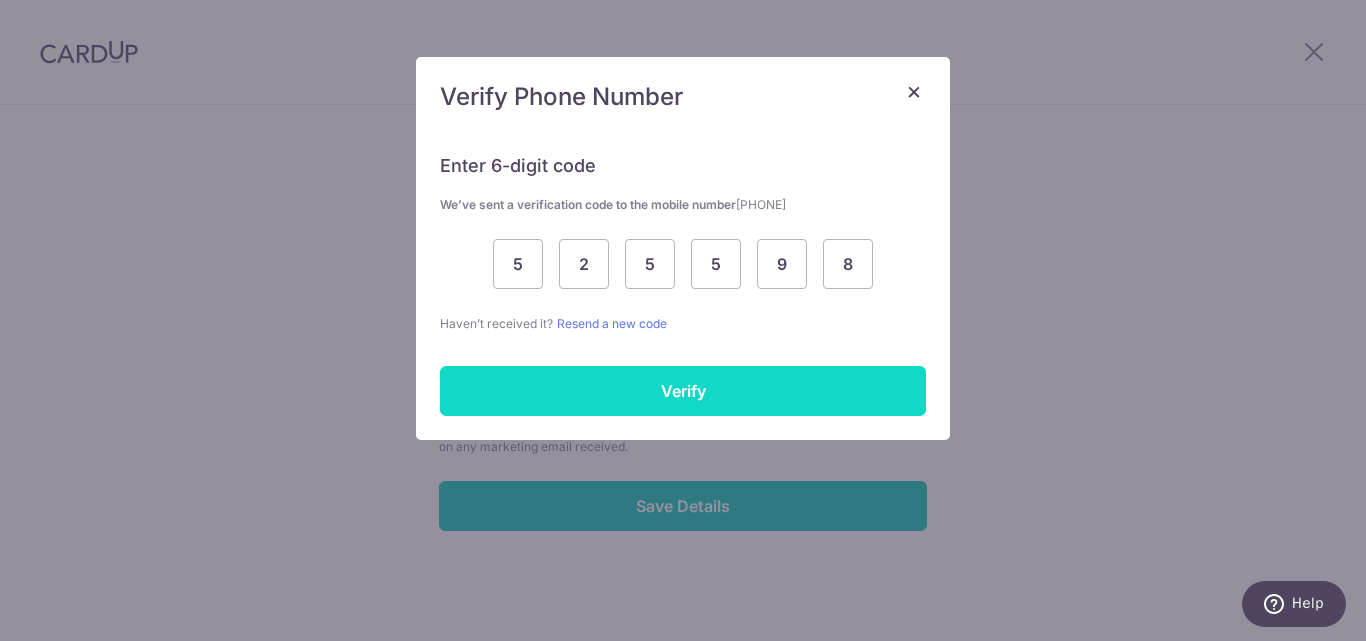 click on "Verify" at bounding box center [683, 391] 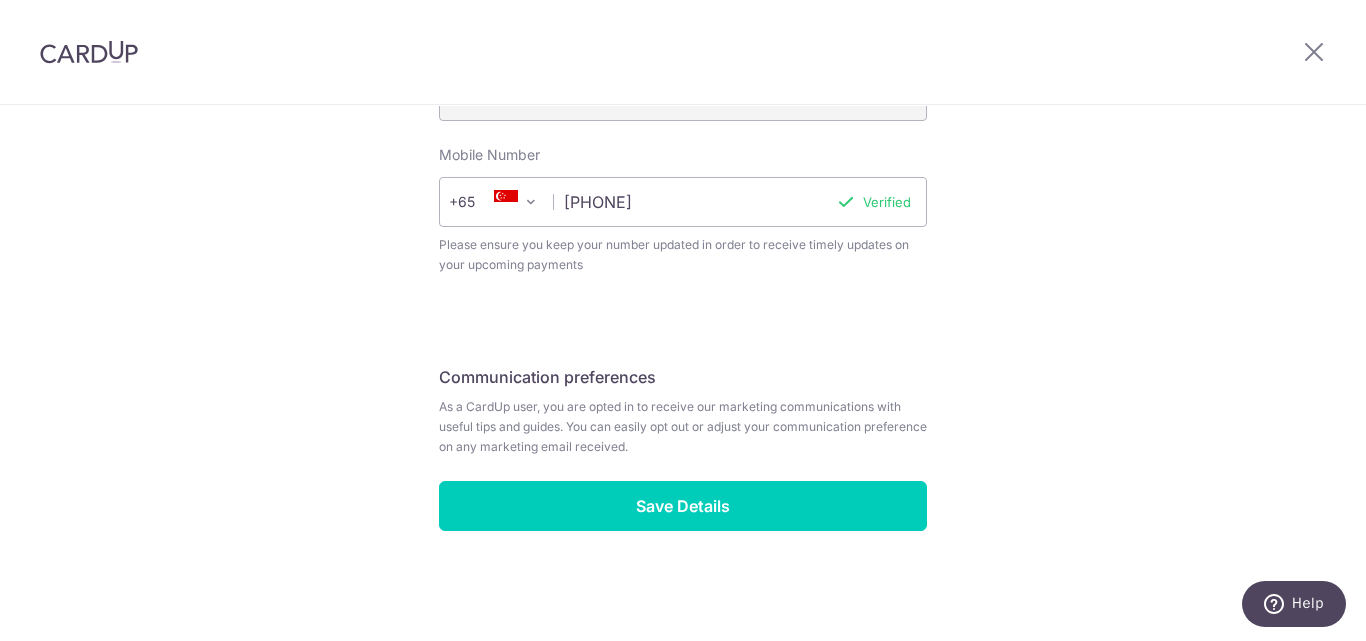 scroll, scrollTop: 840, scrollLeft: 0, axis: vertical 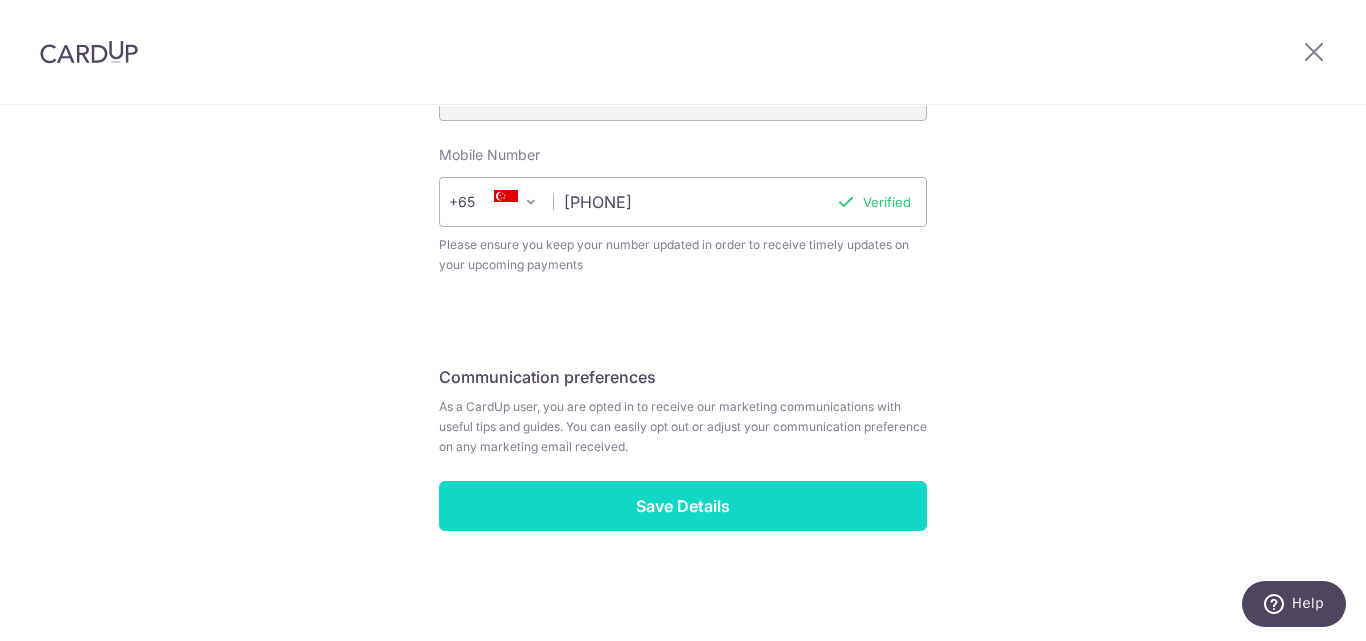 click on "Save Details" at bounding box center (683, 506) 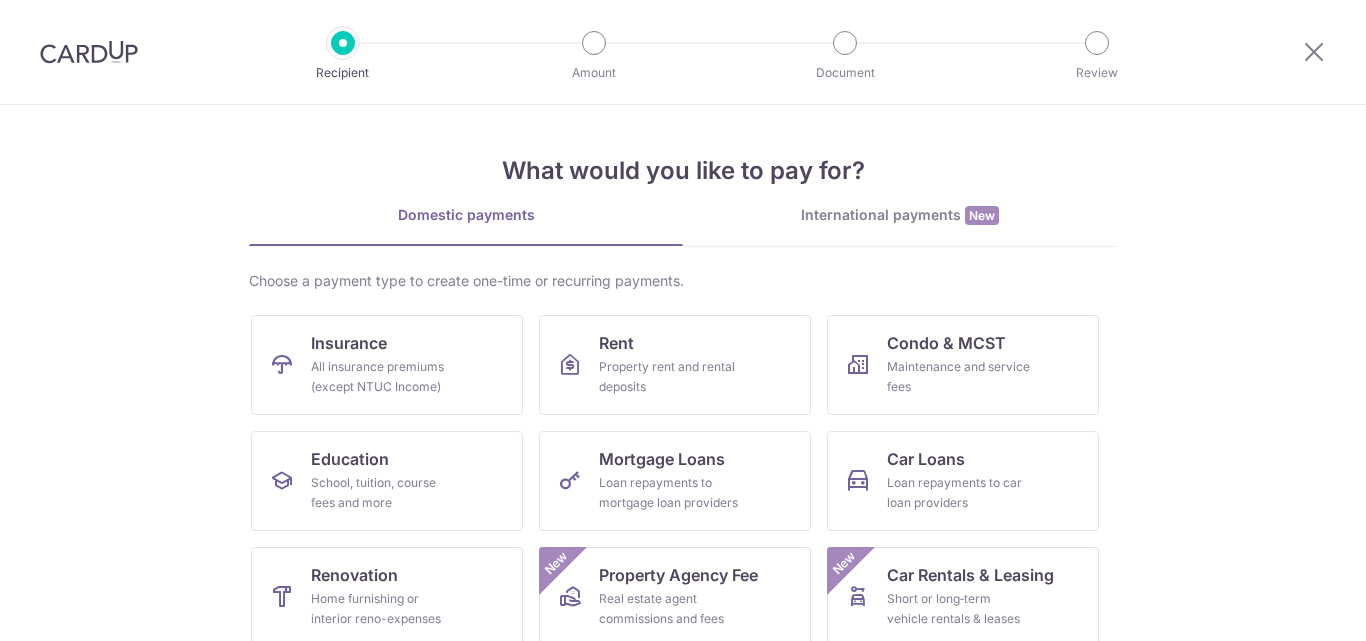 scroll, scrollTop: 0, scrollLeft: 0, axis: both 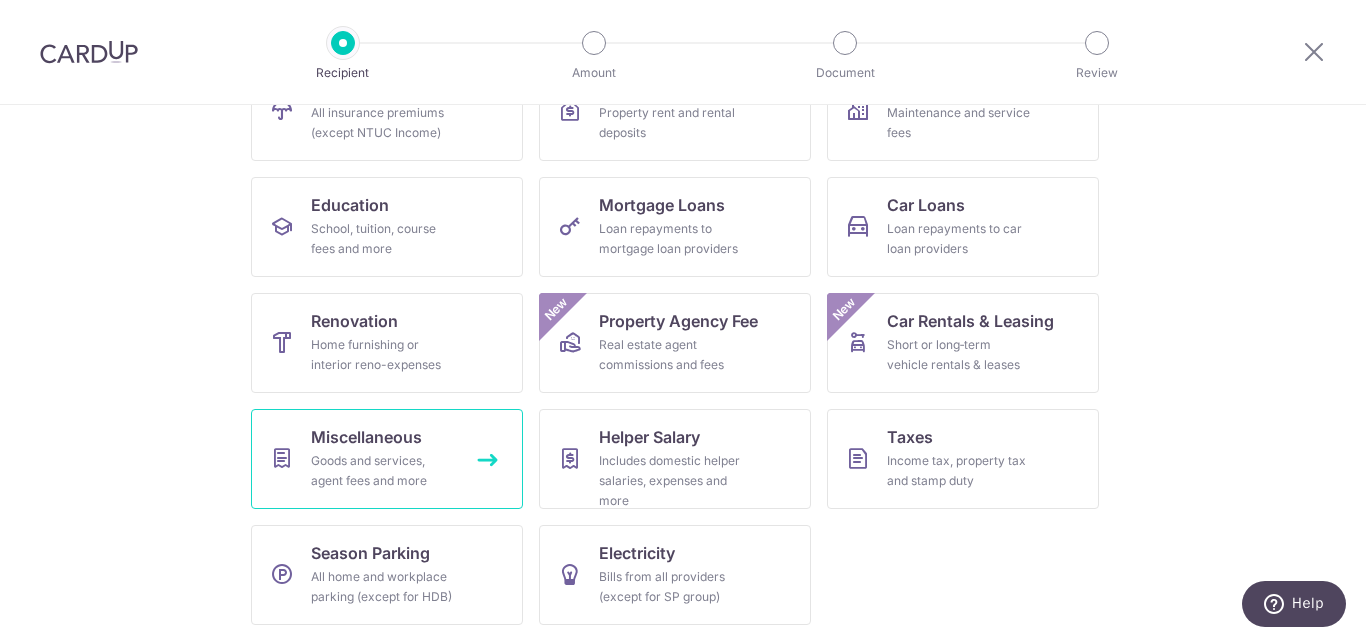 click on "Miscellaneous Goods and services, agent fees and more" at bounding box center (387, 459) 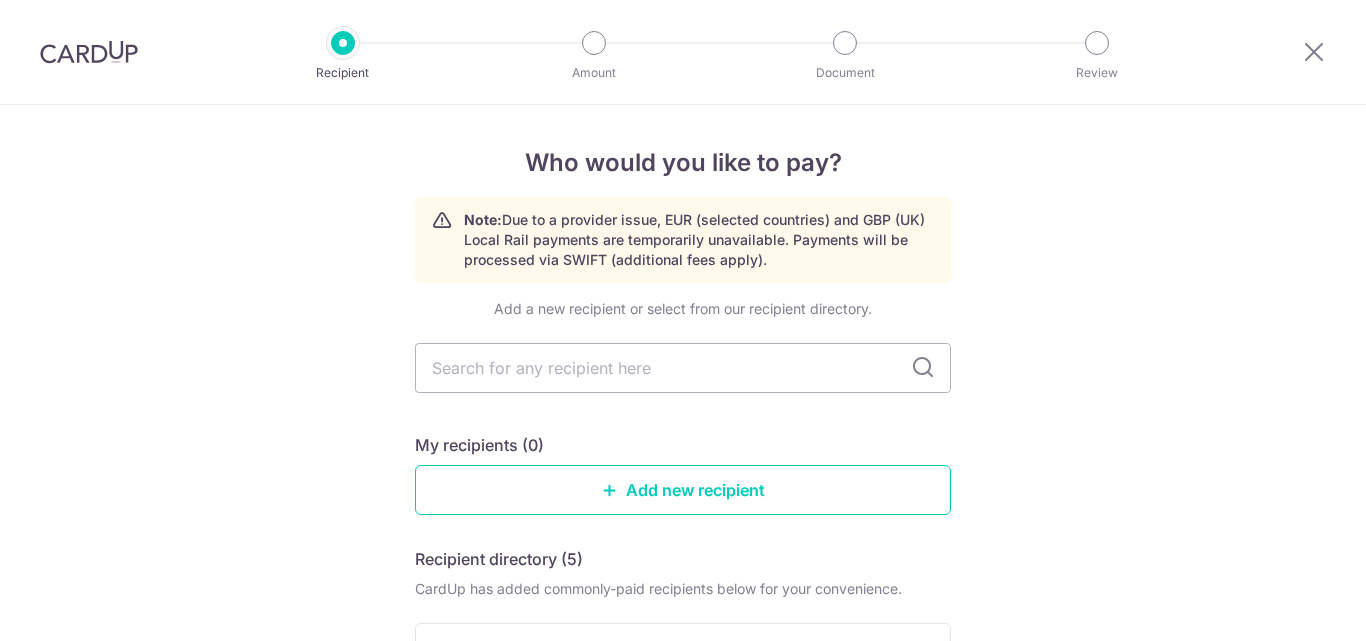 scroll, scrollTop: 0, scrollLeft: 0, axis: both 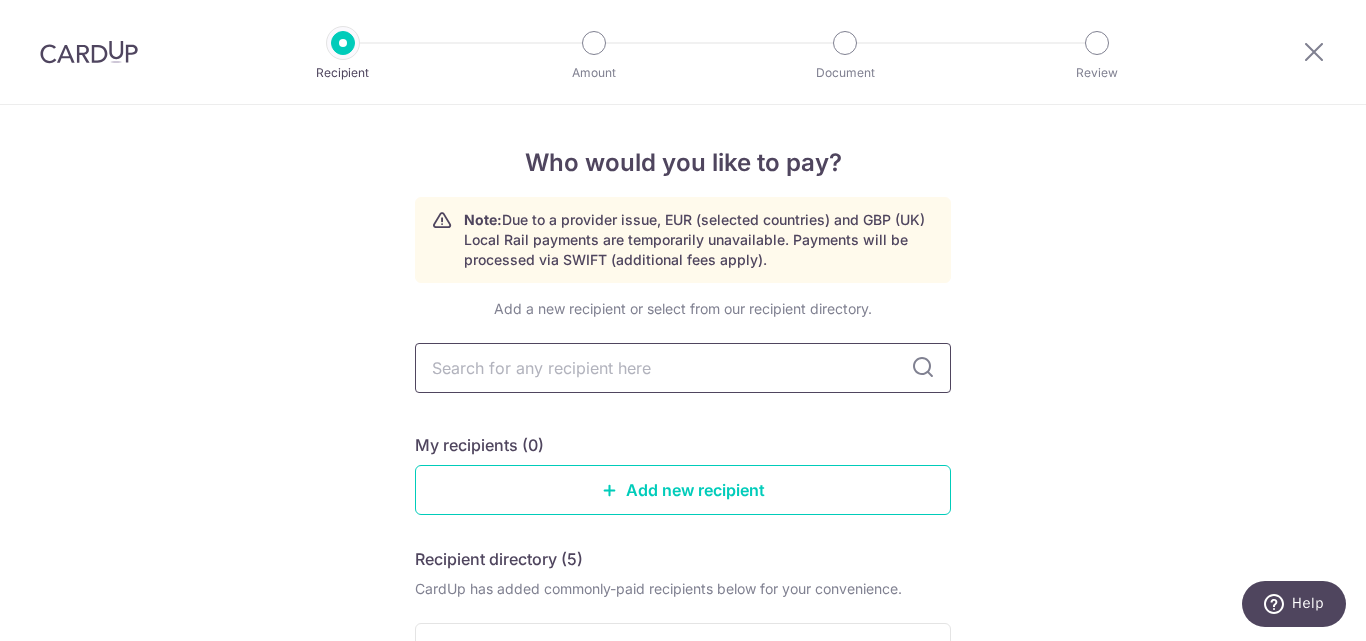 click at bounding box center (683, 368) 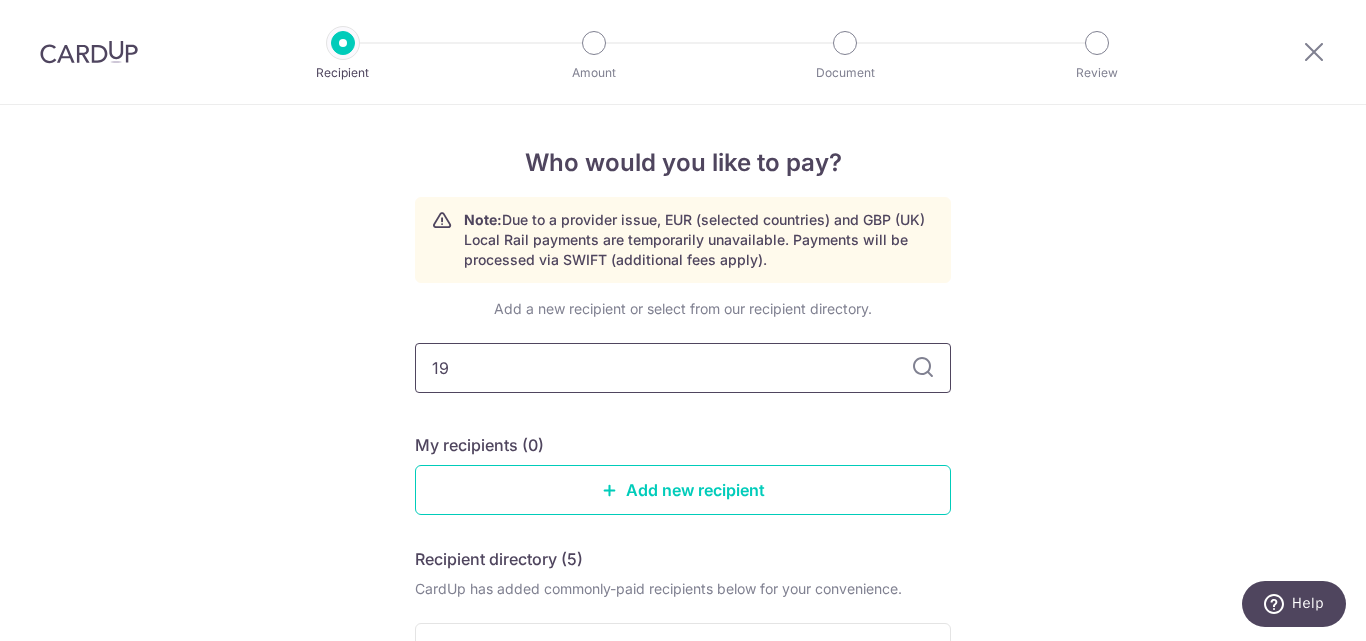 type on "198" 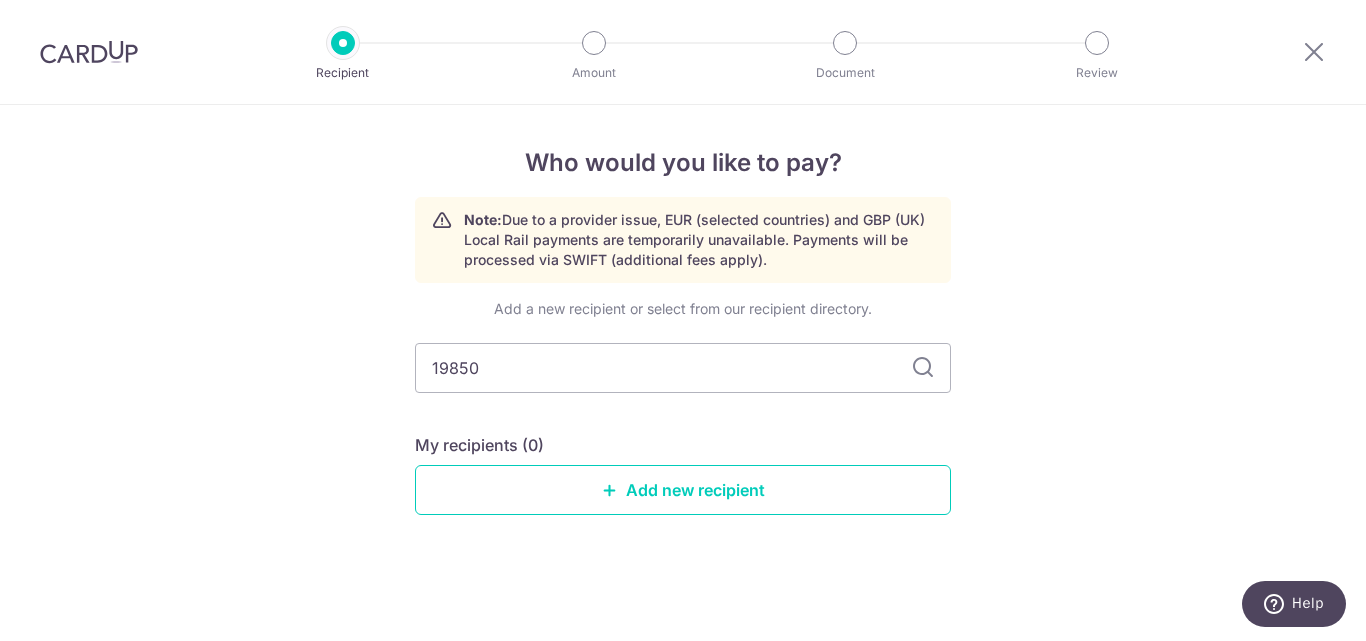 type on "198500" 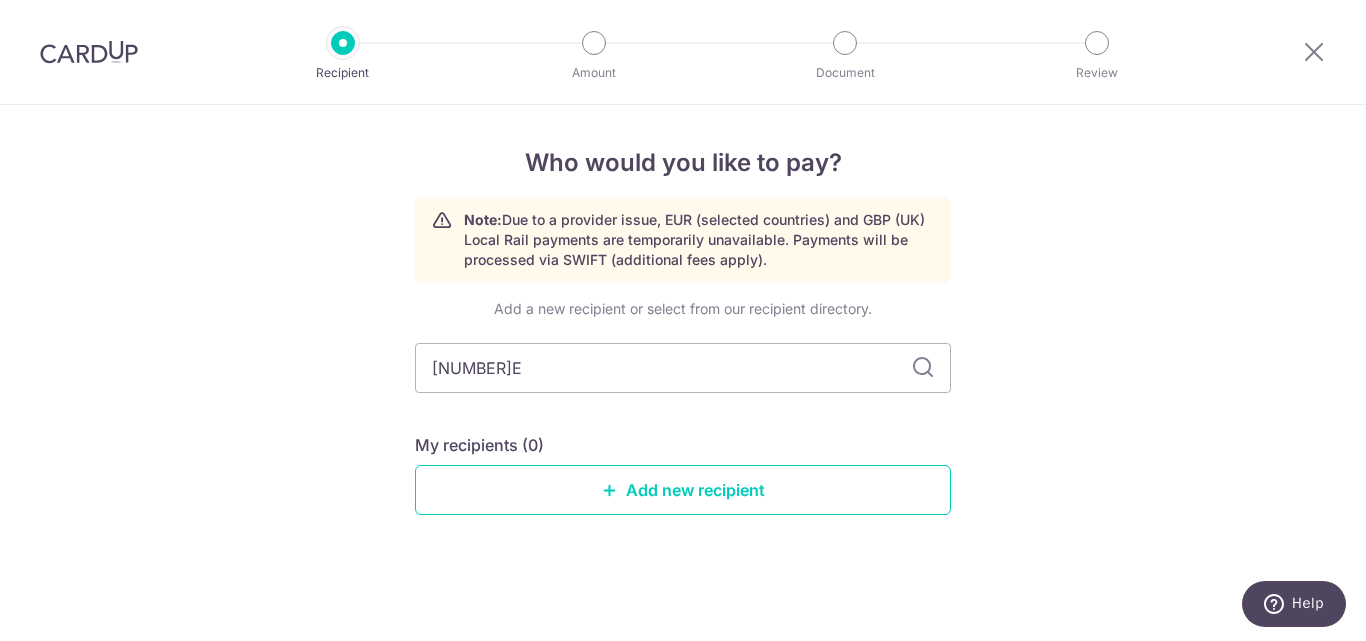 type on "[NUMBER]" 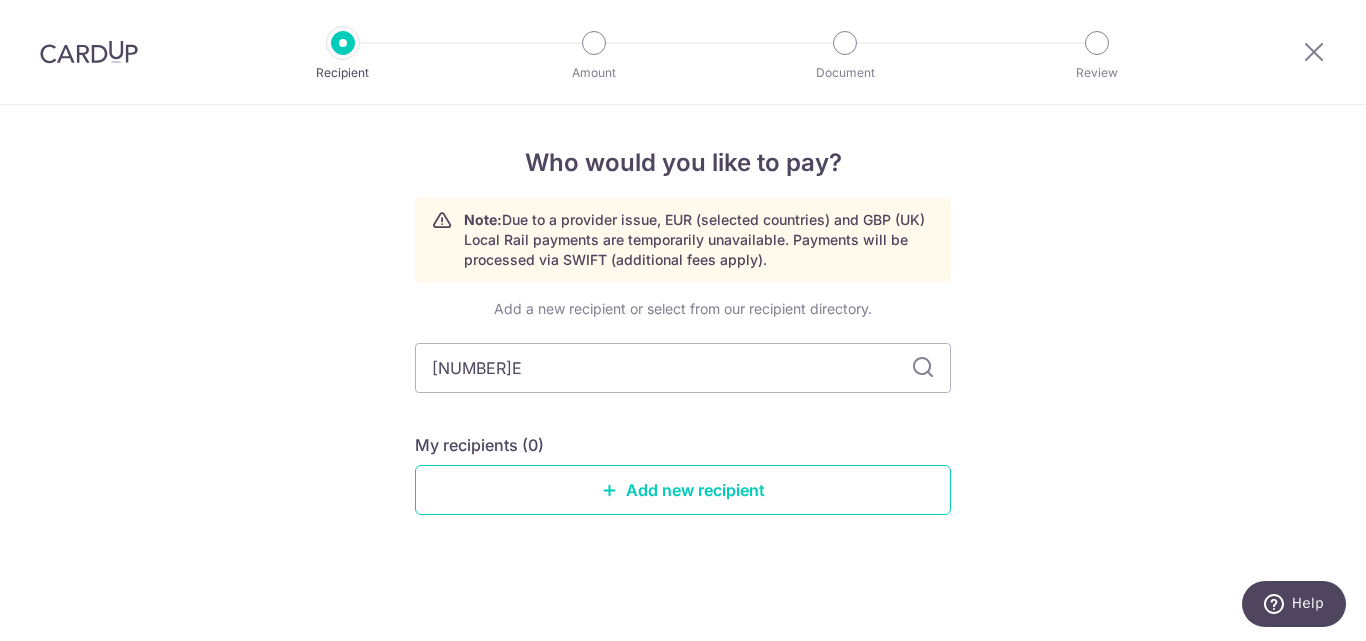 click at bounding box center [923, 368] 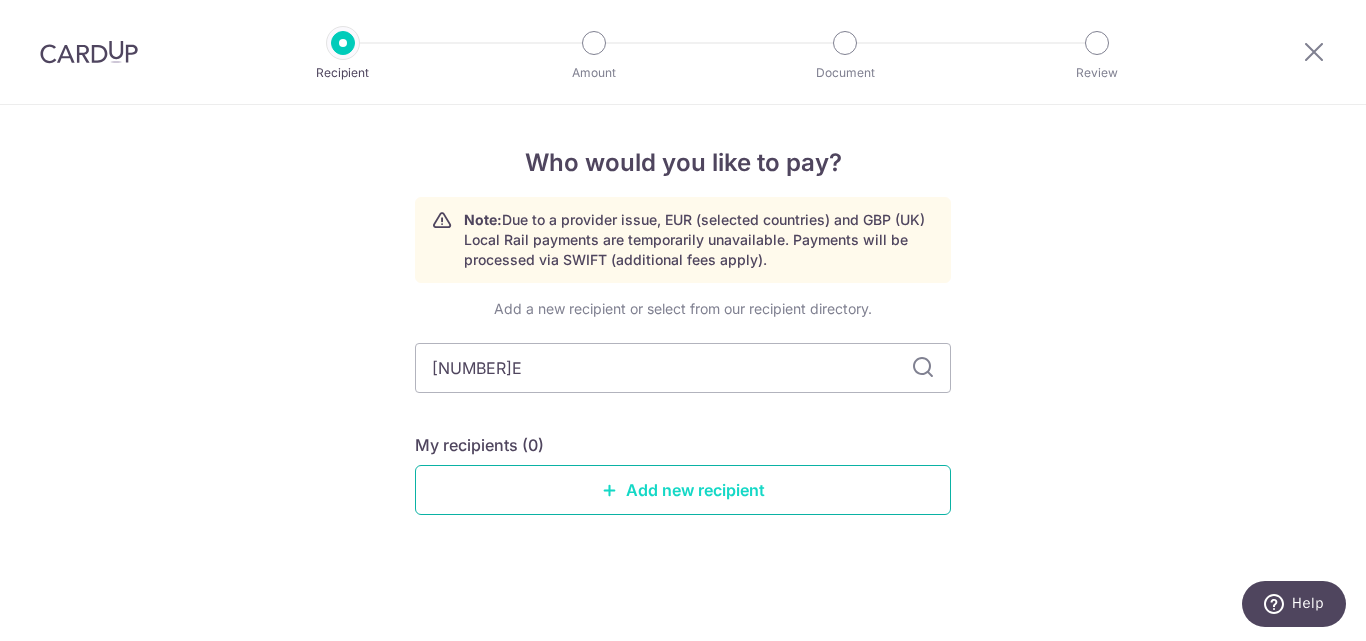 click on "Add new recipient" at bounding box center (683, 490) 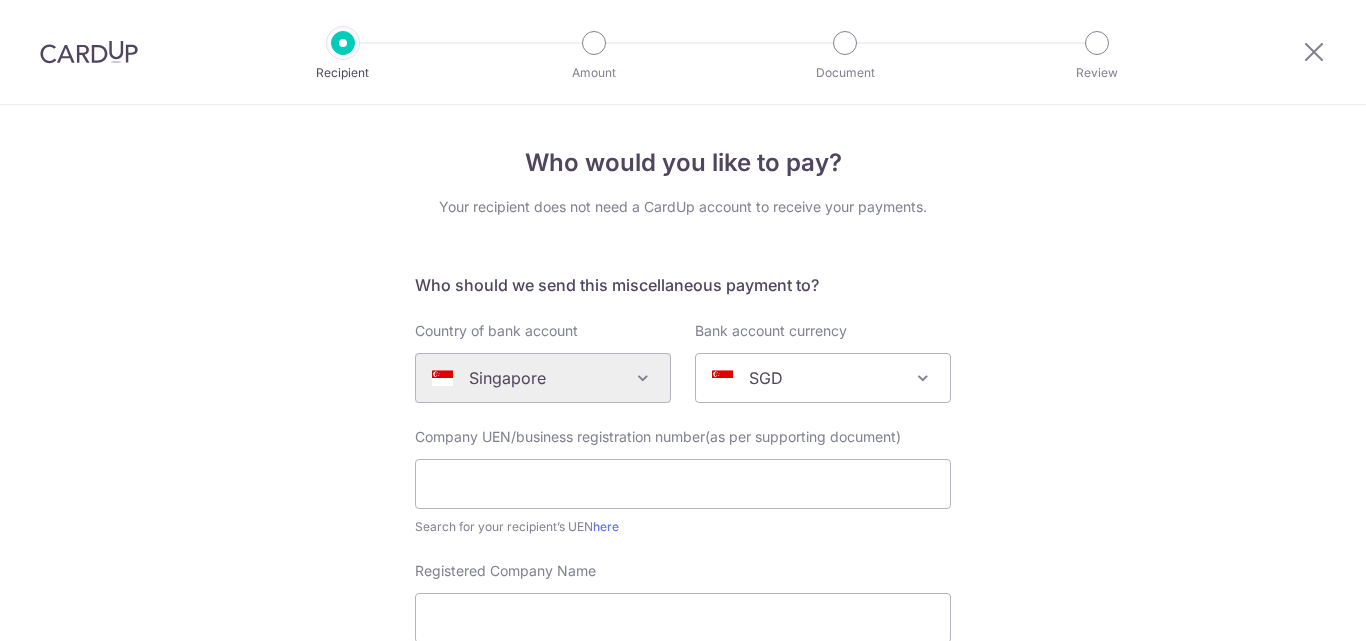 scroll, scrollTop: 0, scrollLeft: 0, axis: both 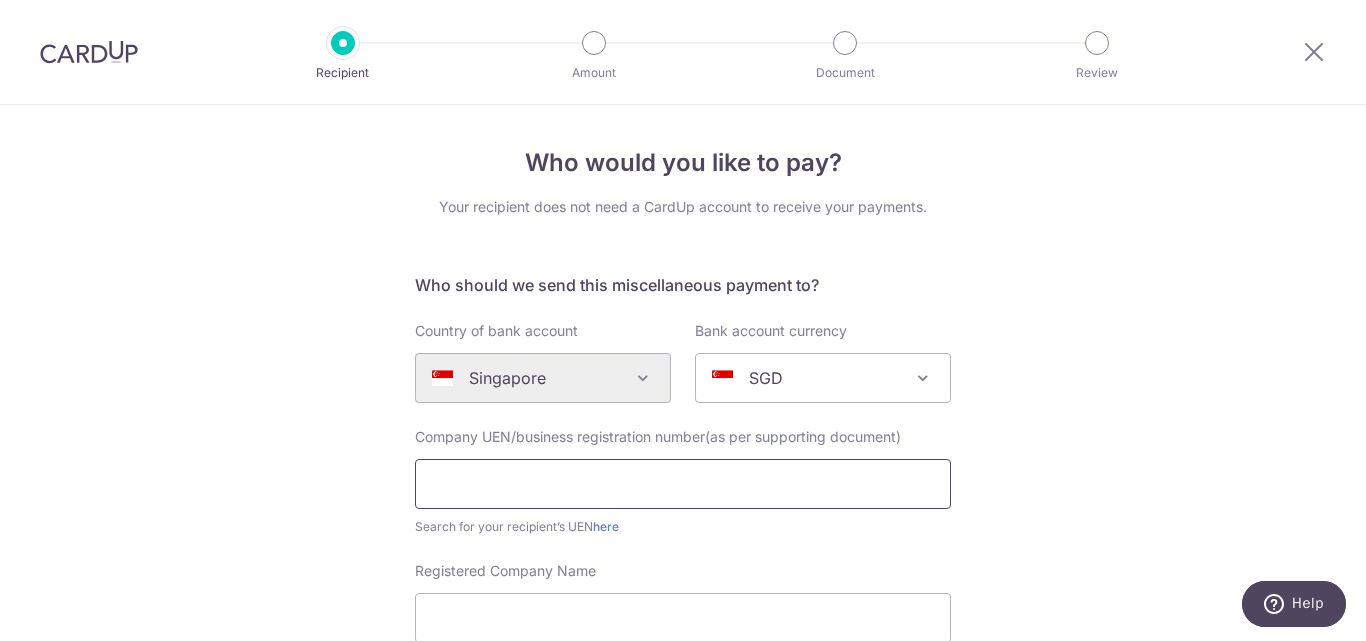 drag, startPoint x: 615, startPoint y: 473, endPoint x: 632, endPoint y: 473, distance: 17 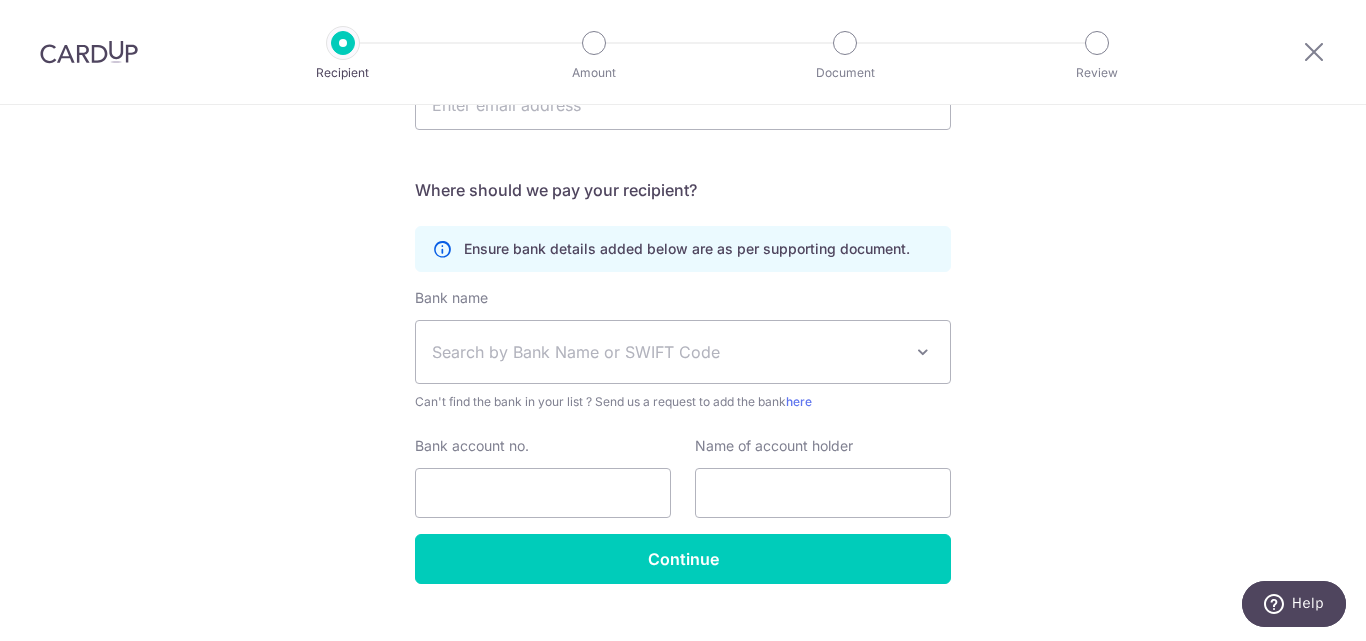 scroll, scrollTop: 333, scrollLeft: 0, axis: vertical 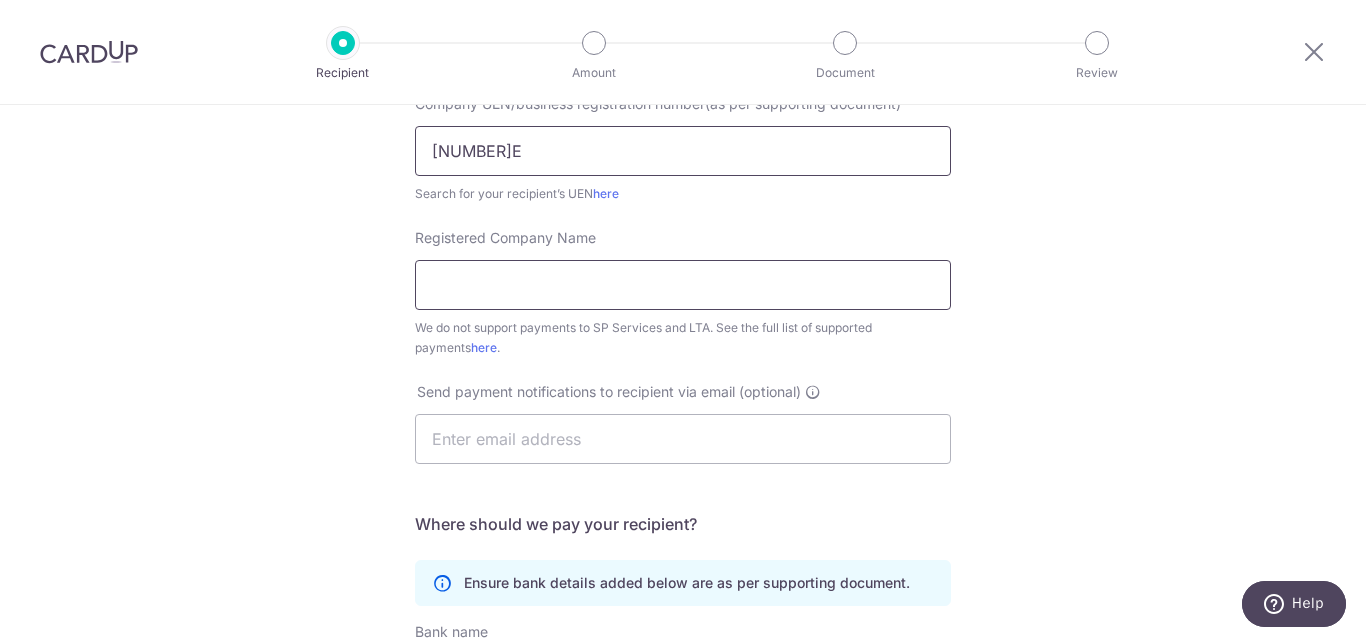 type on "[NUMBER]E" 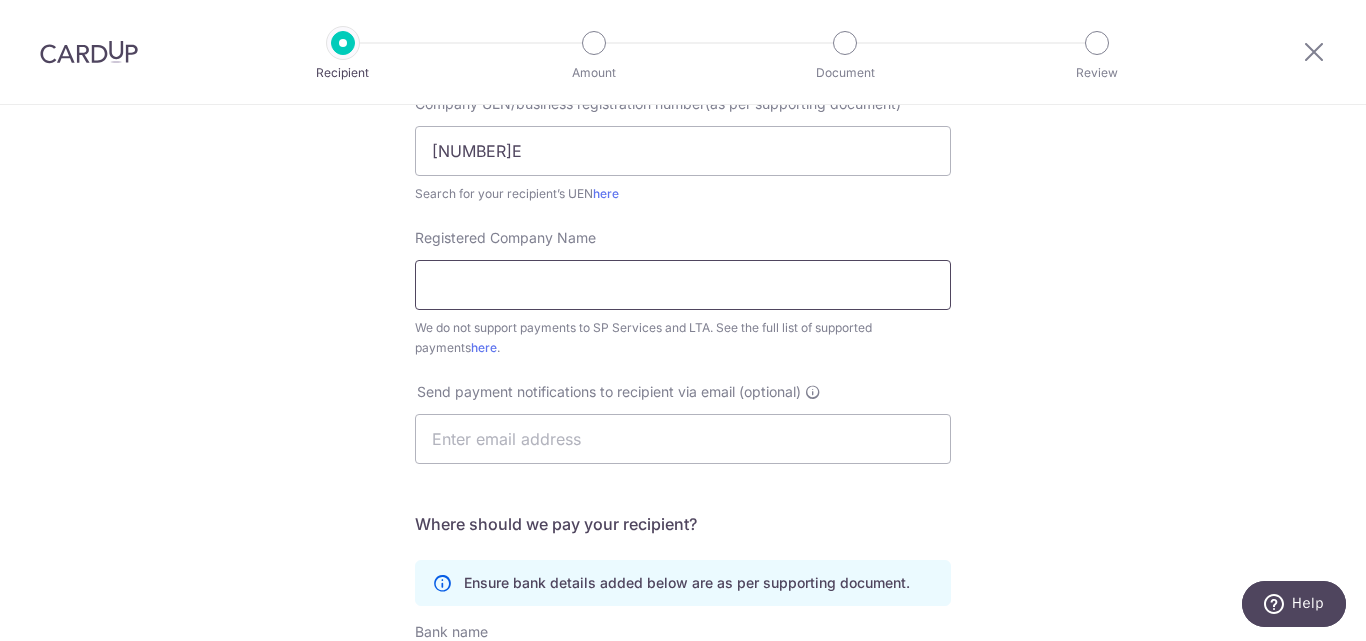 click on "Registered Company Name" at bounding box center [683, 285] 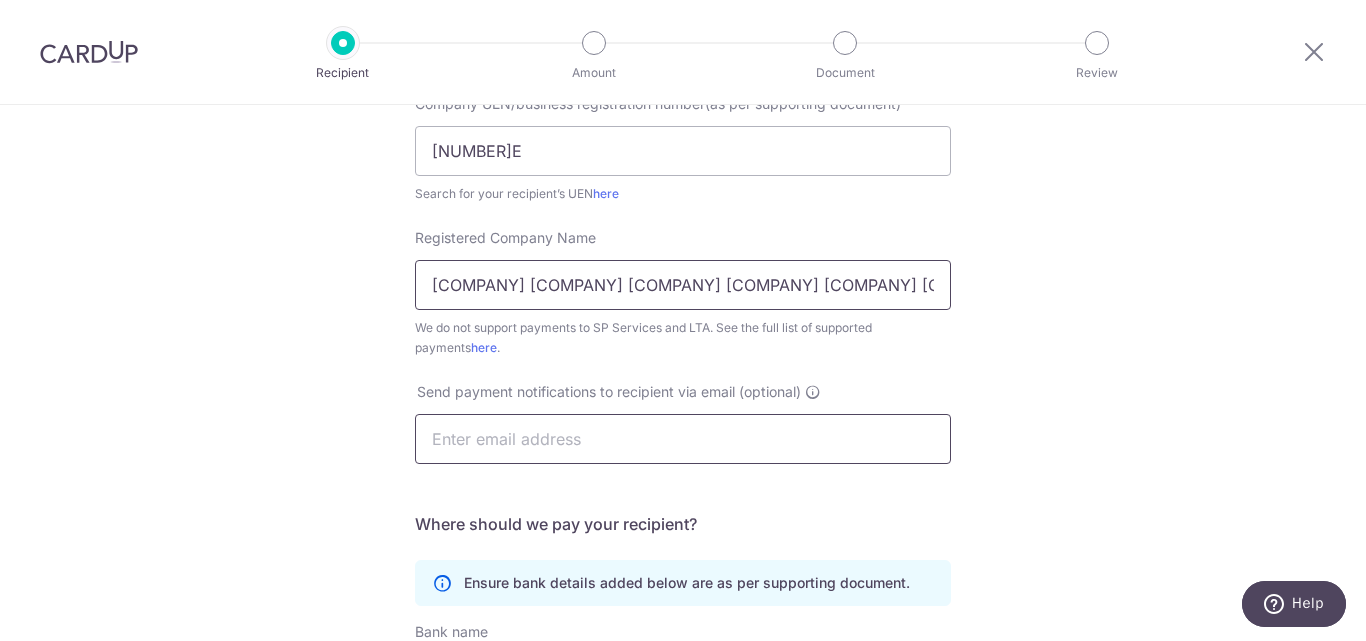 type on "Fujifilm Business Innovation Singapore Pte. Ltd." 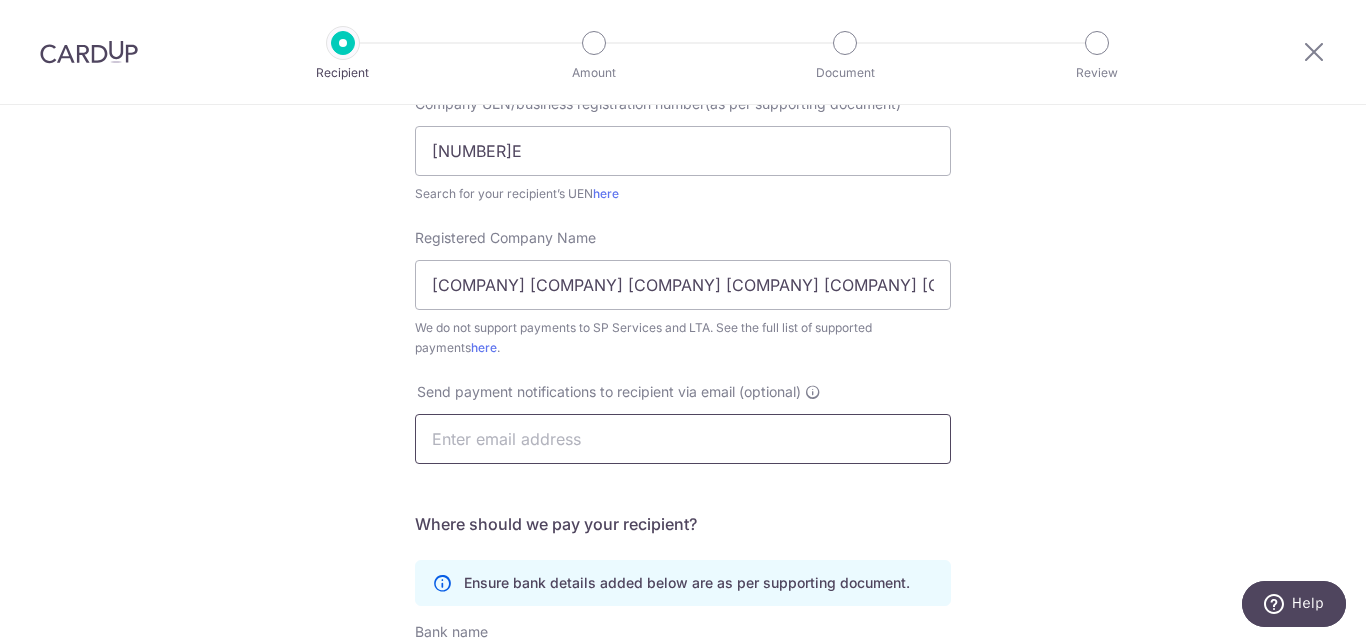 click at bounding box center (683, 439) 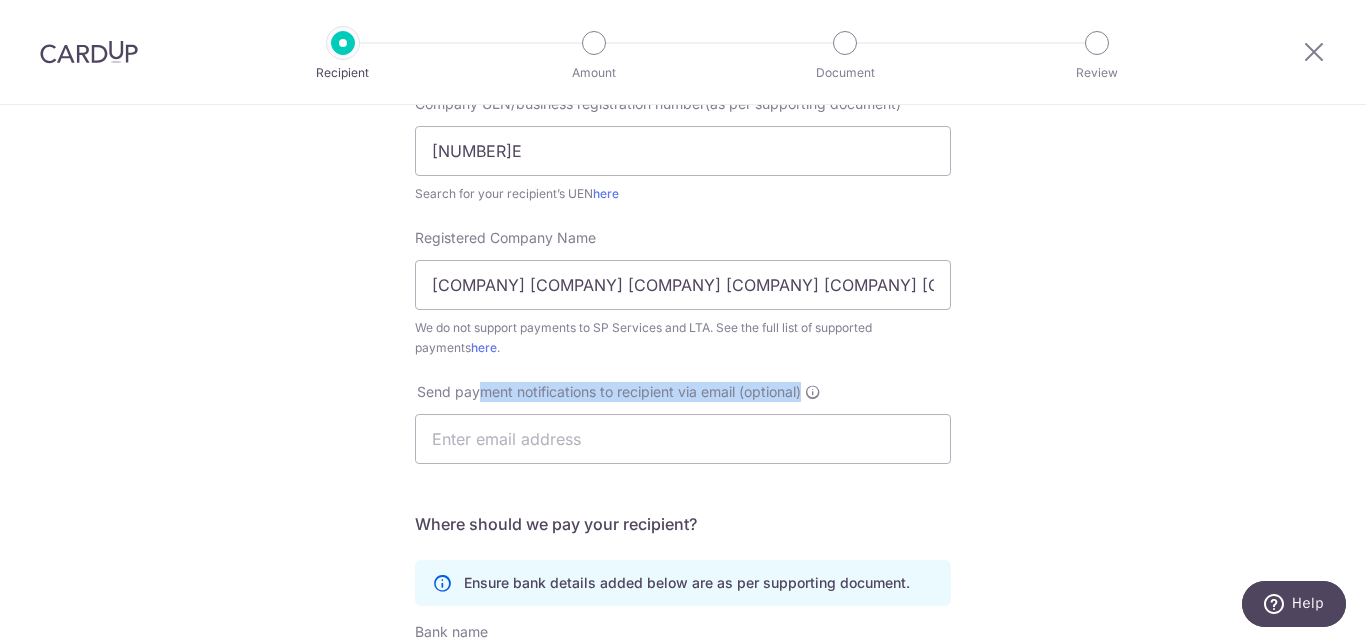 drag, startPoint x: 473, startPoint y: 394, endPoint x: 815, endPoint y: 406, distance: 342.21045 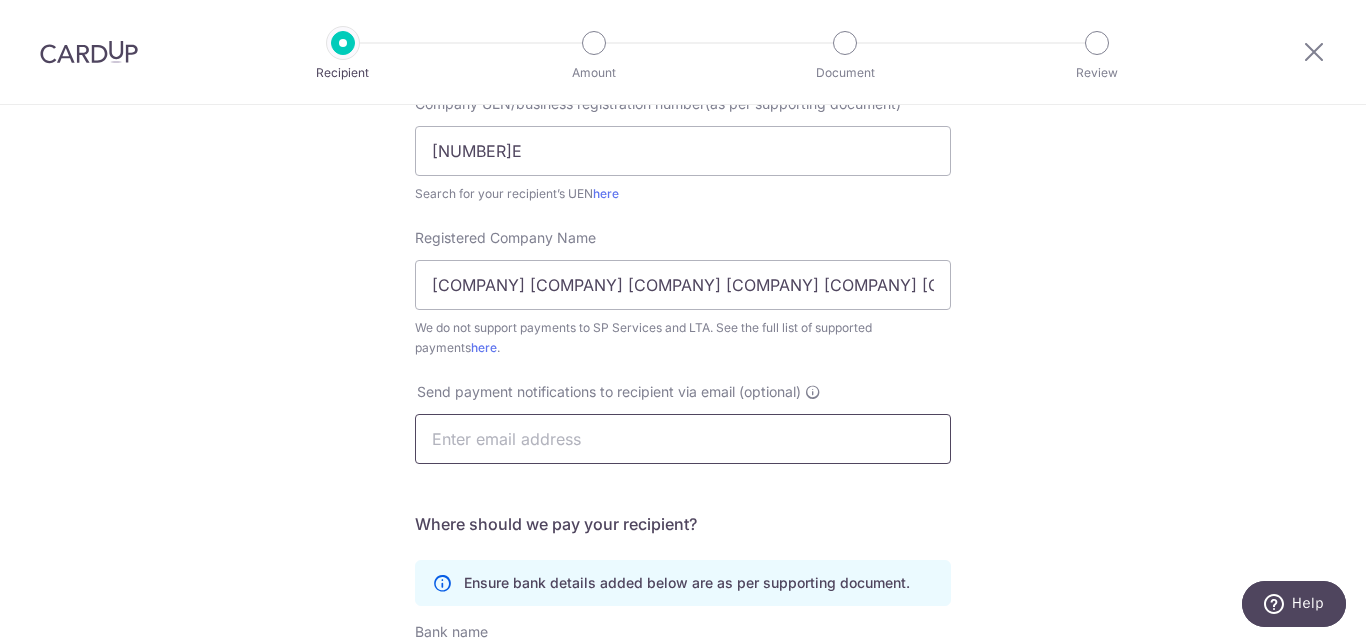 click at bounding box center (683, 439) 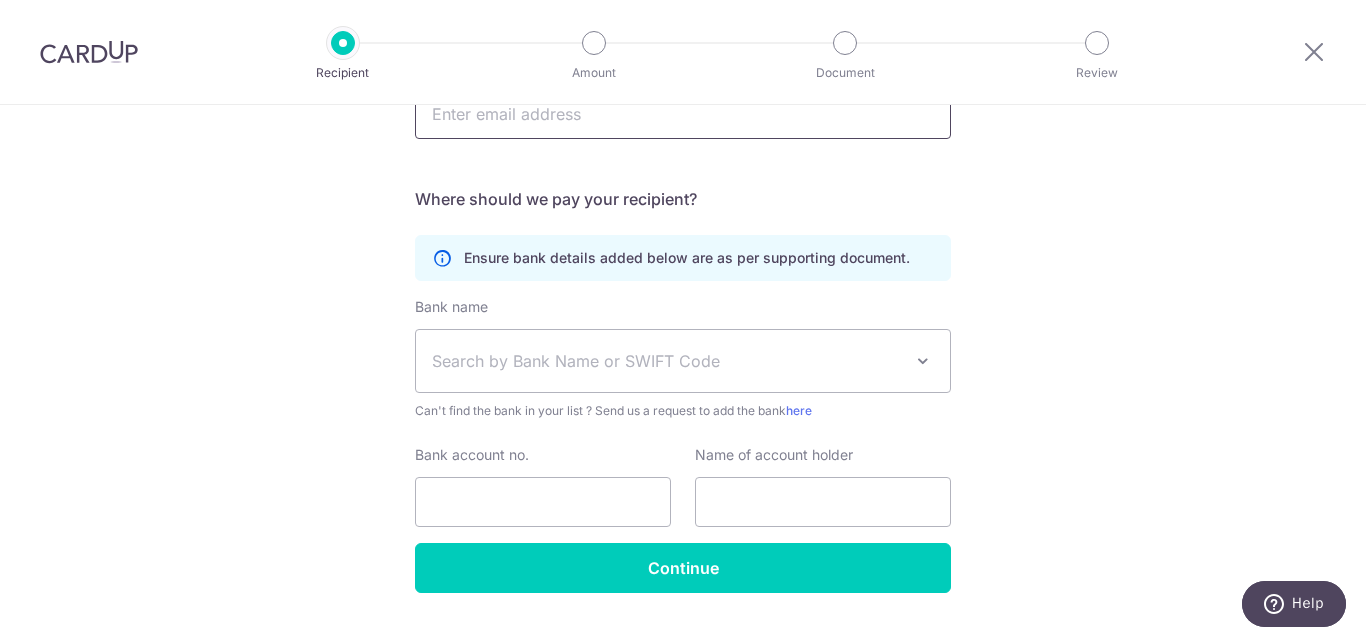 scroll, scrollTop: 667, scrollLeft: 0, axis: vertical 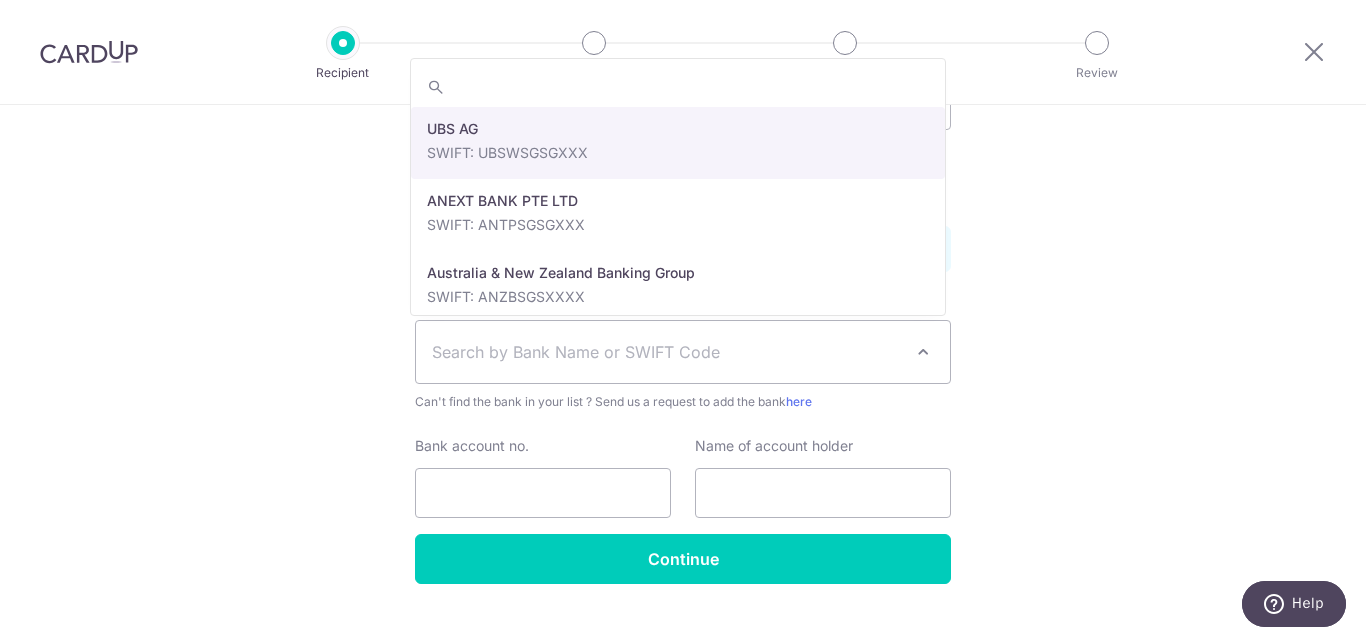 click on "Search by Bank Name or SWIFT Code" at bounding box center (683, 352) 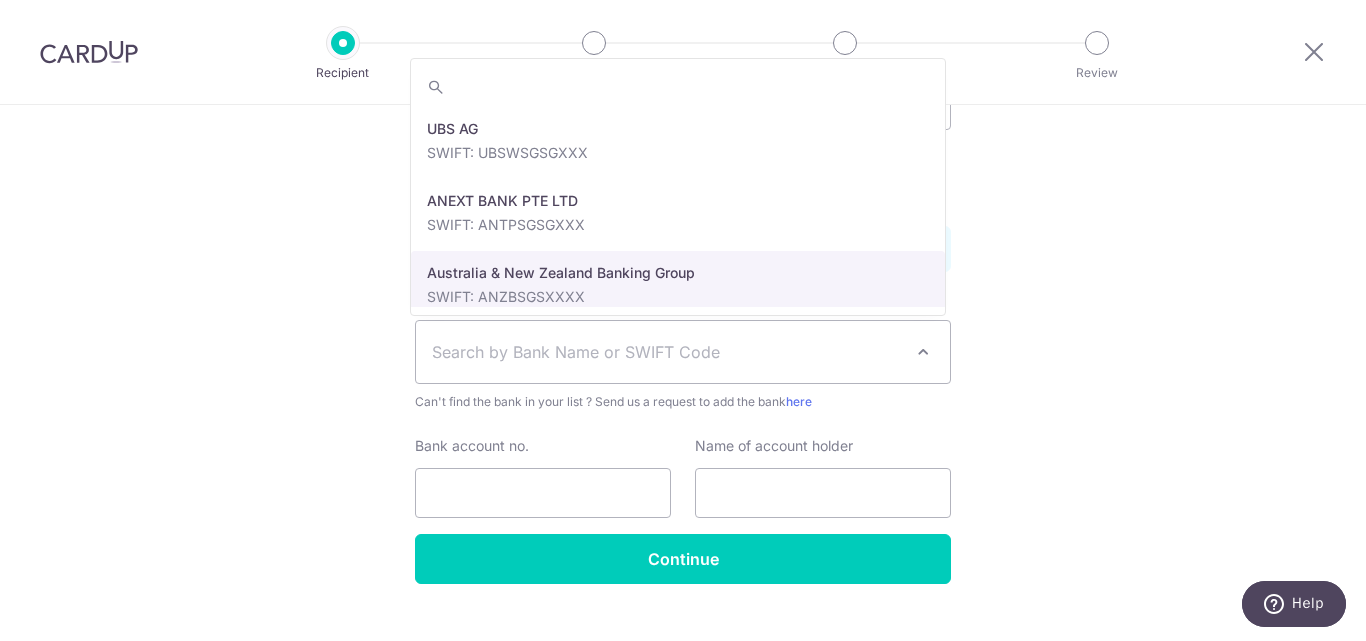 scroll, scrollTop: 667, scrollLeft: 0, axis: vertical 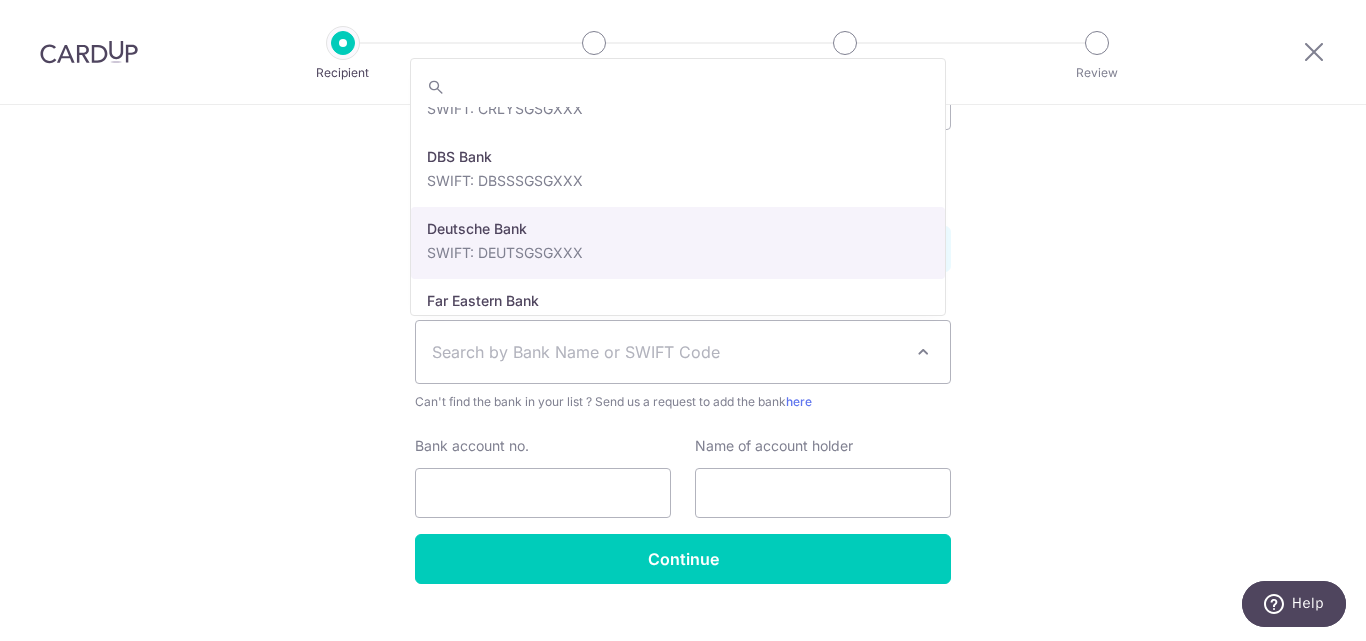 select on "7" 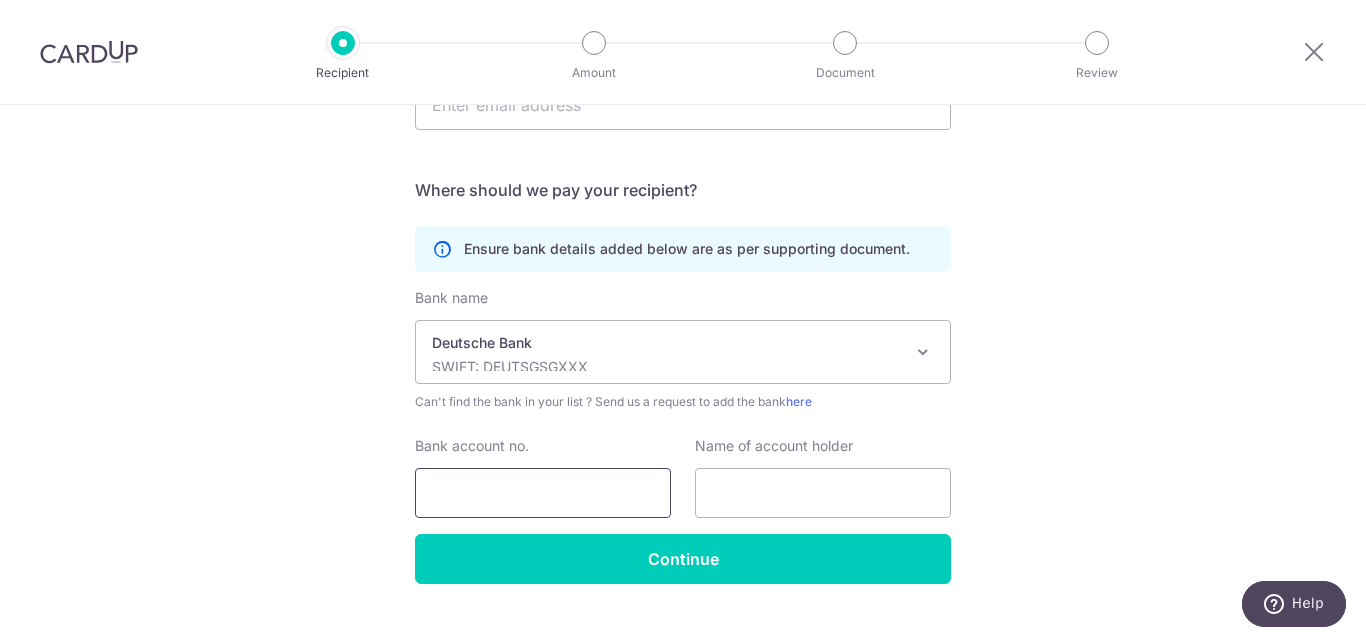 click on "Bank account no." at bounding box center (543, 493) 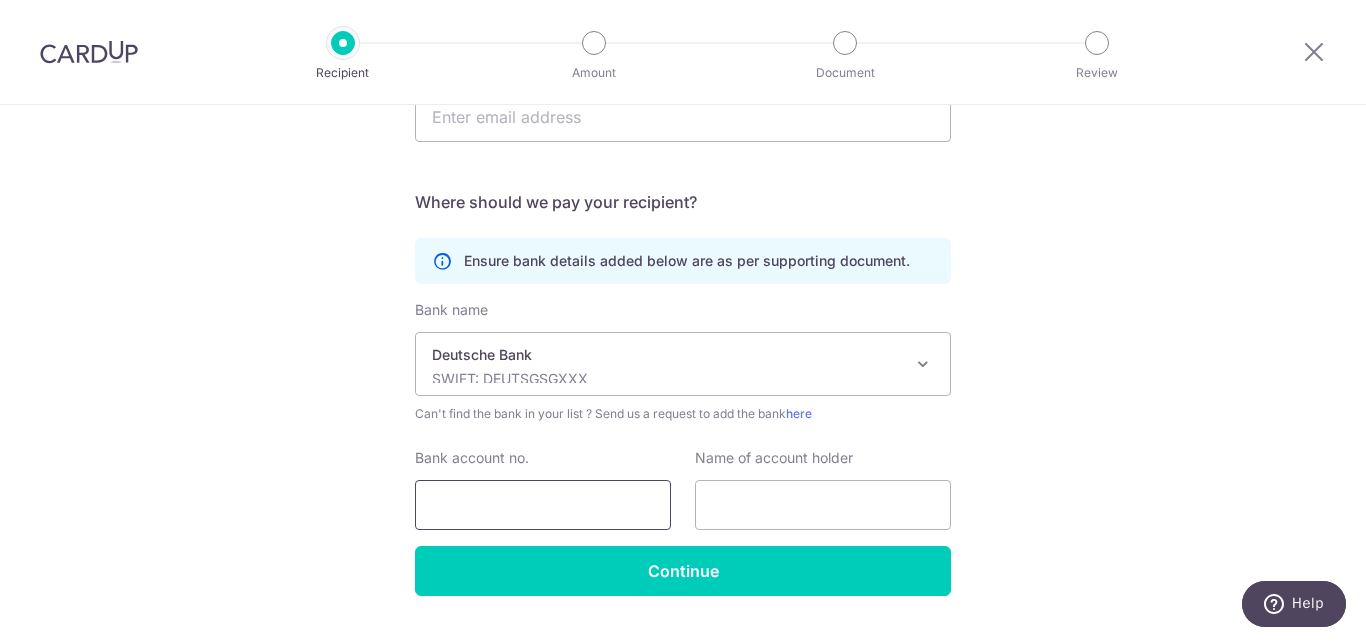 scroll, scrollTop: 667, scrollLeft: 0, axis: vertical 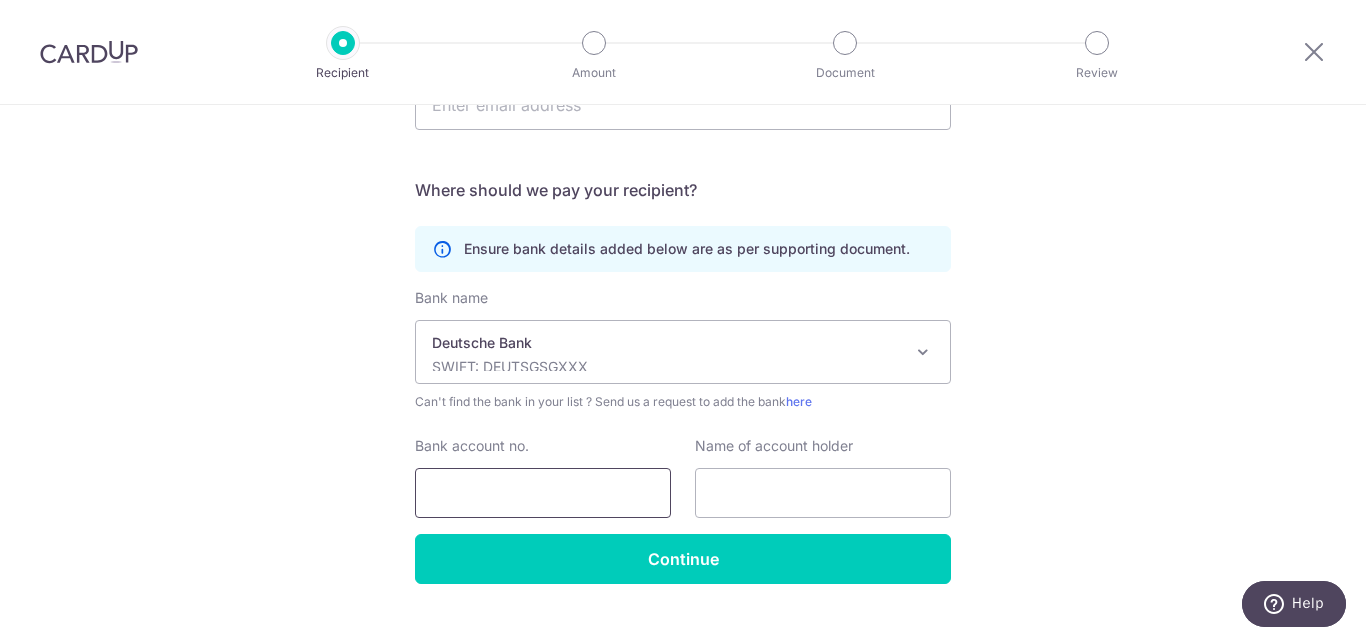 click on "Bank account no." at bounding box center [543, 493] 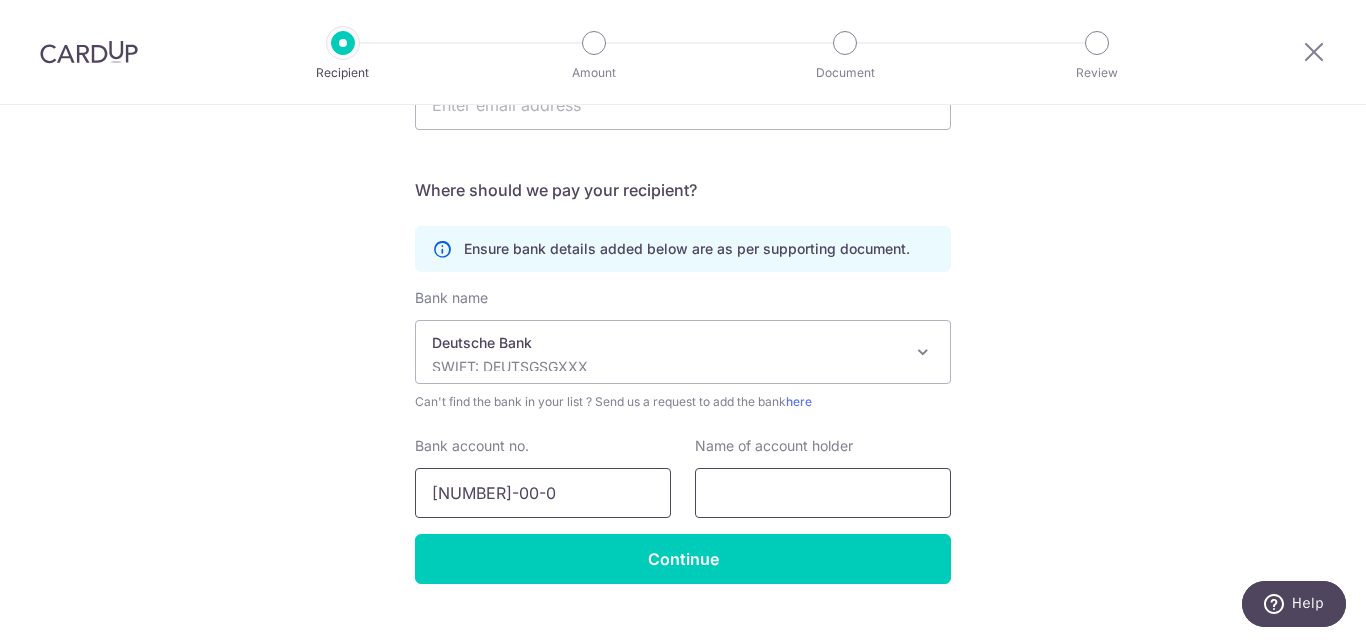 type on "2547818-00-0" 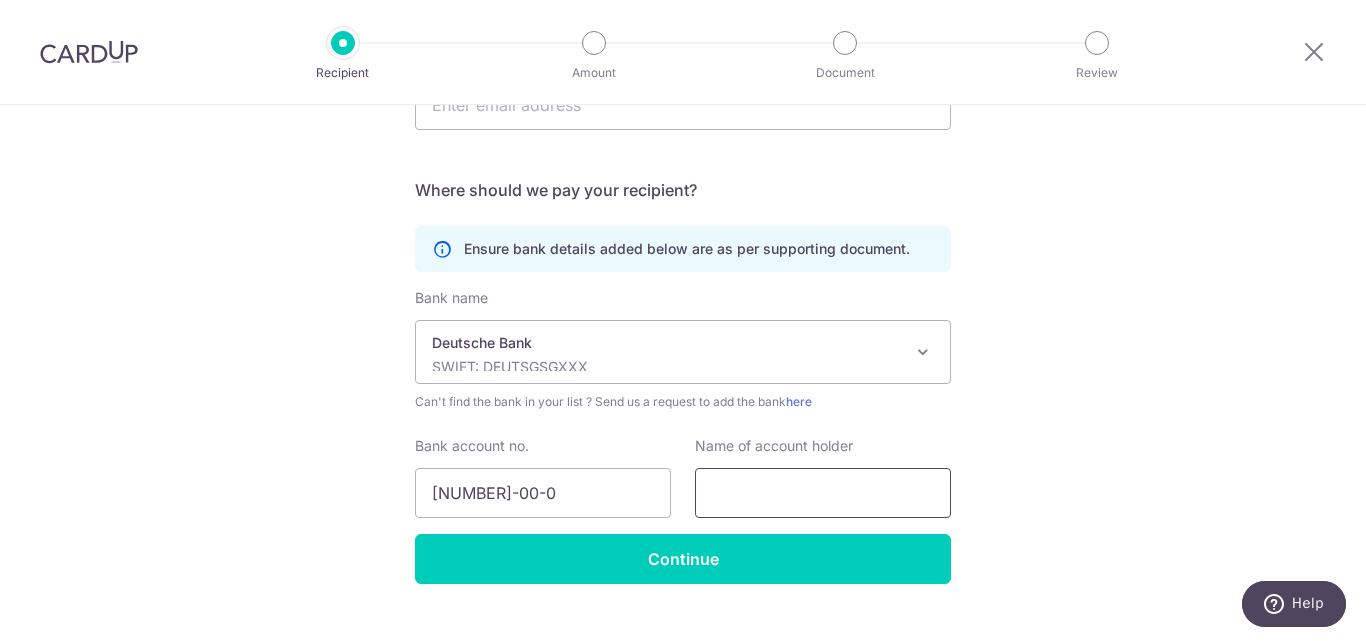 click at bounding box center (823, 493) 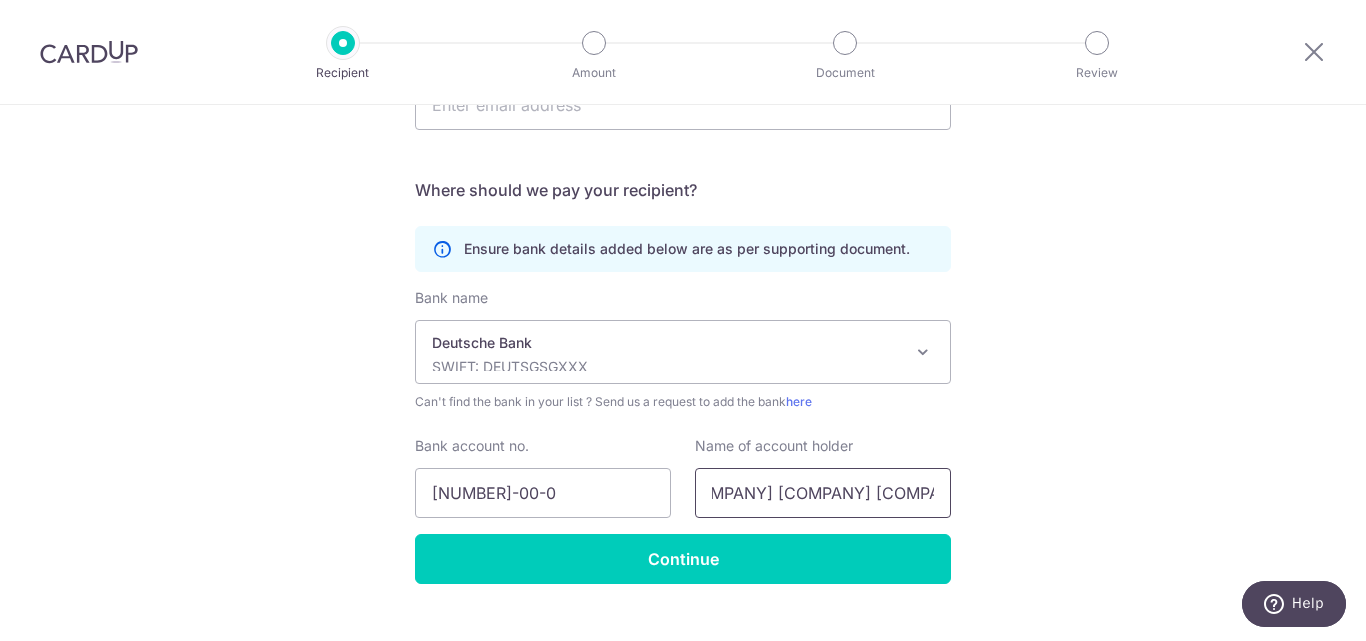 scroll, scrollTop: 0, scrollLeft: 135, axis: horizontal 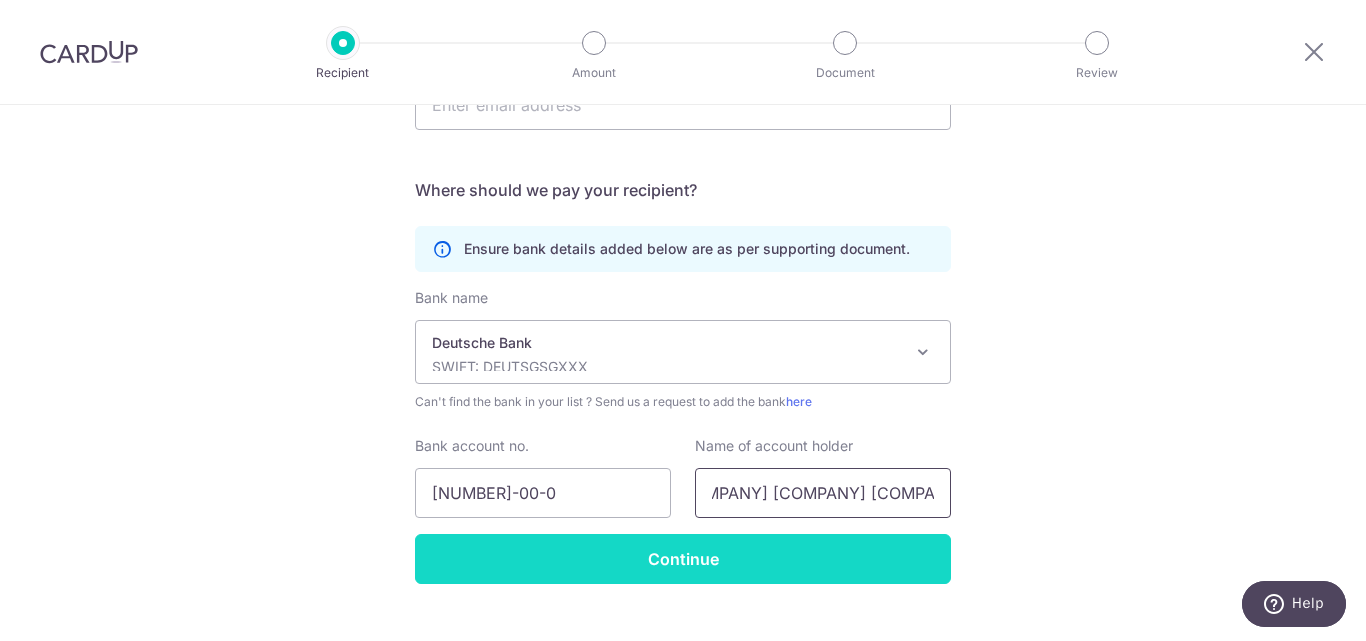 type on "Fujifilm Business Innovation Singapore Pte. Ltd." 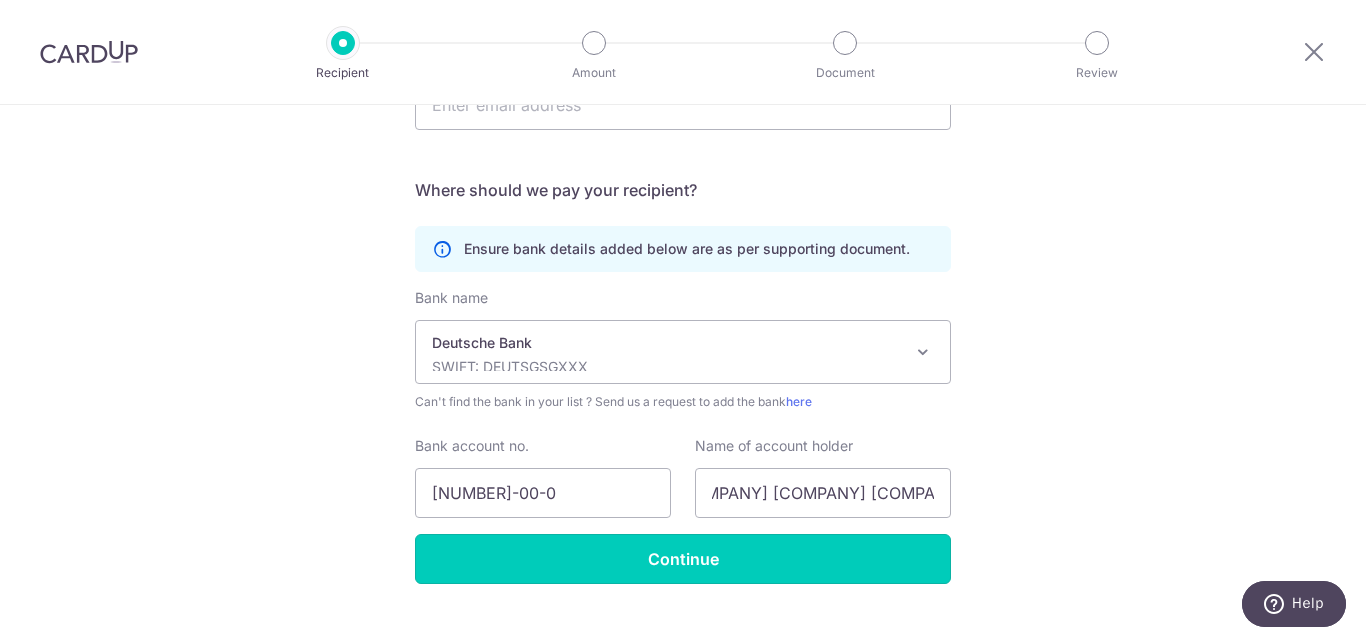 scroll, scrollTop: 0, scrollLeft: 0, axis: both 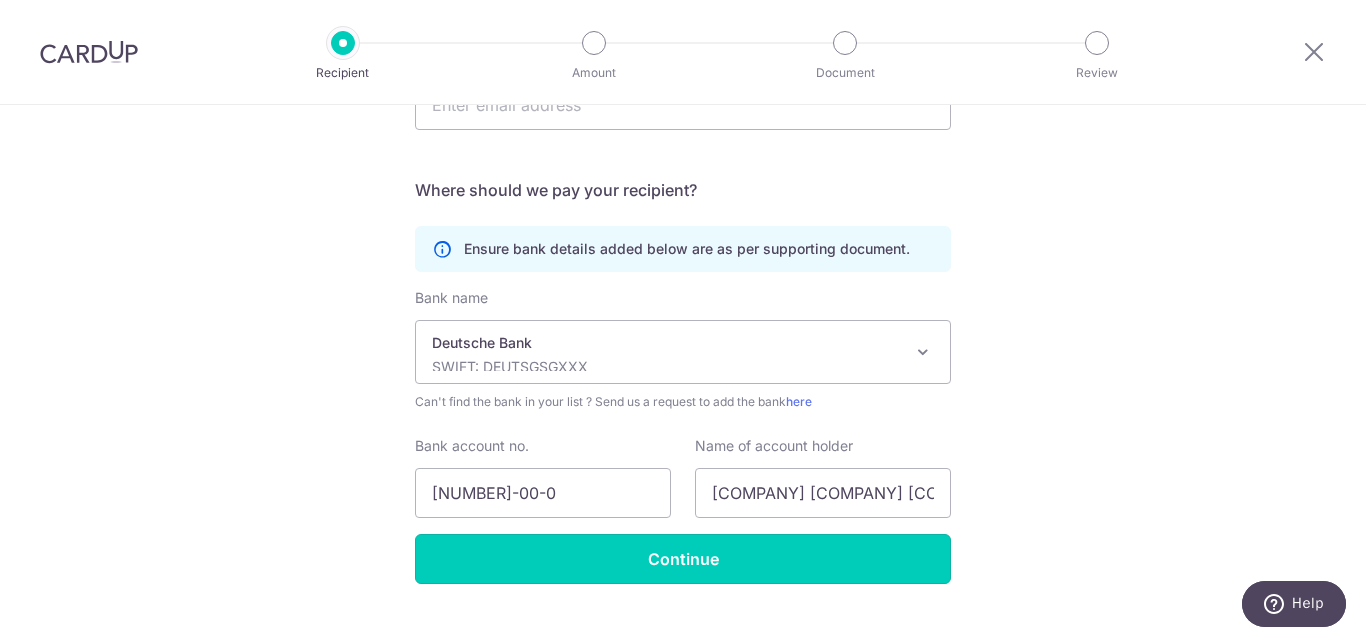 click on "Continue" at bounding box center [683, 559] 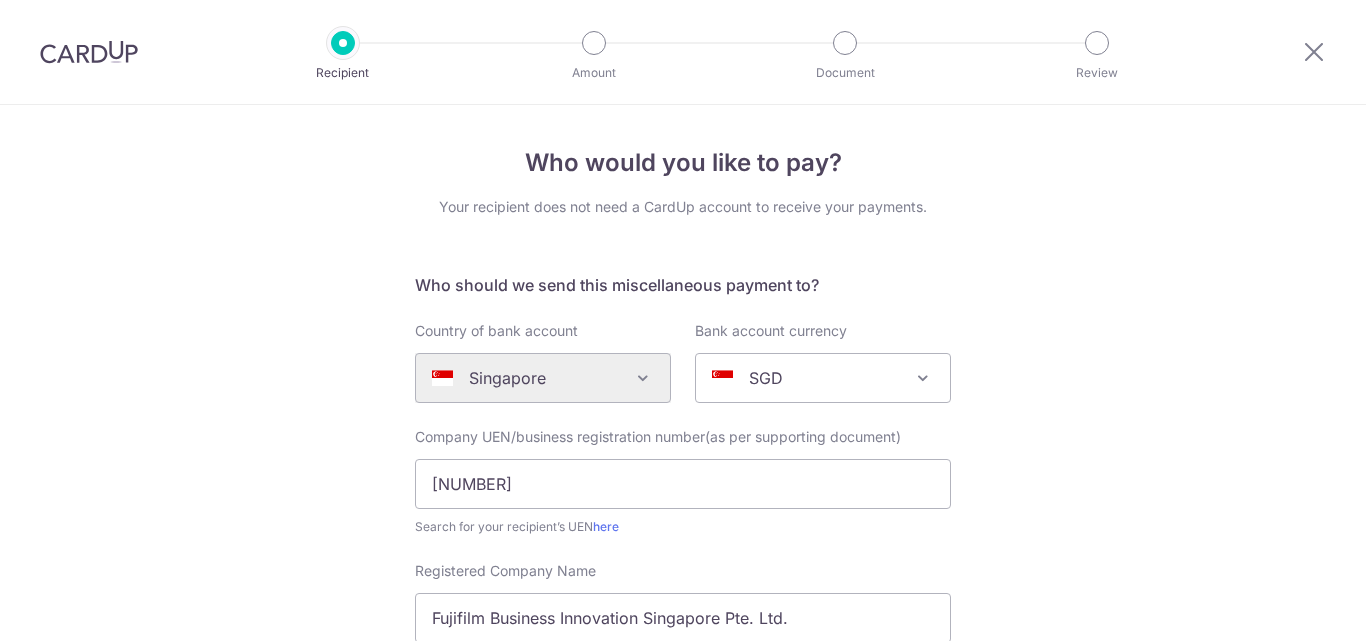 scroll, scrollTop: 0, scrollLeft: 0, axis: both 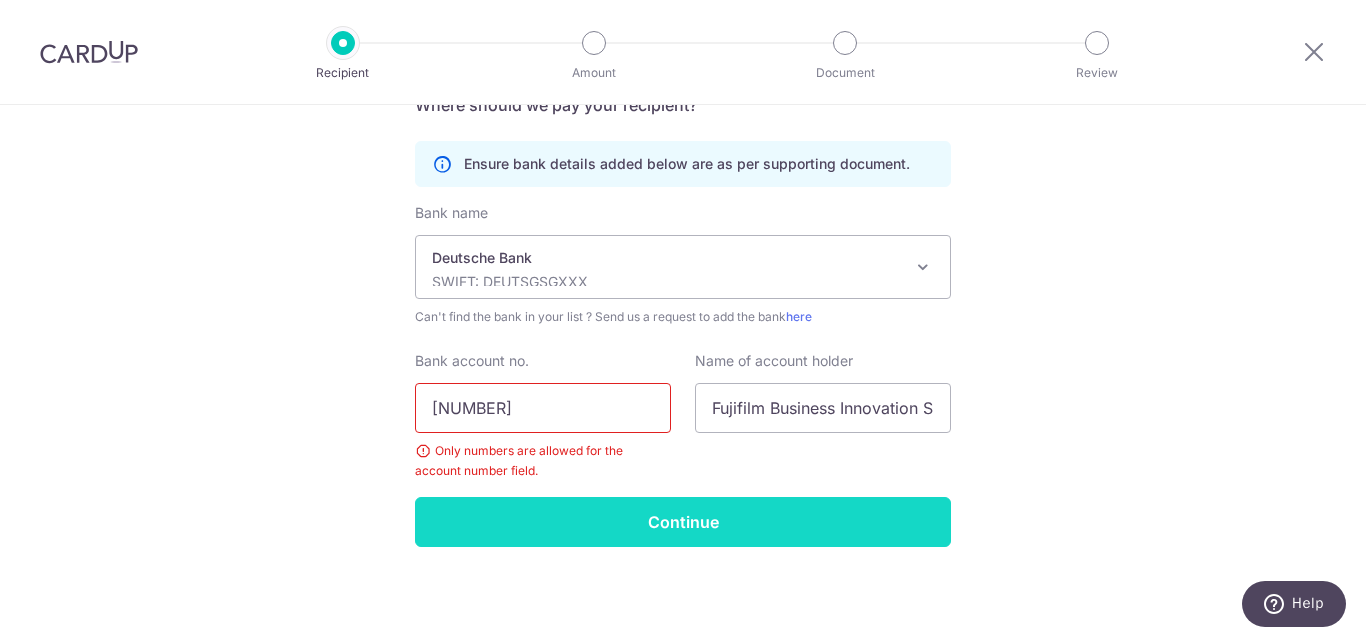 click on "Continue" at bounding box center (683, 522) 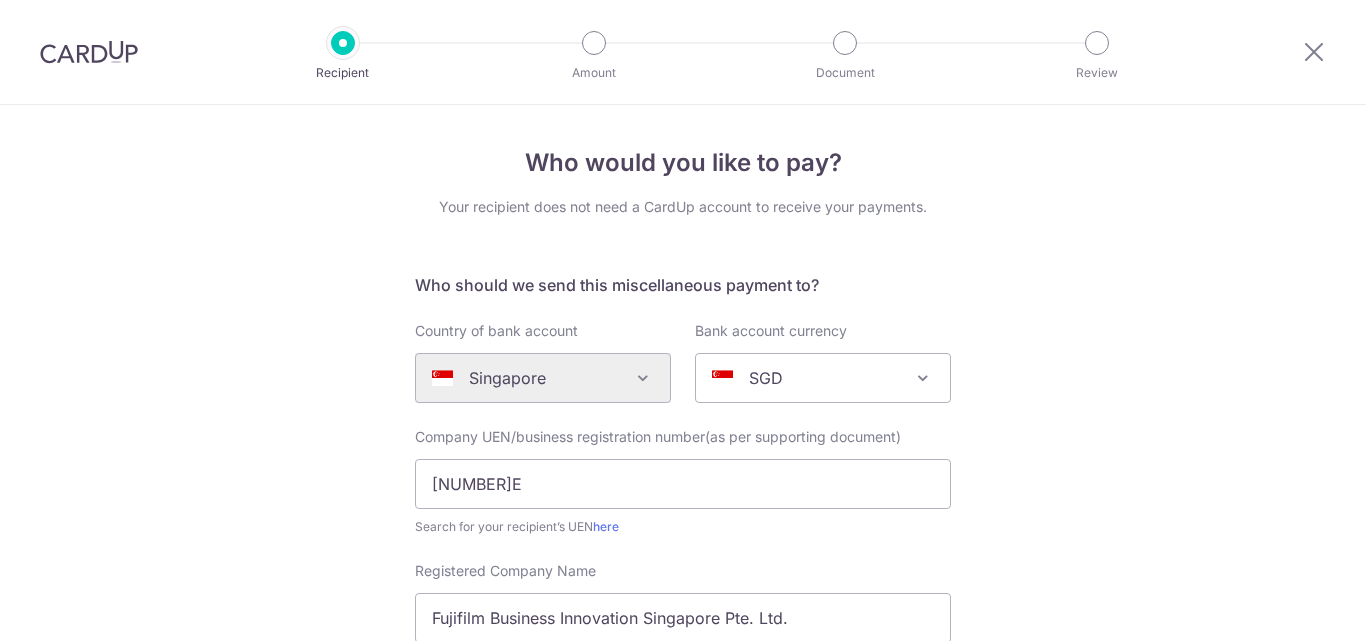 scroll, scrollTop: 0, scrollLeft: 0, axis: both 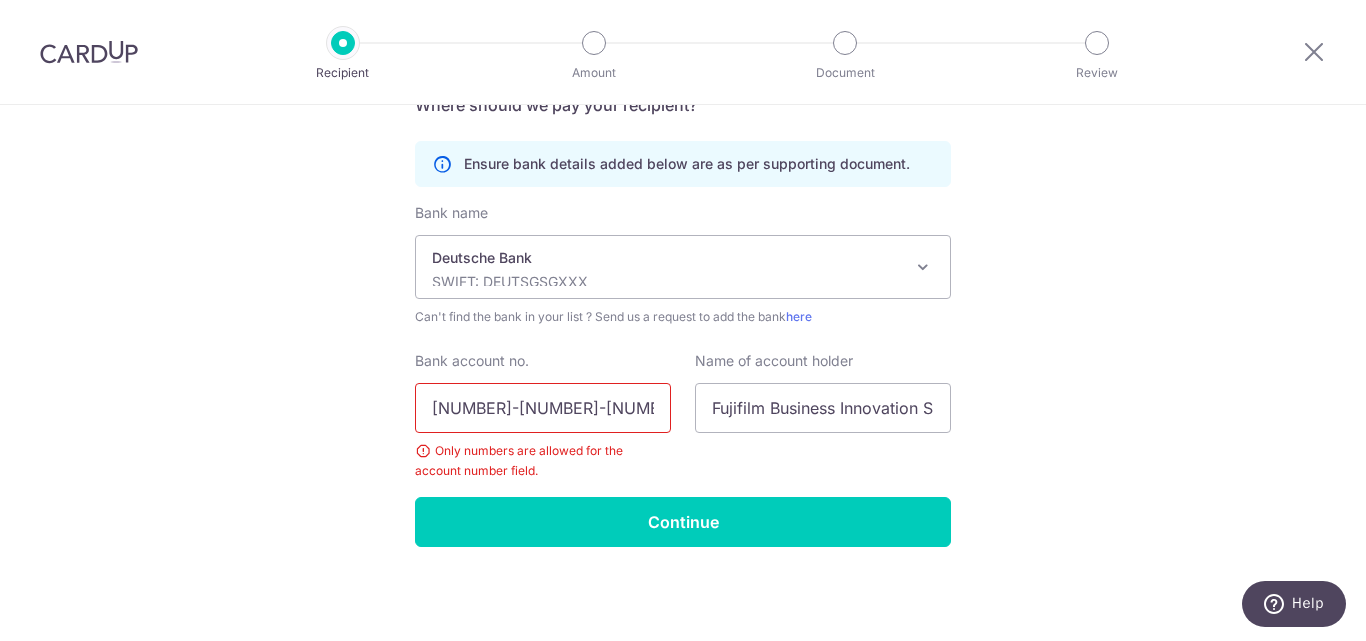 click on "[NUMBER]-[NUMBER]-[NUMBER]" at bounding box center (543, 408) 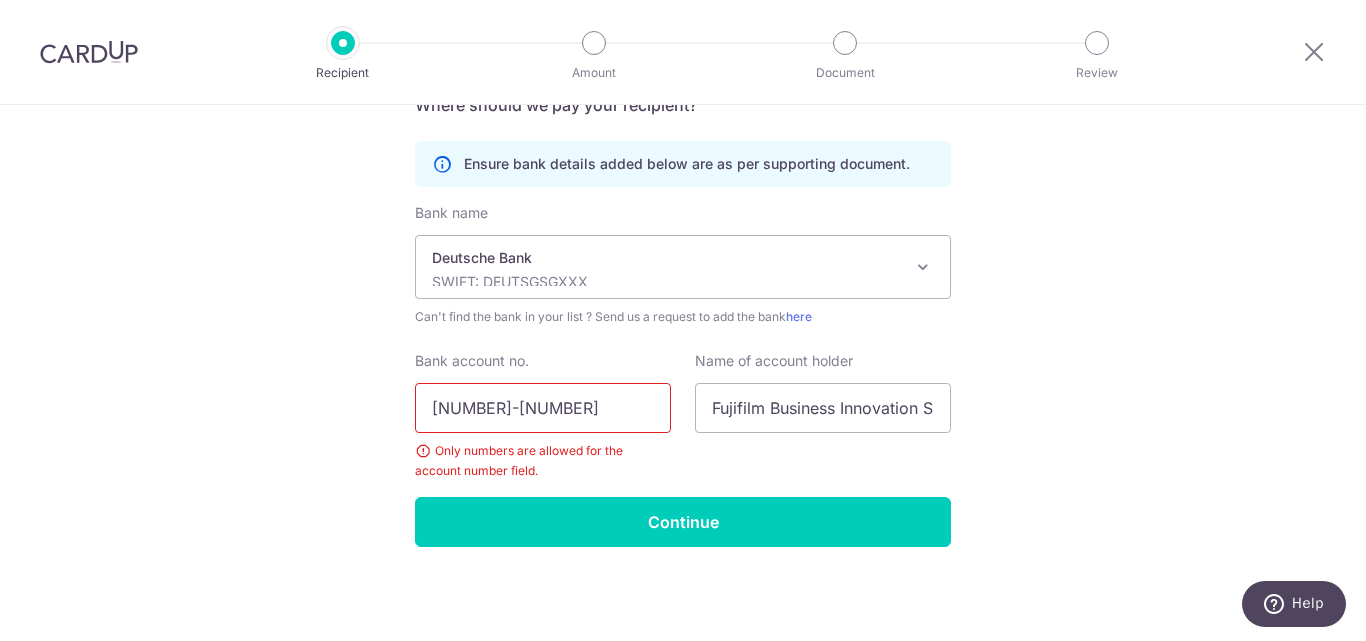 click on "2547818-000" at bounding box center [543, 408] 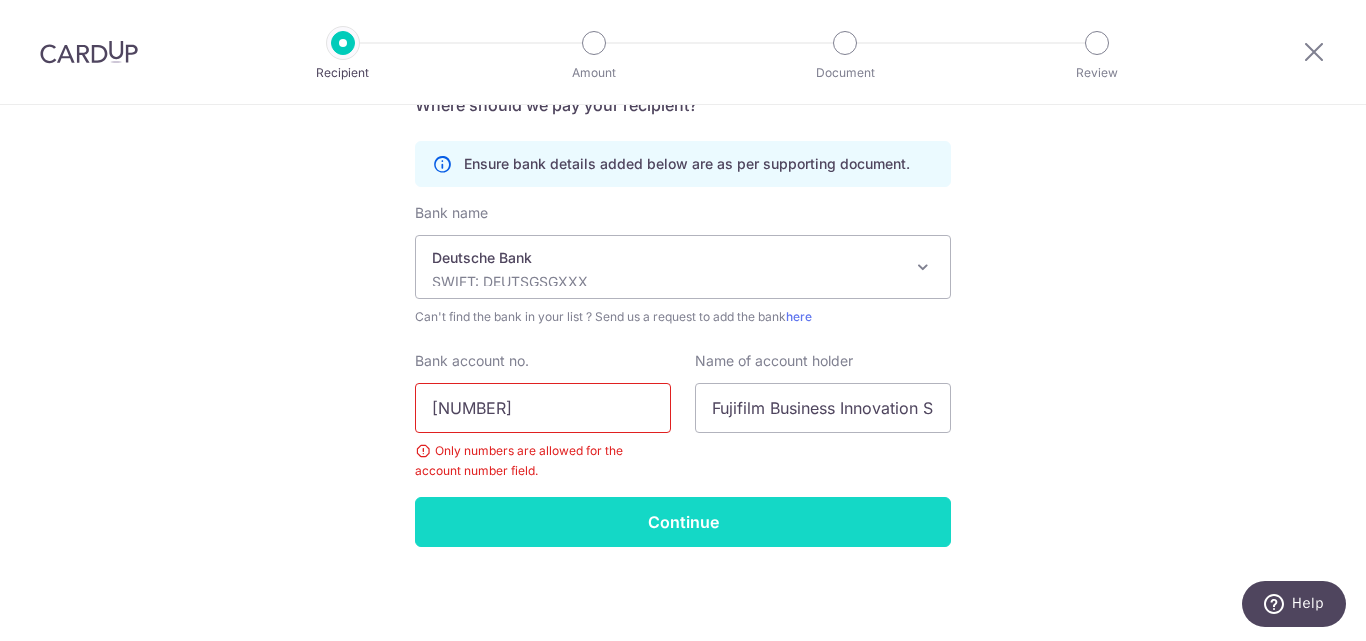 type on "2547818000" 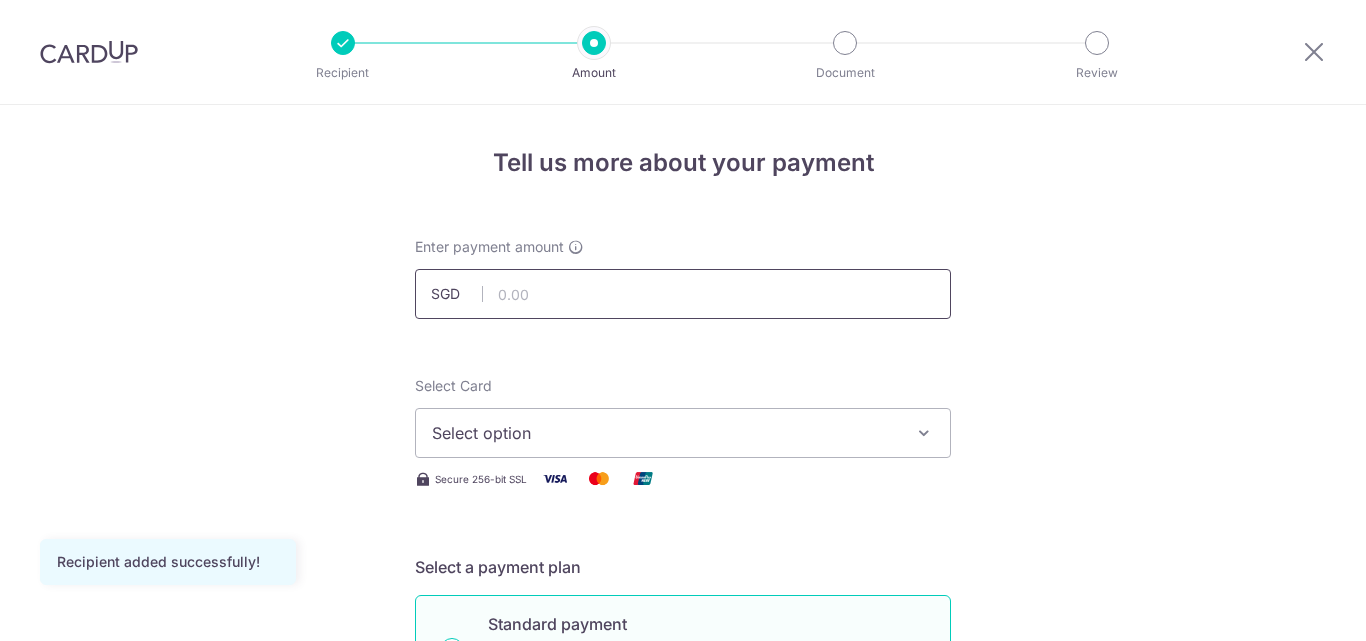 scroll, scrollTop: 0, scrollLeft: 0, axis: both 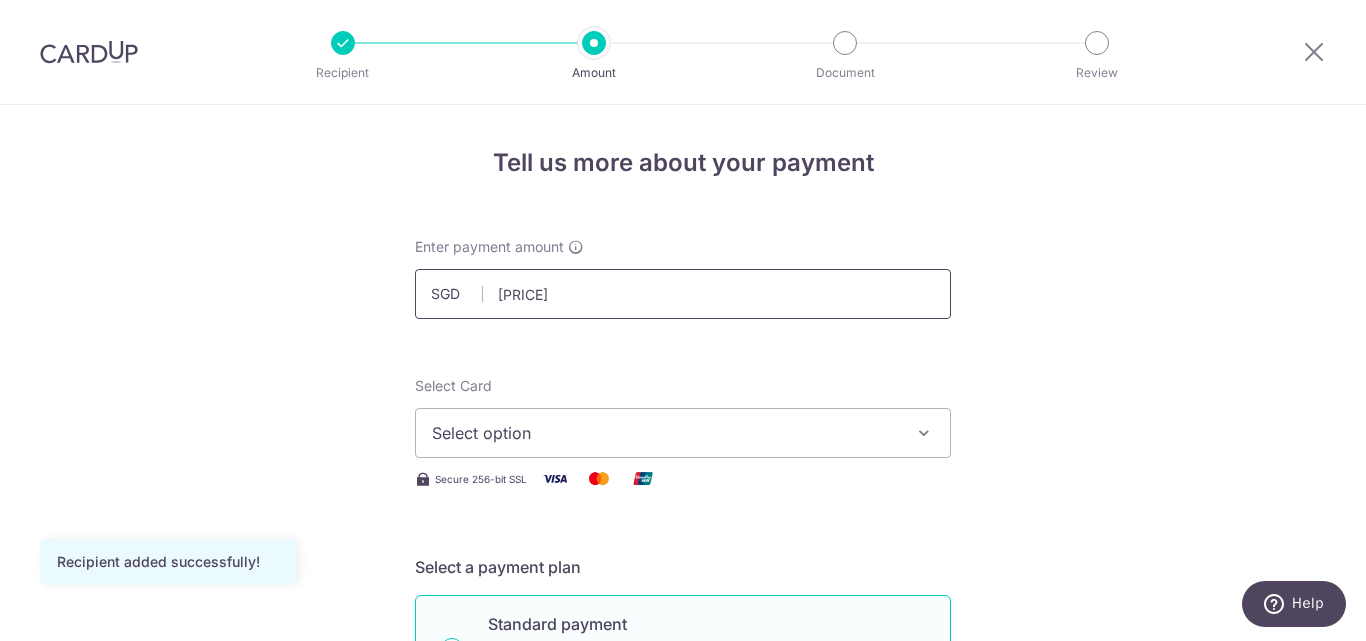 type on "236.03" 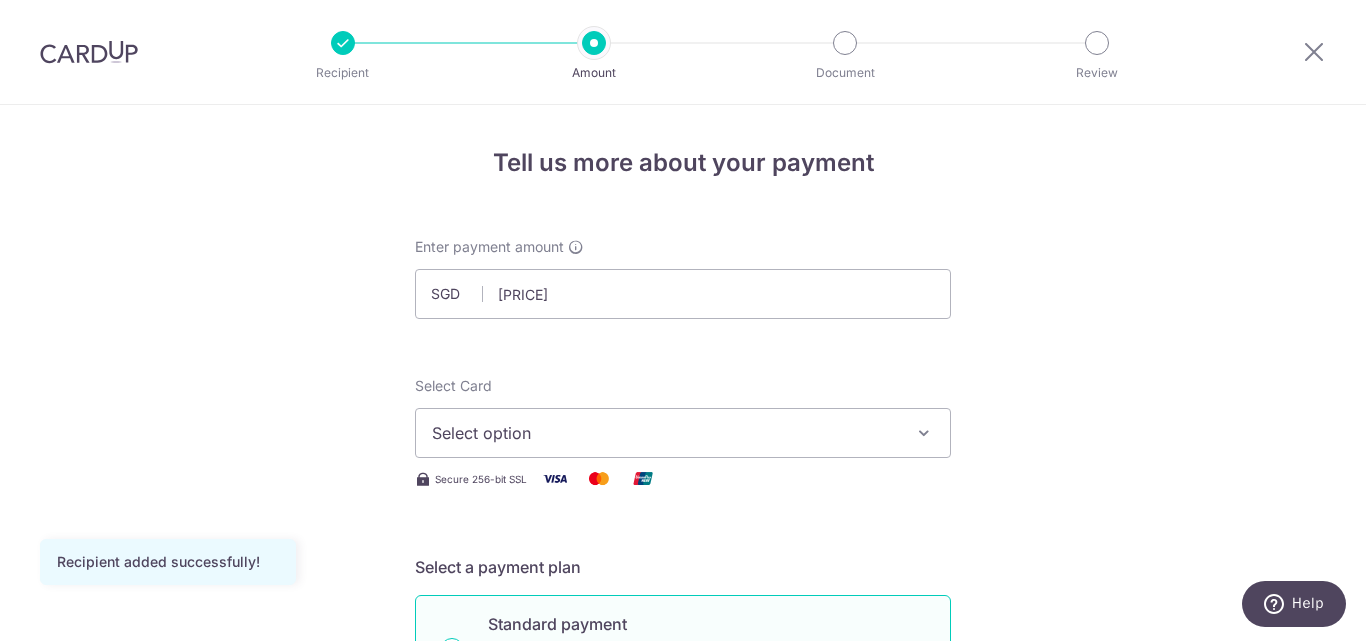 click on "Select option" at bounding box center [665, 433] 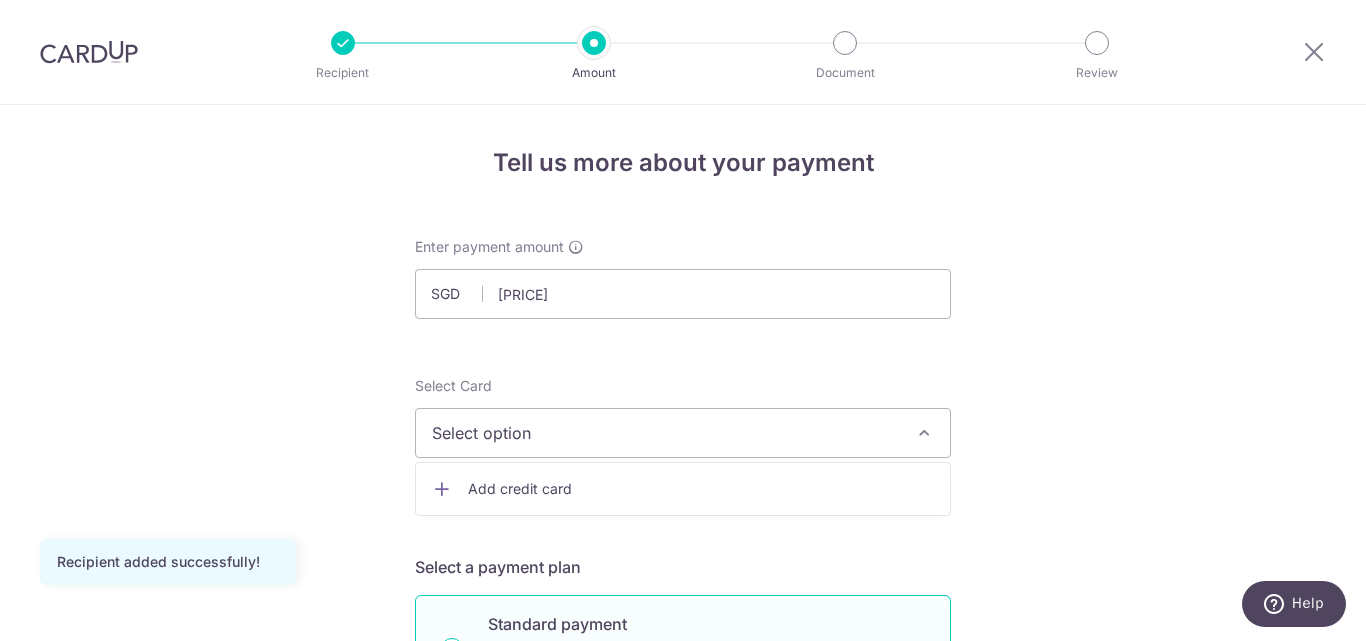 click on "Add credit card" at bounding box center [683, 489] 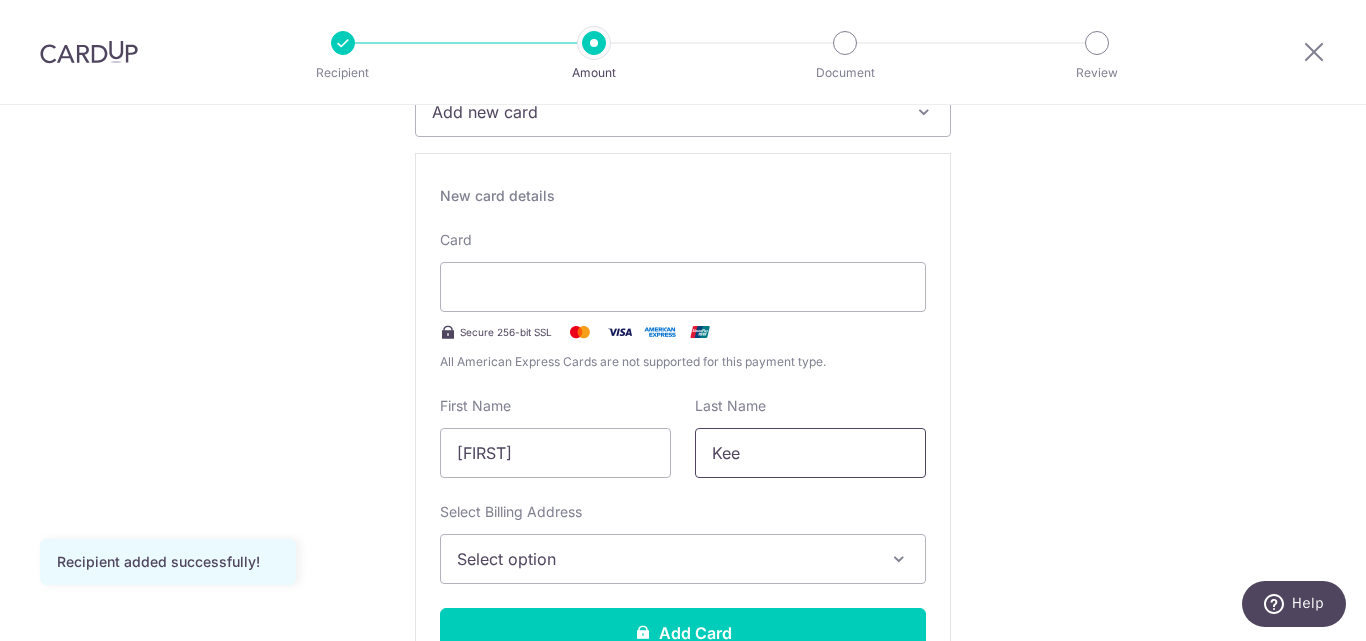 scroll, scrollTop: 333, scrollLeft: 0, axis: vertical 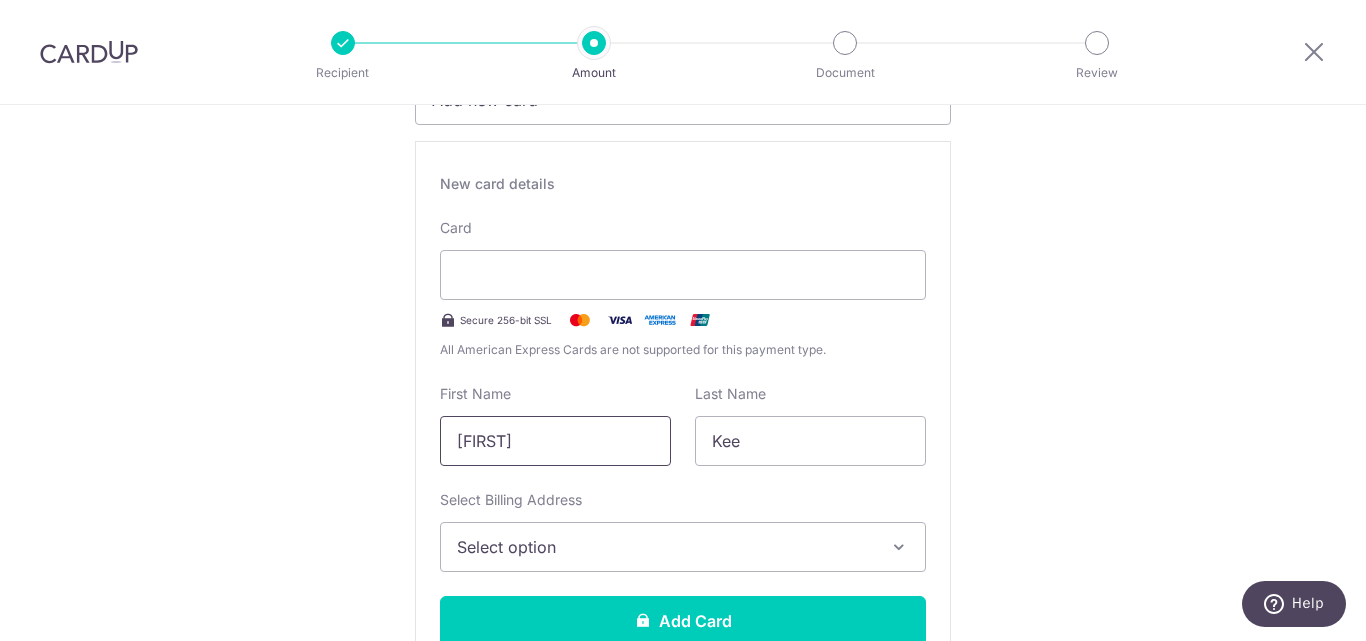 click on "[FIRST] [LAST]" at bounding box center [555, 441] 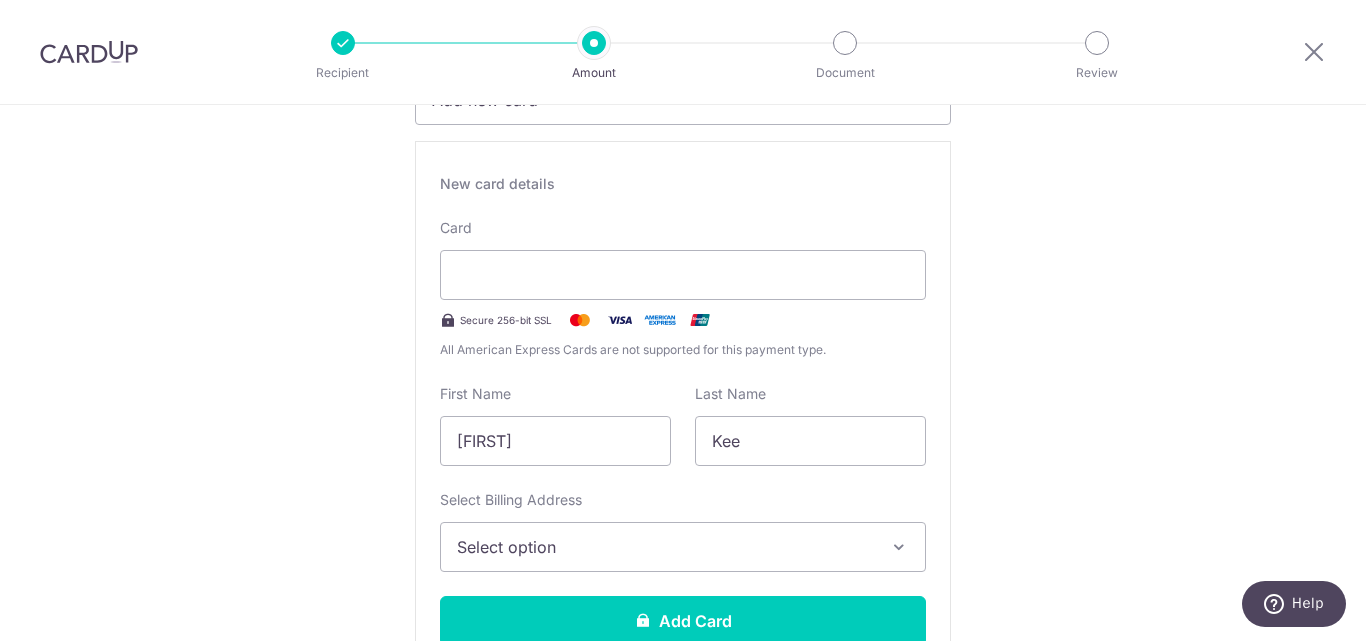 click on "Select option" at bounding box center [683, 547] 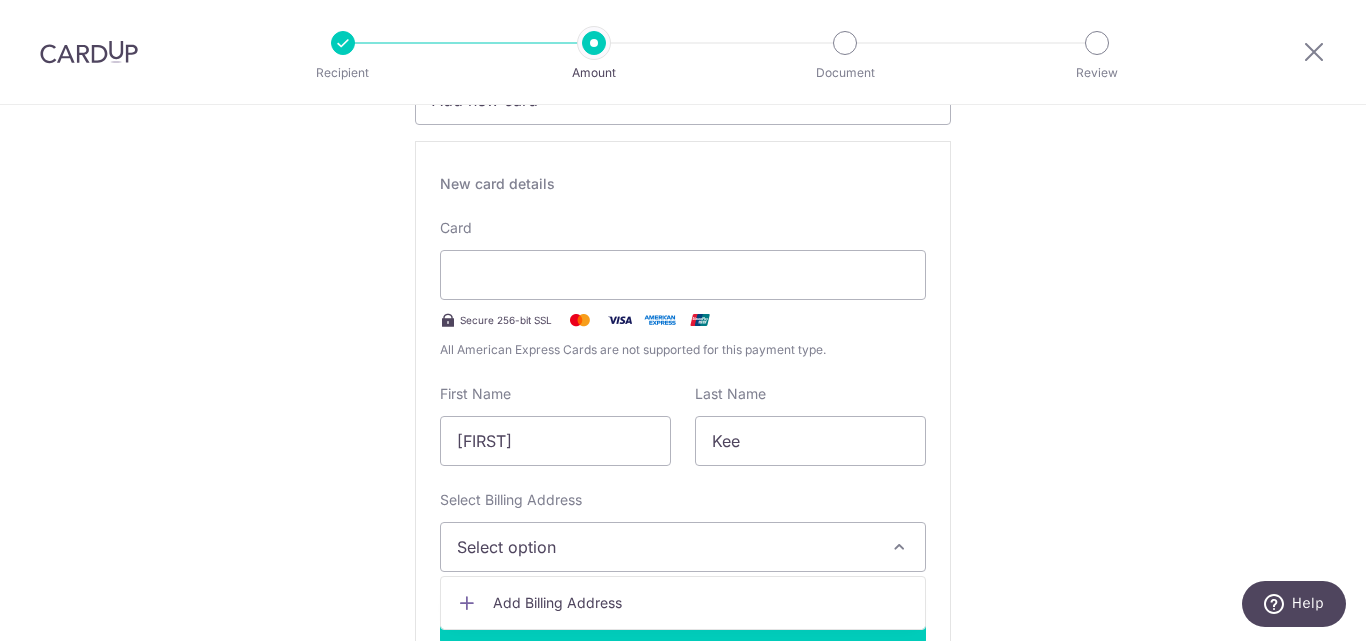 scroll, scrollTop: 667, scrollLeft: 0, axis: vertical 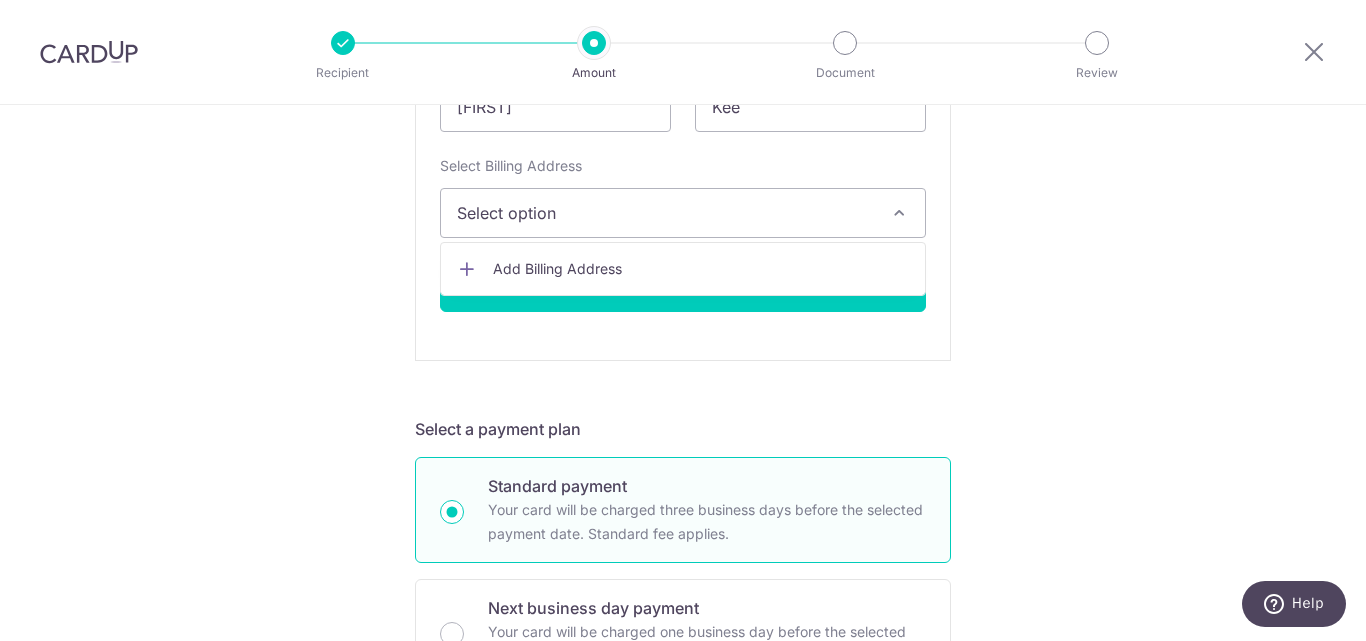 click on "Enter payment amount
SGD
236.03
236.03
Recipient added successfully!
Select Card
Add new card
Add credit card
Secure 256-bit SSL
Text
New card details
Card
Secure 256-bit SSL
First Name" at bounding box center (683, 626) 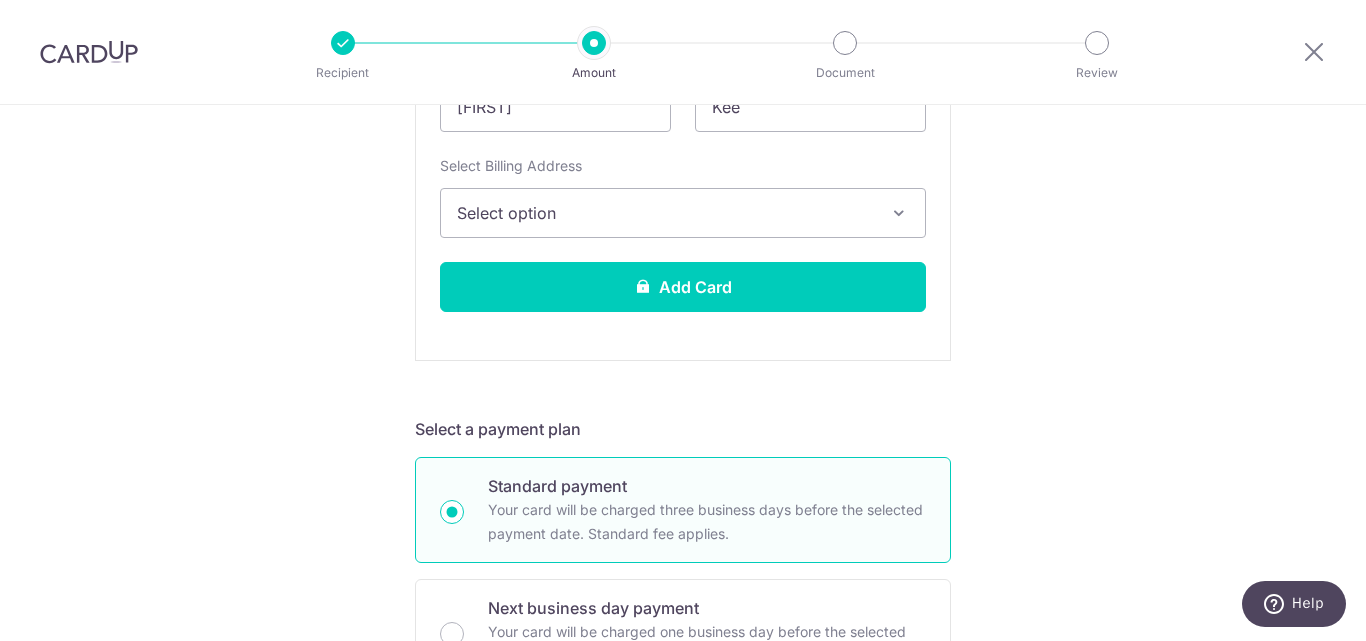 click on "Select option" at bounding box center [683, 213] 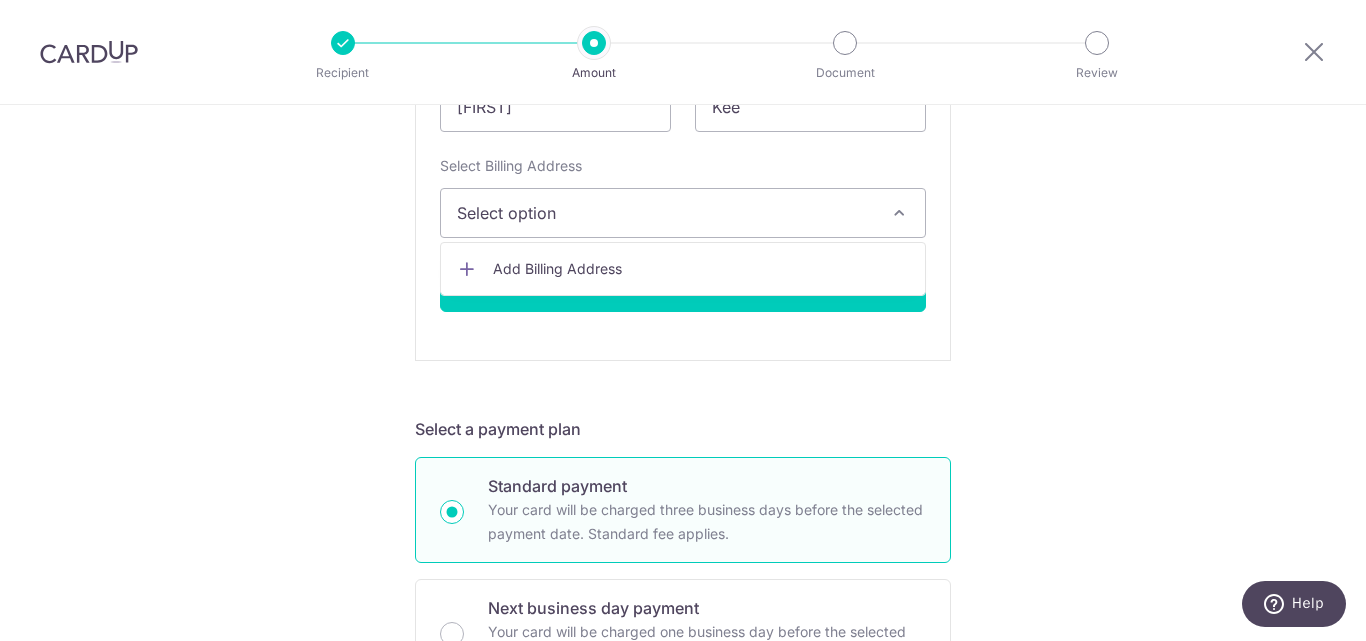 click on "New card details
Card
Secure 256-bit SSL
All American Express Cards are not supported for this payment type.
First Name
Kim Wee
Last Name
Kee
Select Billing Address
Select option
Add Billing Address
Add Card" at bounding box center [683, 84] 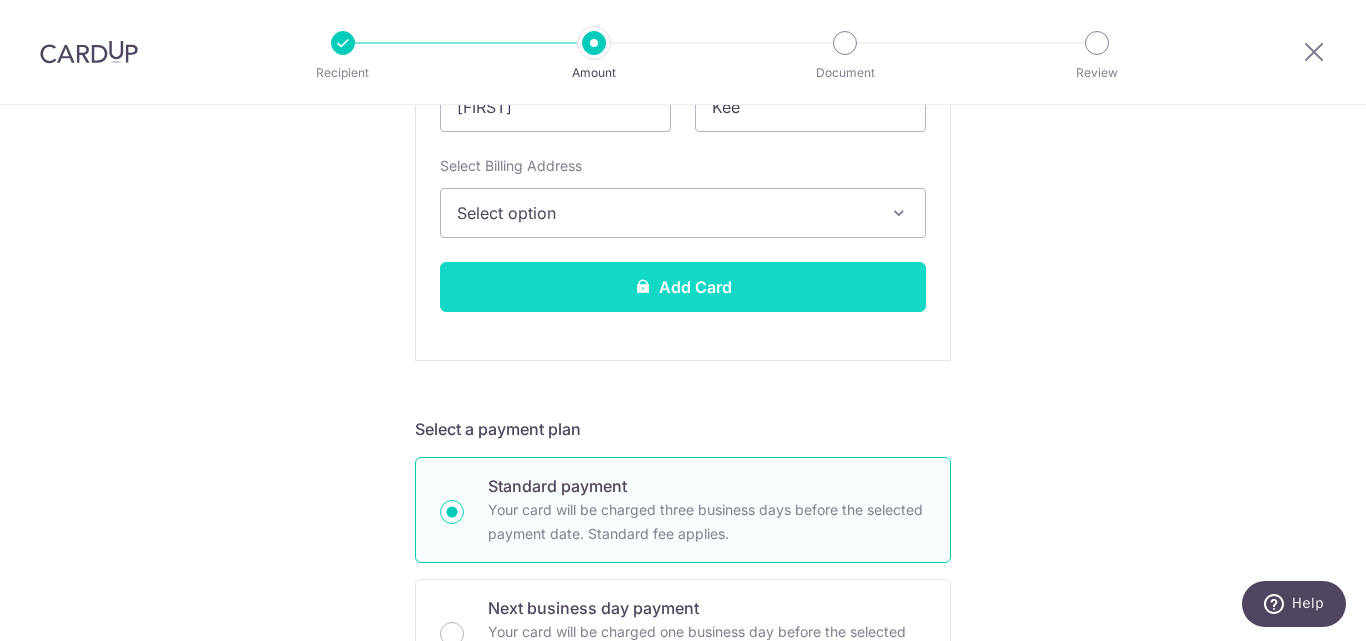 click on "Add Card" at bounding box center (683, 287) 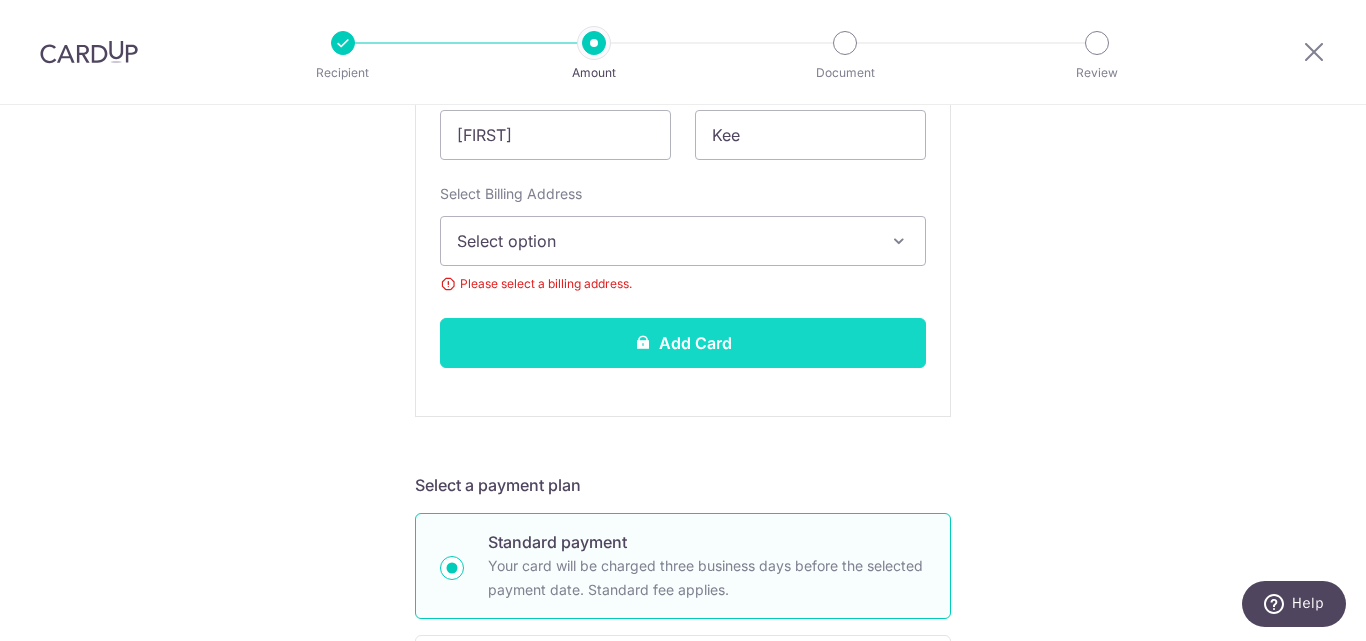 scroll, scrollTop: 695, scrollLeft: 0, axis: vertical 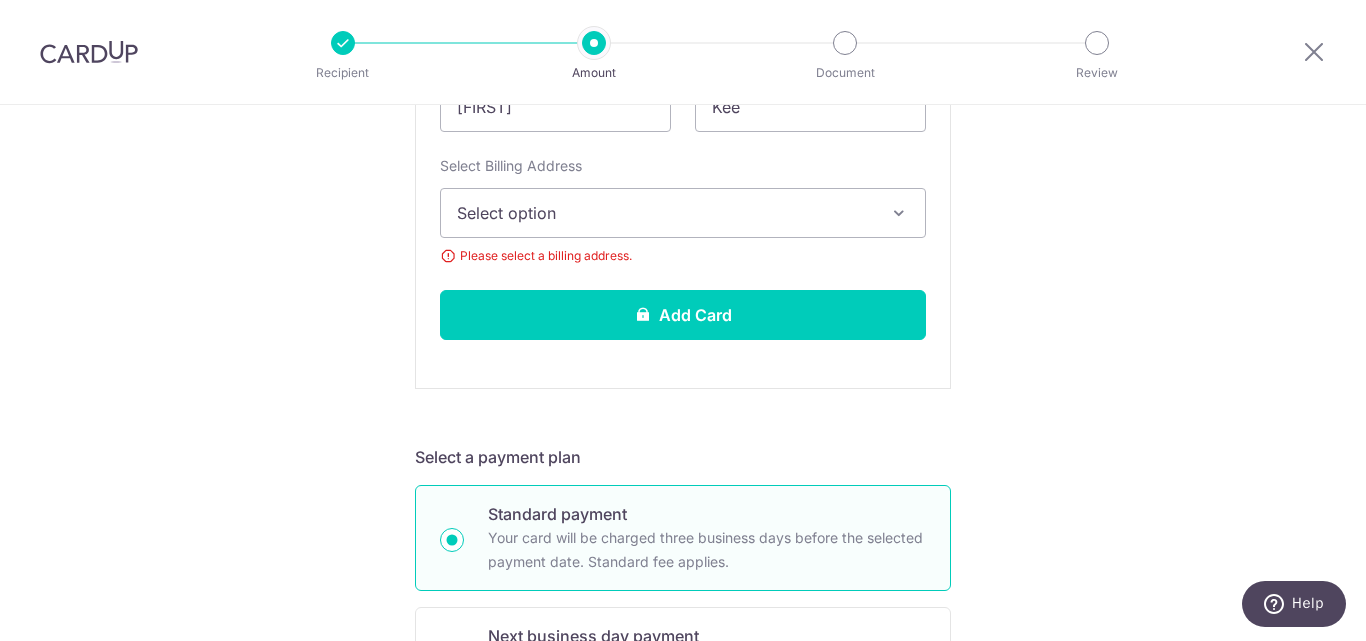click on "Select option" at bounding box center (665, 213) 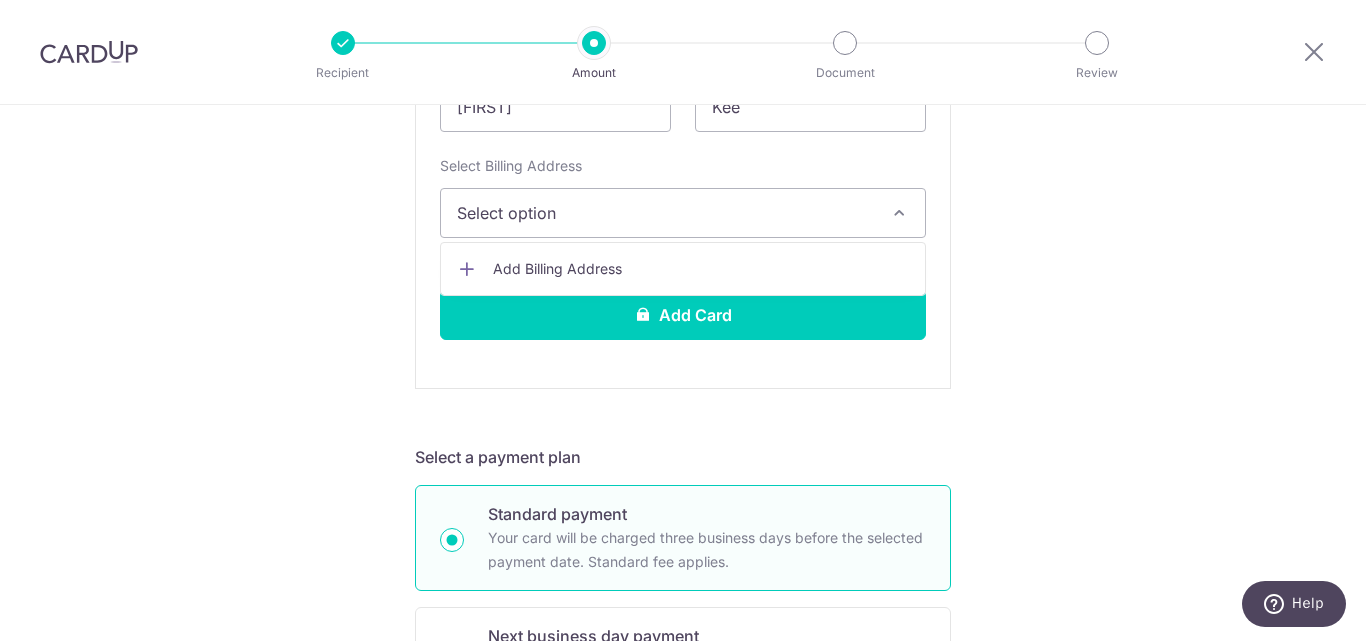 click on "Add Billing Address" at bounding box center [683, 269] 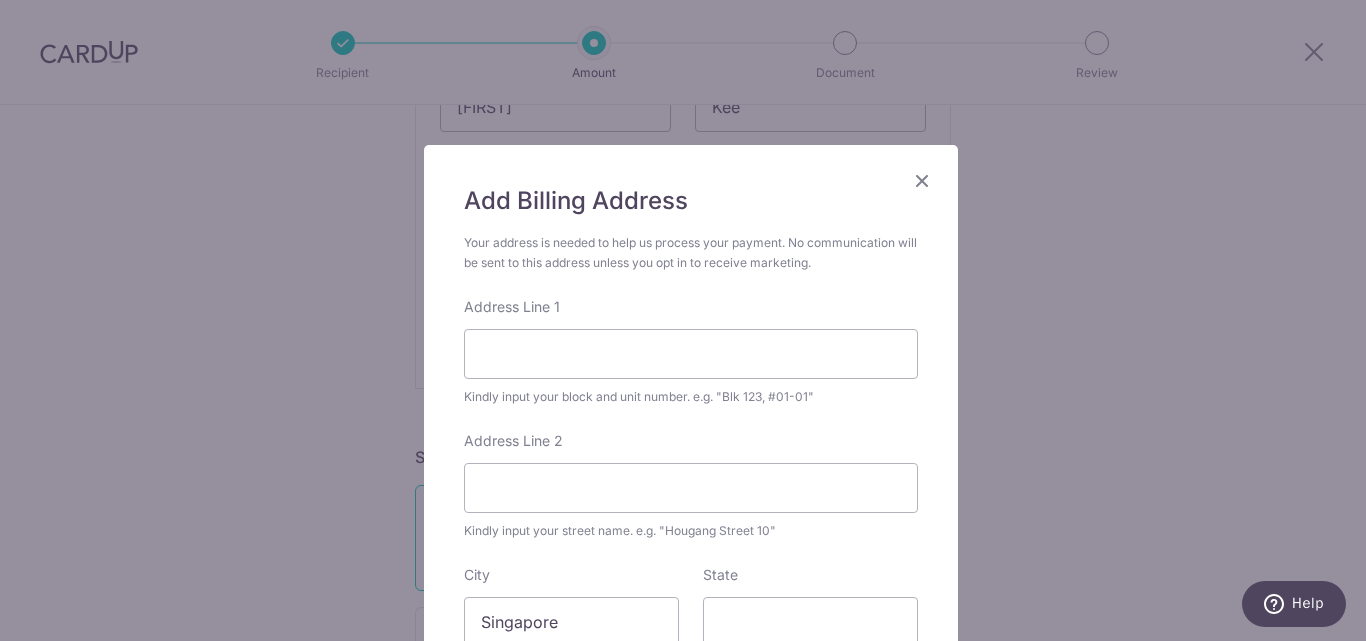 scroll, scrollTop: 371, scrollLeft: 0, axis: vertical 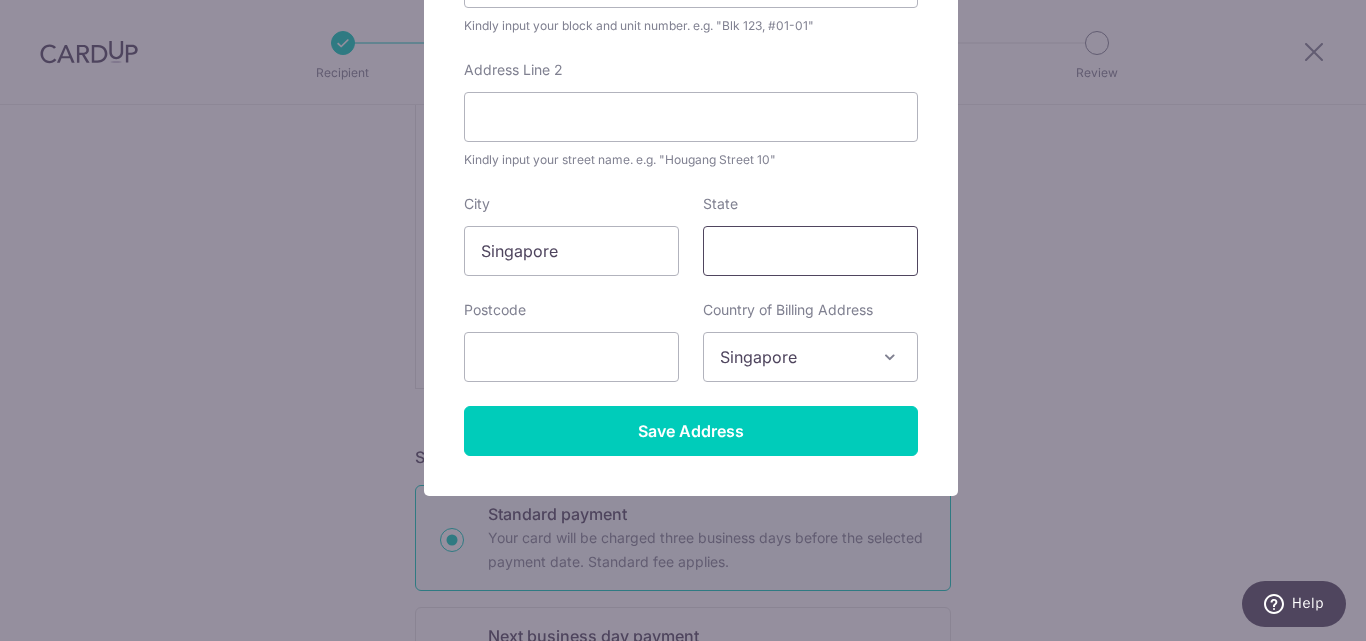 click on "State" at bounding box center [810, 251] 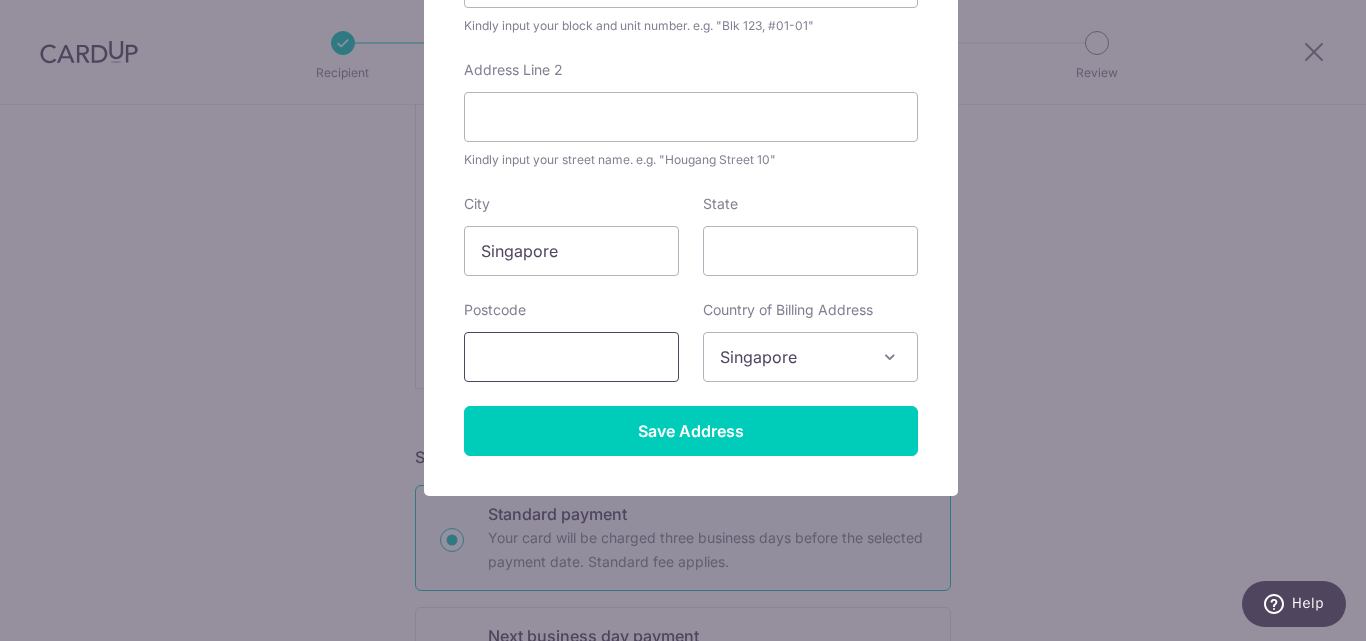 click at bounding box center (571, 357) 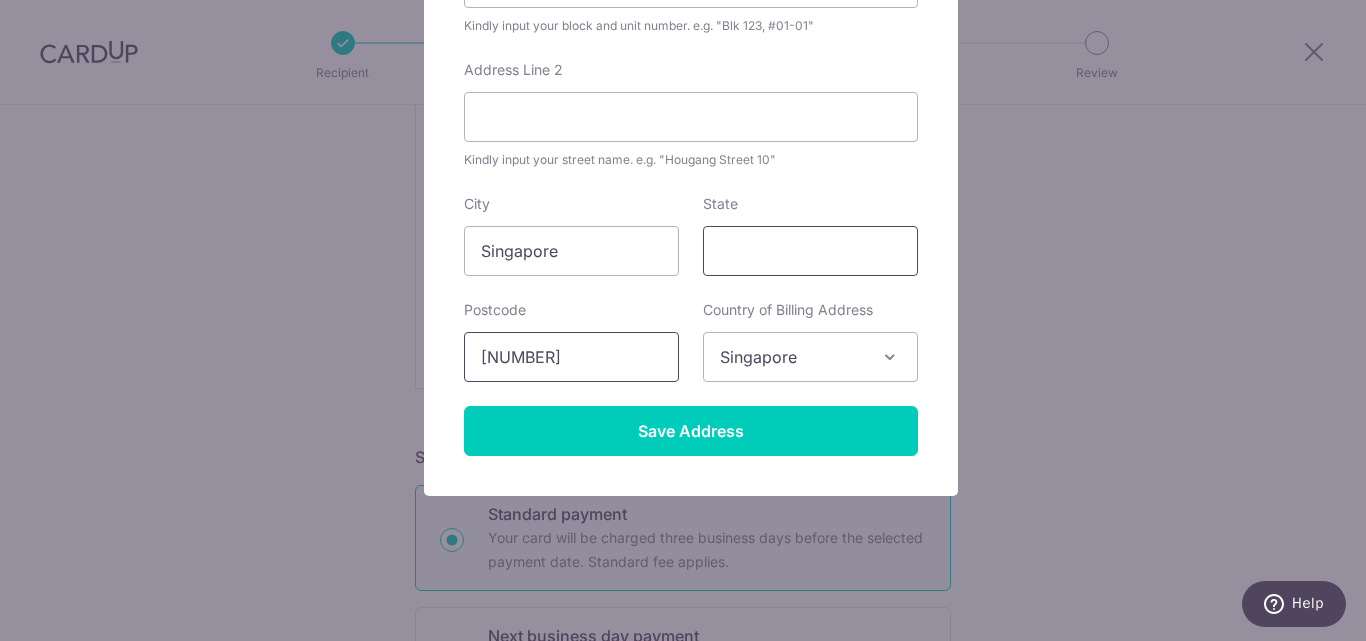 type on "609966" 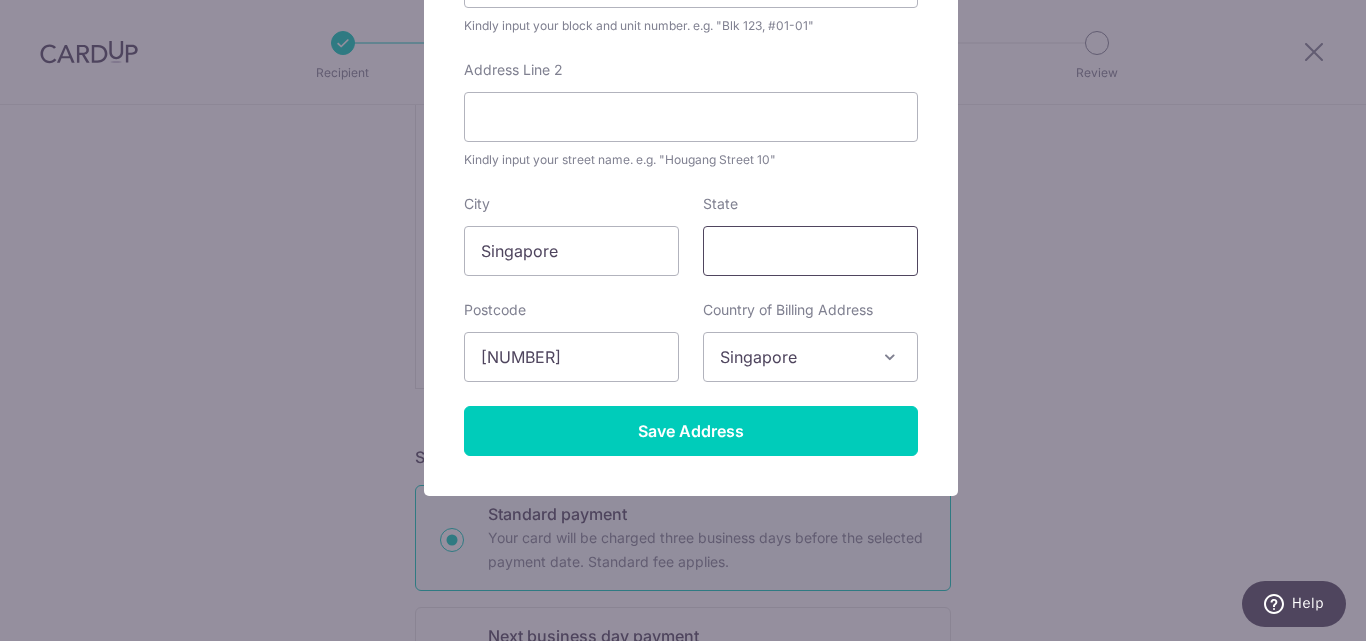 click on "State" at bounding box center (810, 251) 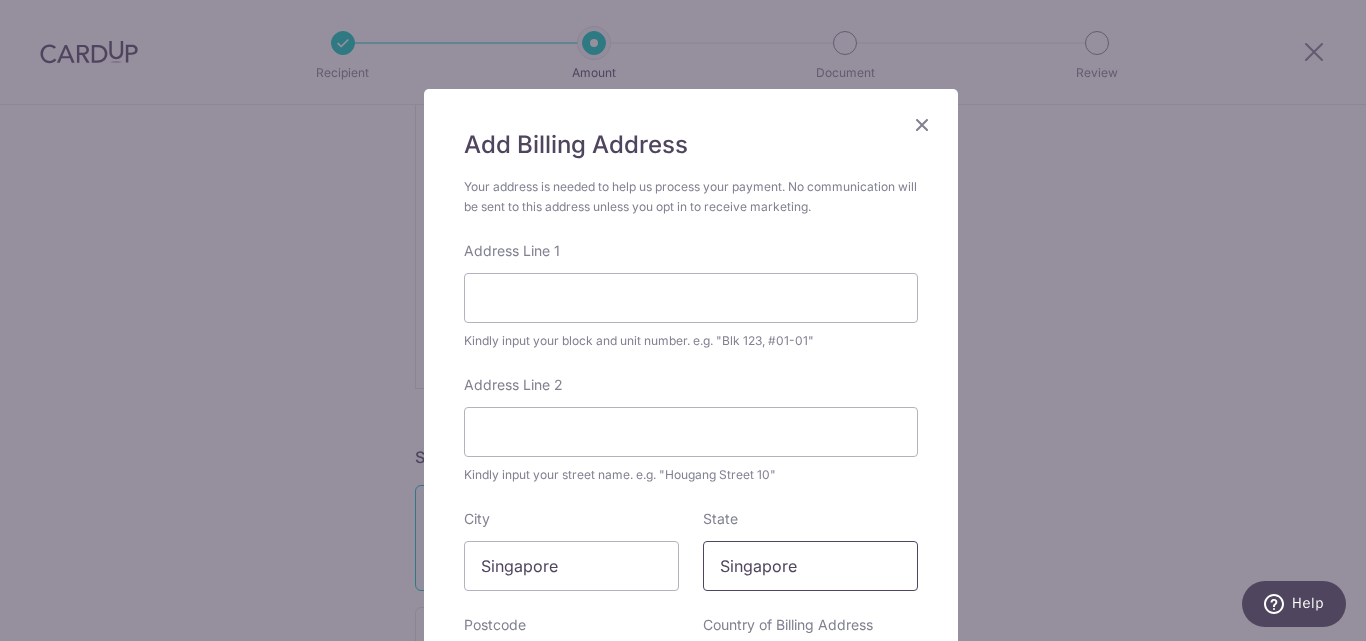scroll, scrollTop: 38, scrollLeft: 0, axis: vertical 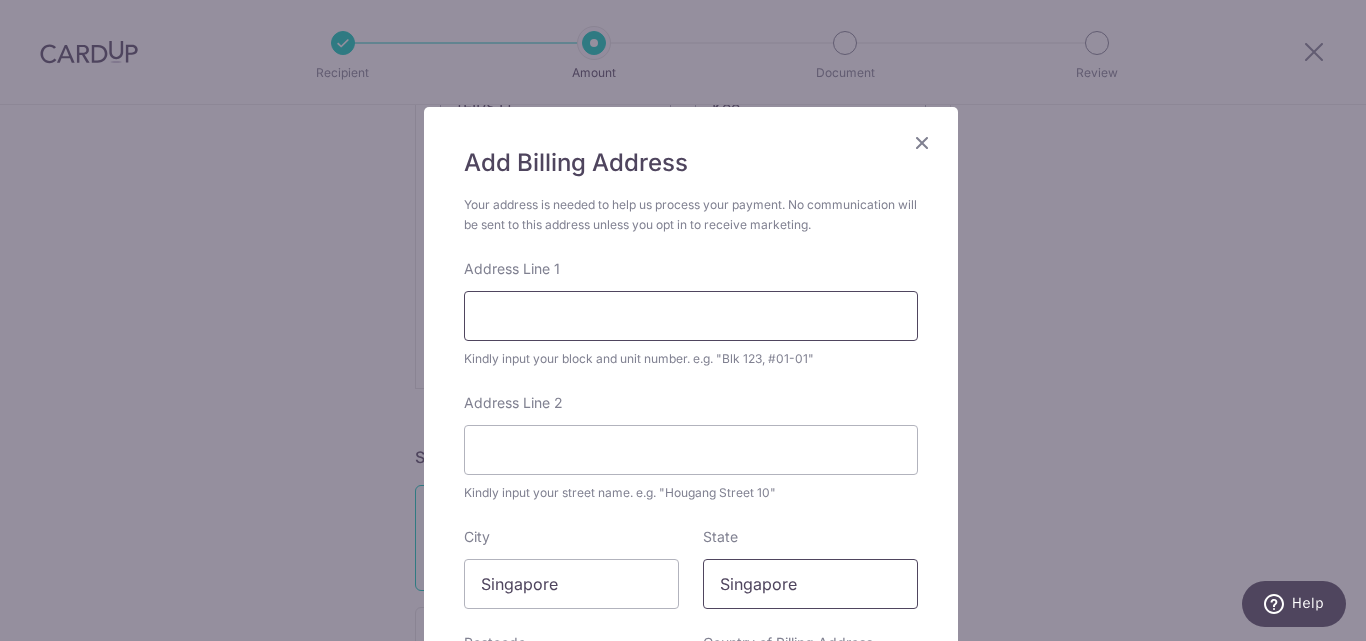 type on "Singapore" 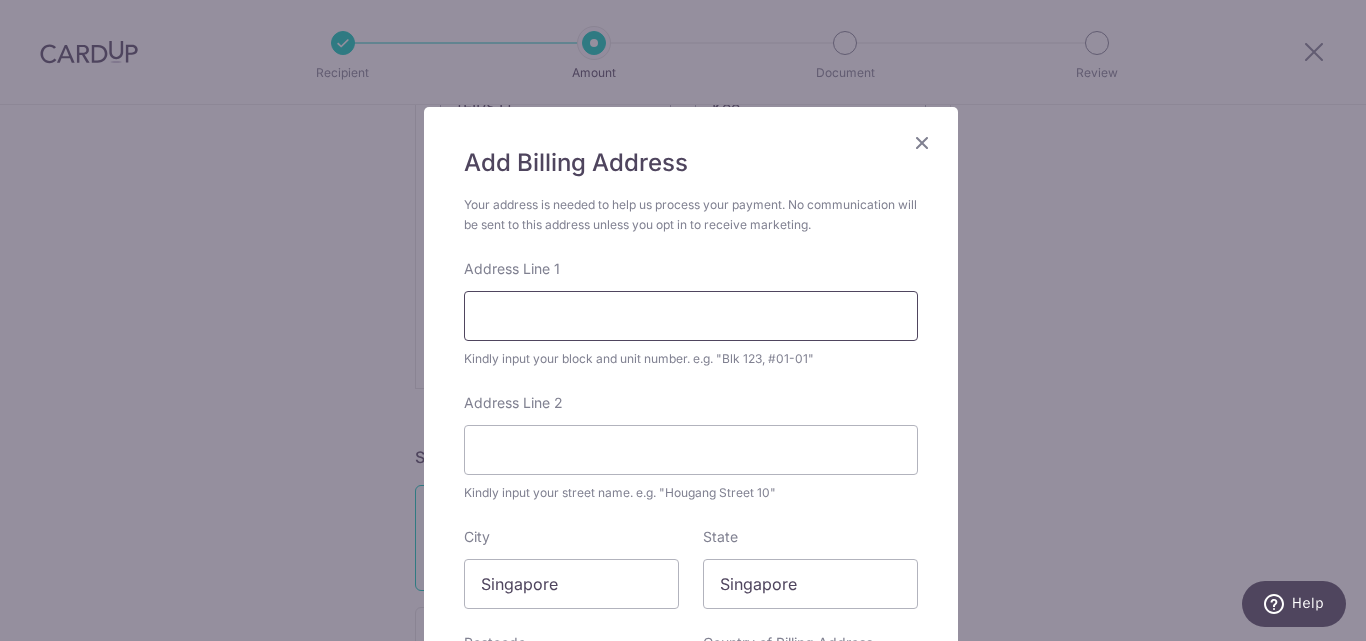 click on "Address Line 1" at bounding box center (691, 316) 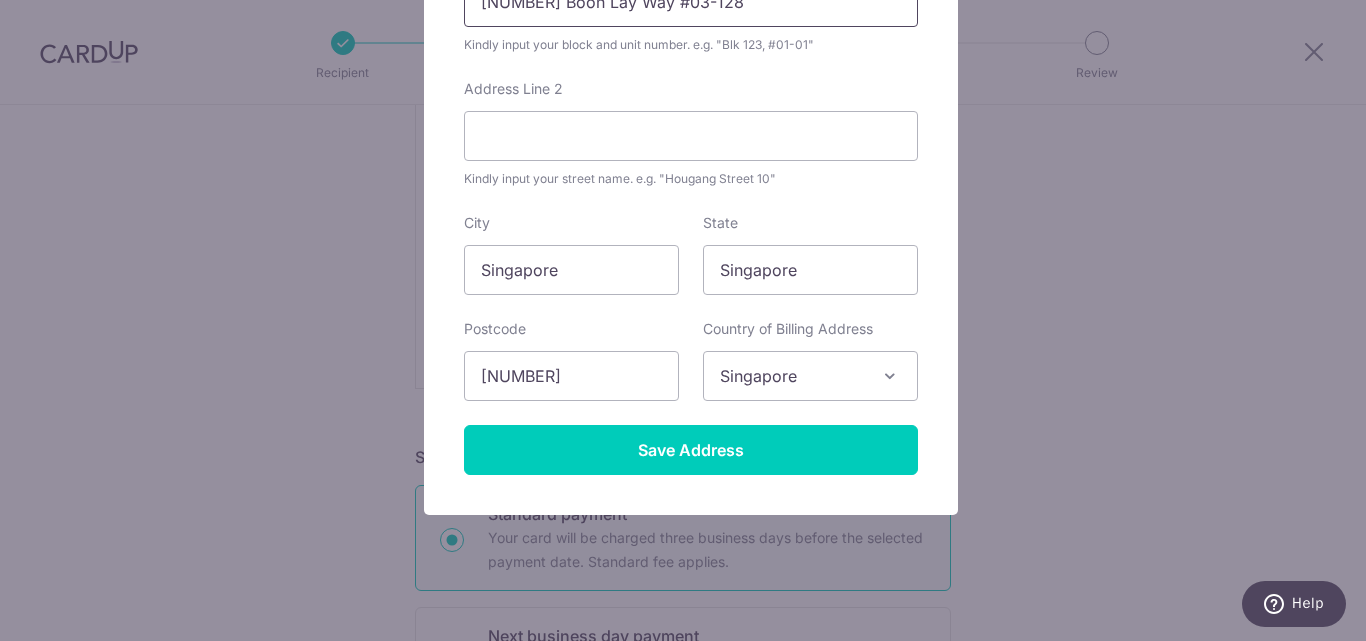 scroll, scrollTop: 371, scrollLeft: 0, axis: vertical 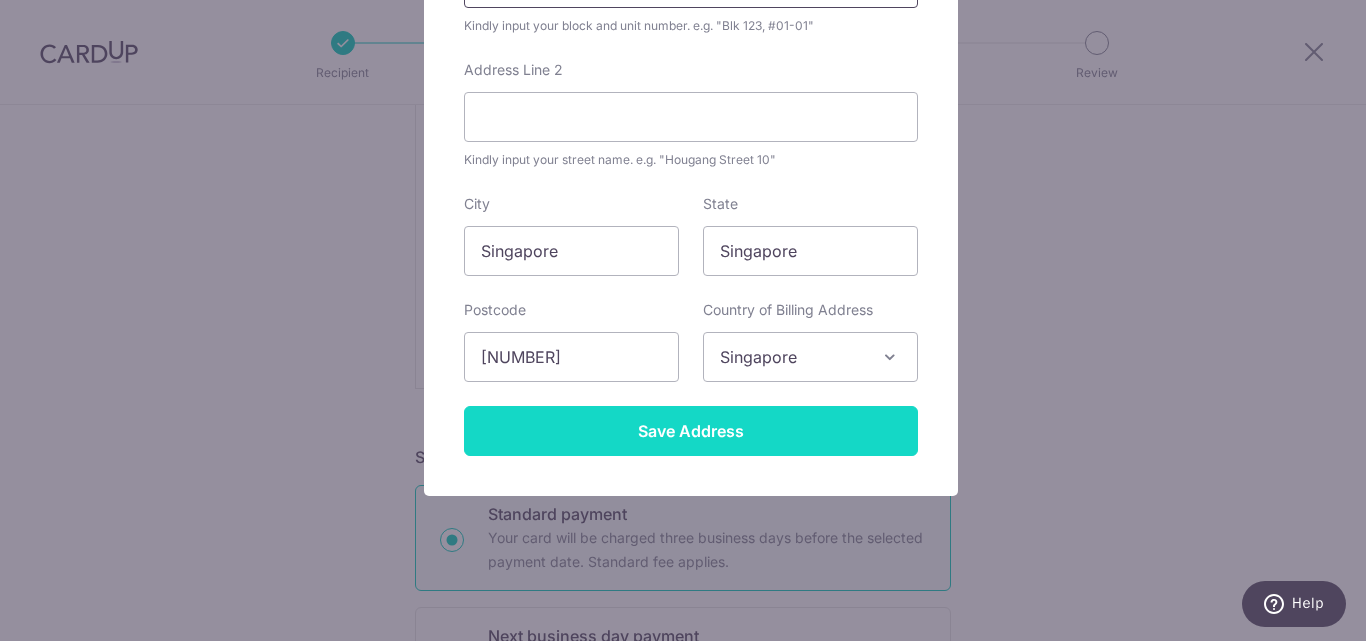 type on "18 Boon Lay Way #03-128" 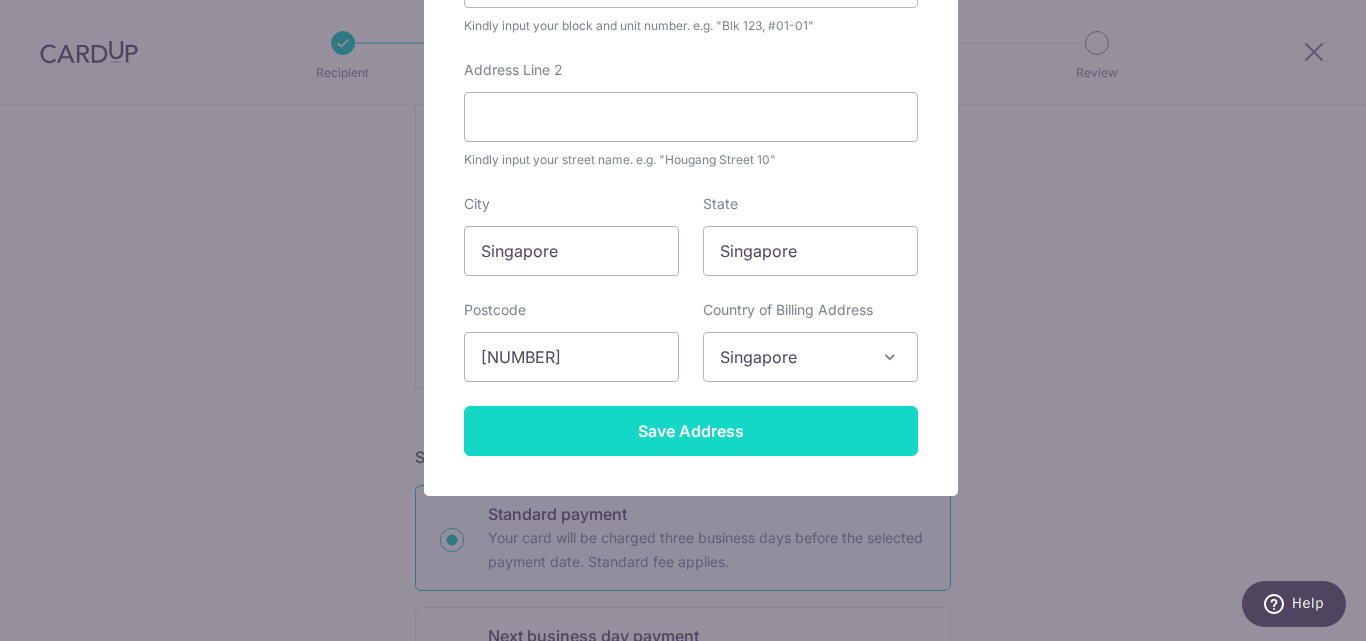 click on "Save Address" at bounding box center (691, 431) 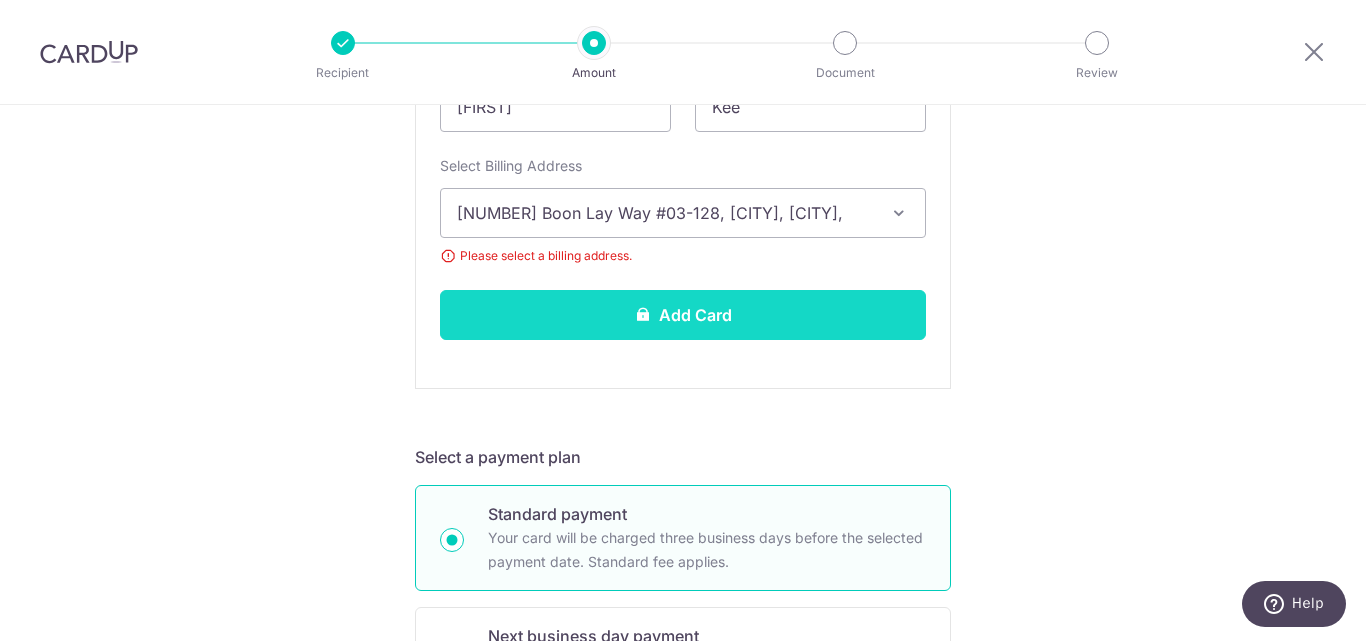 click on "Add Card" at bounding box center (683, 315) 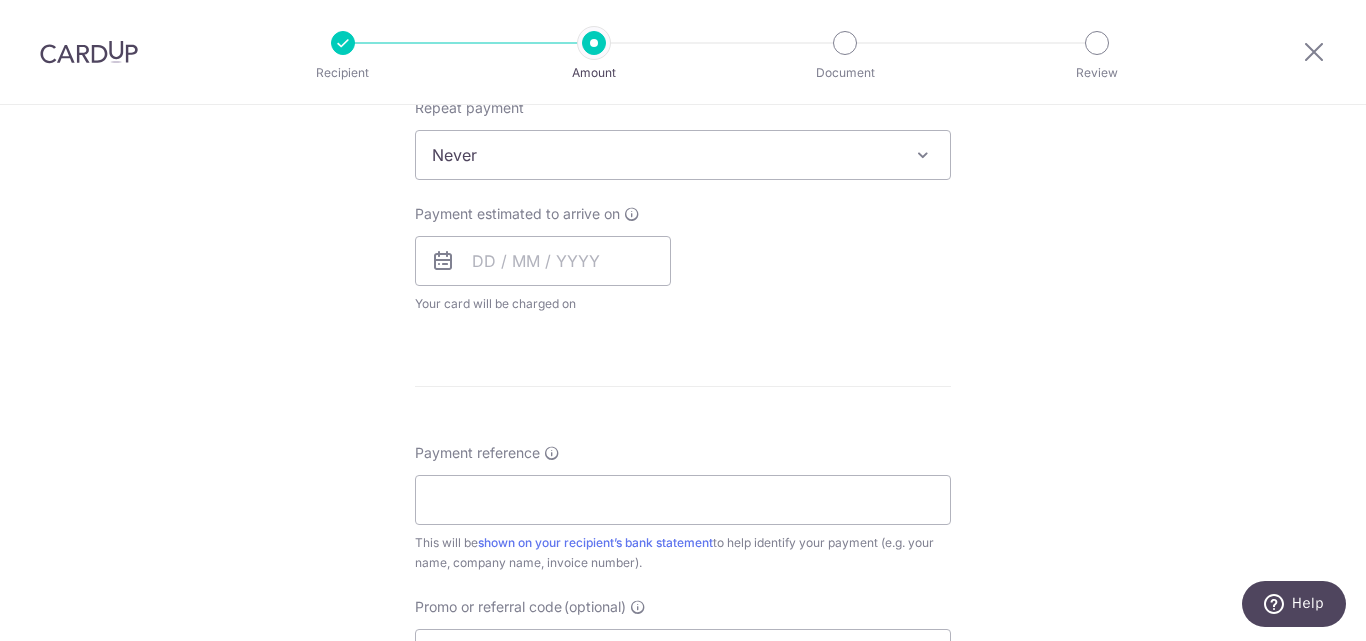 scroll, scrollTop: 1361, scrollLeft: 0, axis: vertical 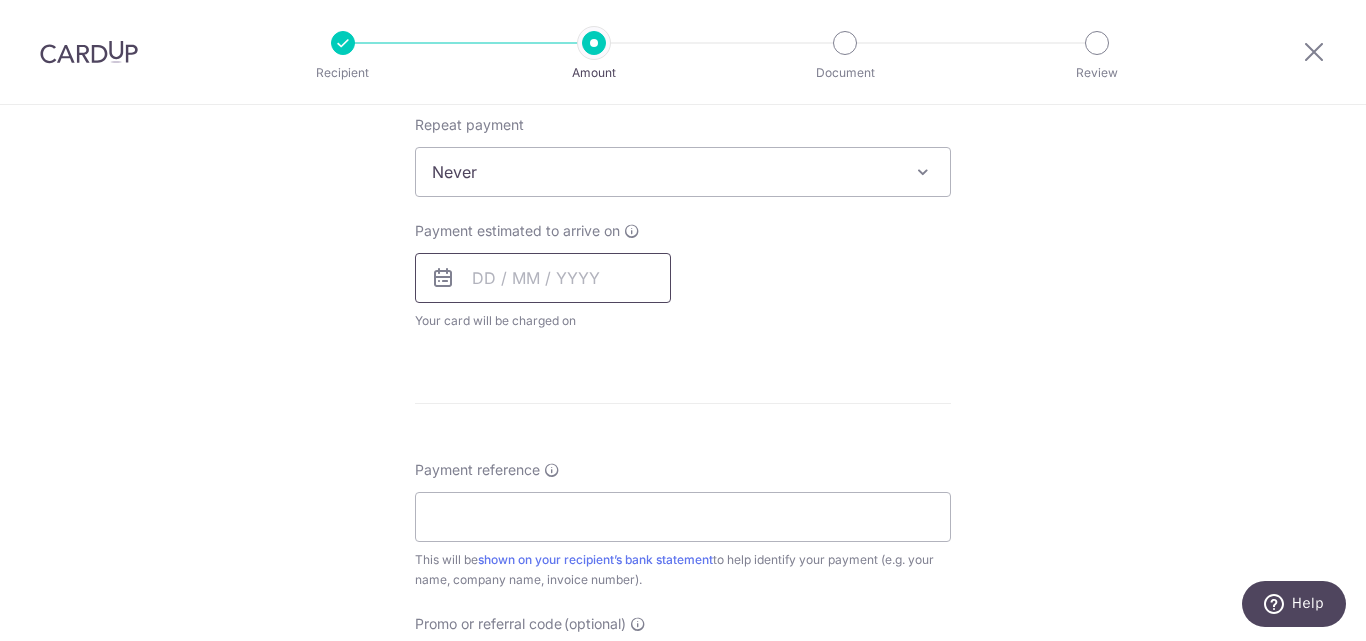 click at bounding box center (543, 278) 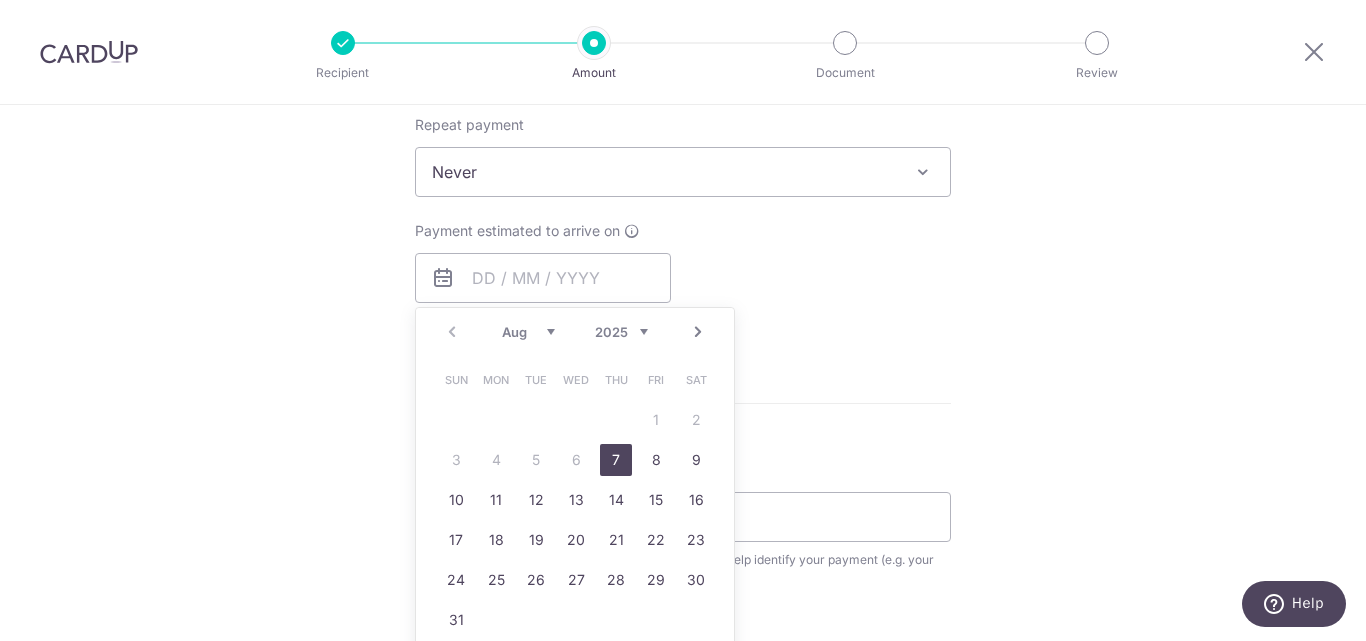 click on "7" at bounding box center [616, 460] 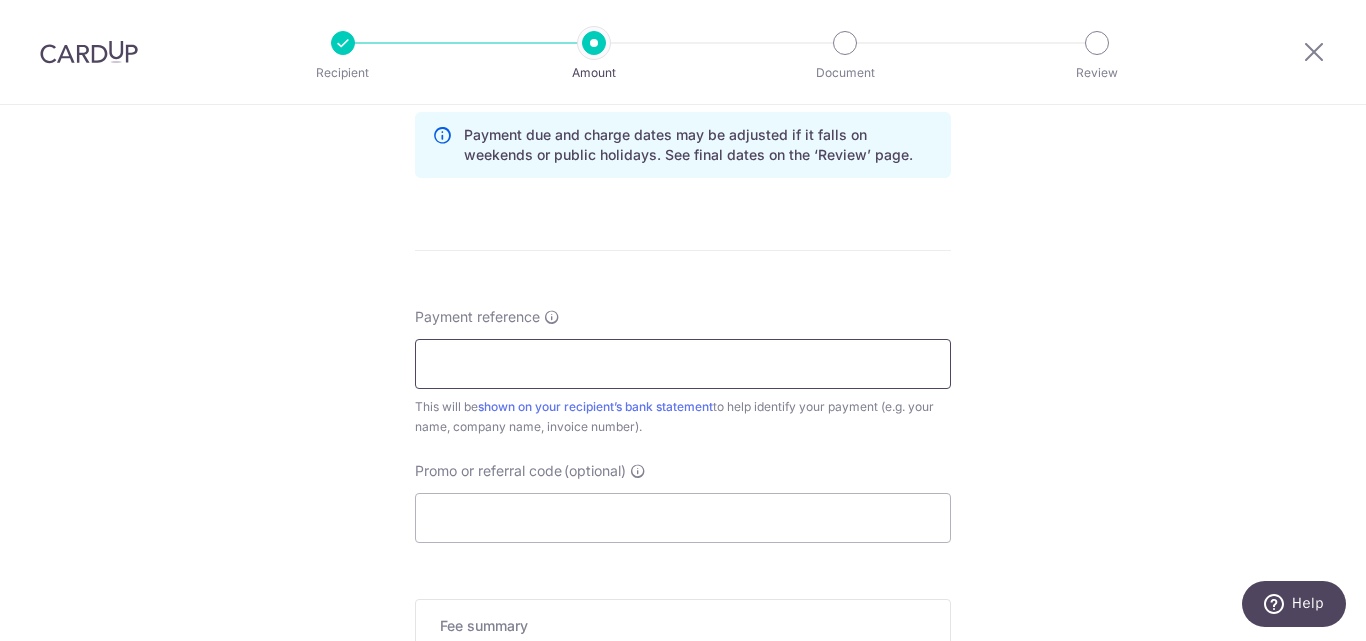 scroll, scrollTop: 1579, scrollLeft: 0, axis: vertical 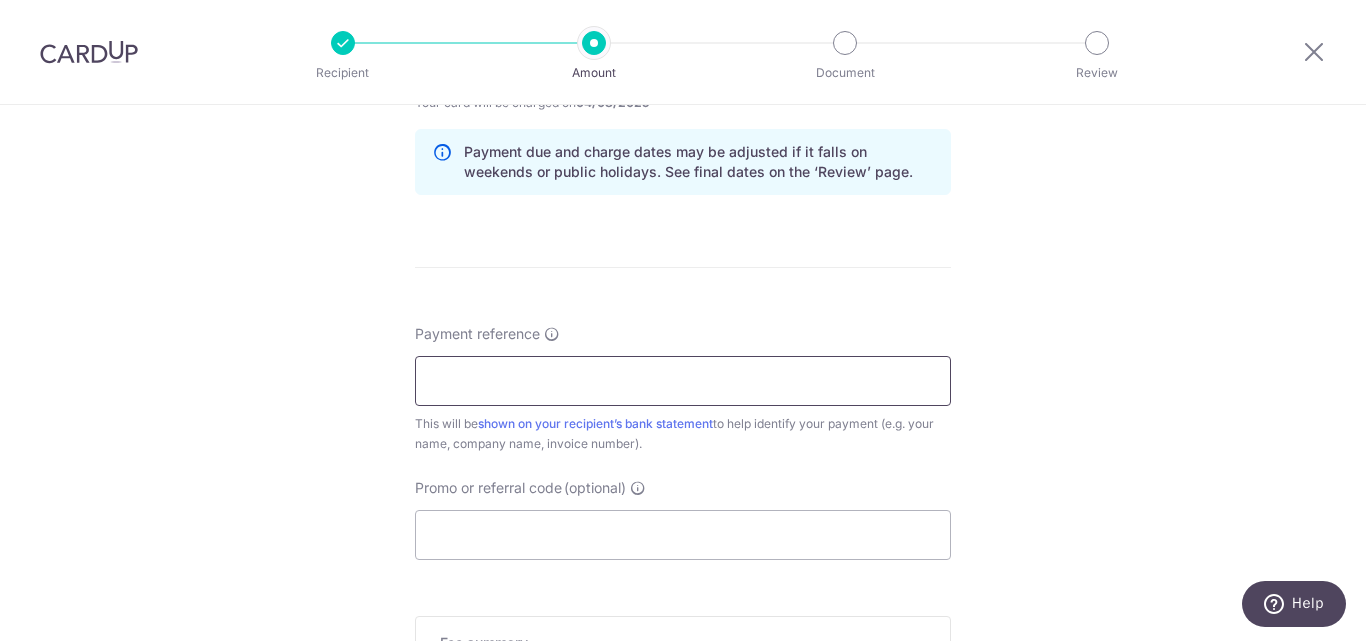click on "Payment reference" at bounding box center [683, 381] 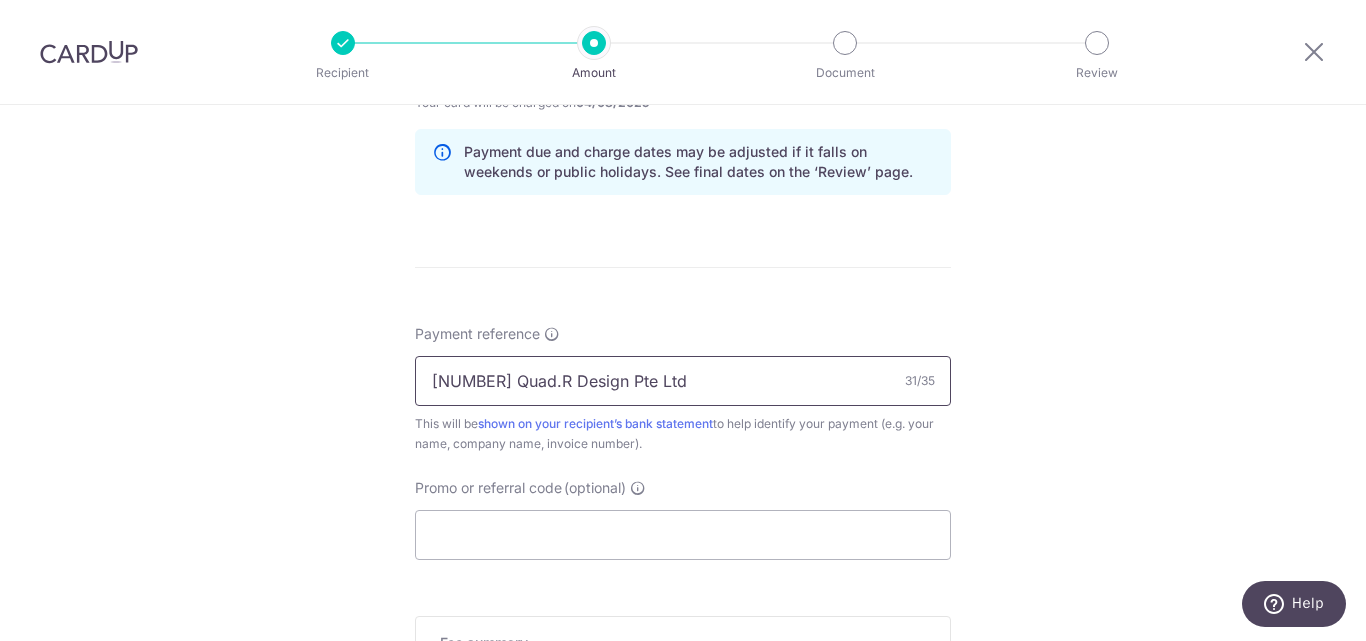 scroll, scrollTop: 1912, scrollLeft: 0, axis: vertical 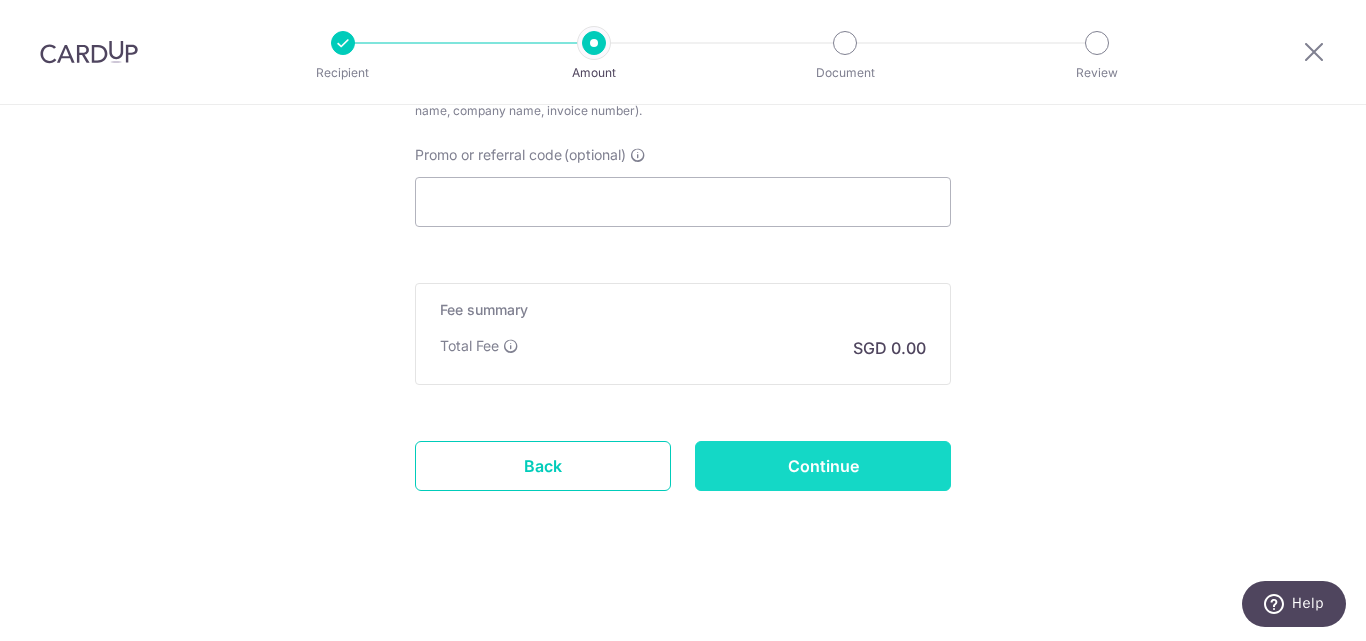 type on "124970197 Quad.R Design Pte Ltd" 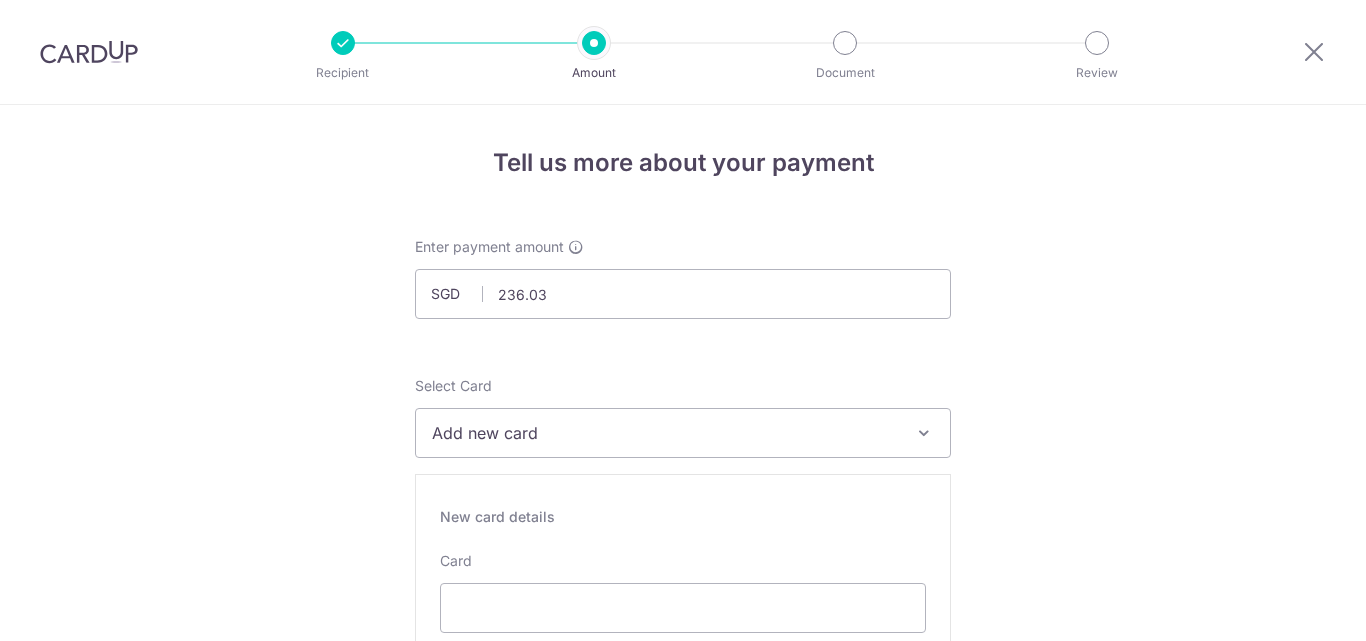 scroll, scrollTop: 0, scrollLeft: 0, axis: both 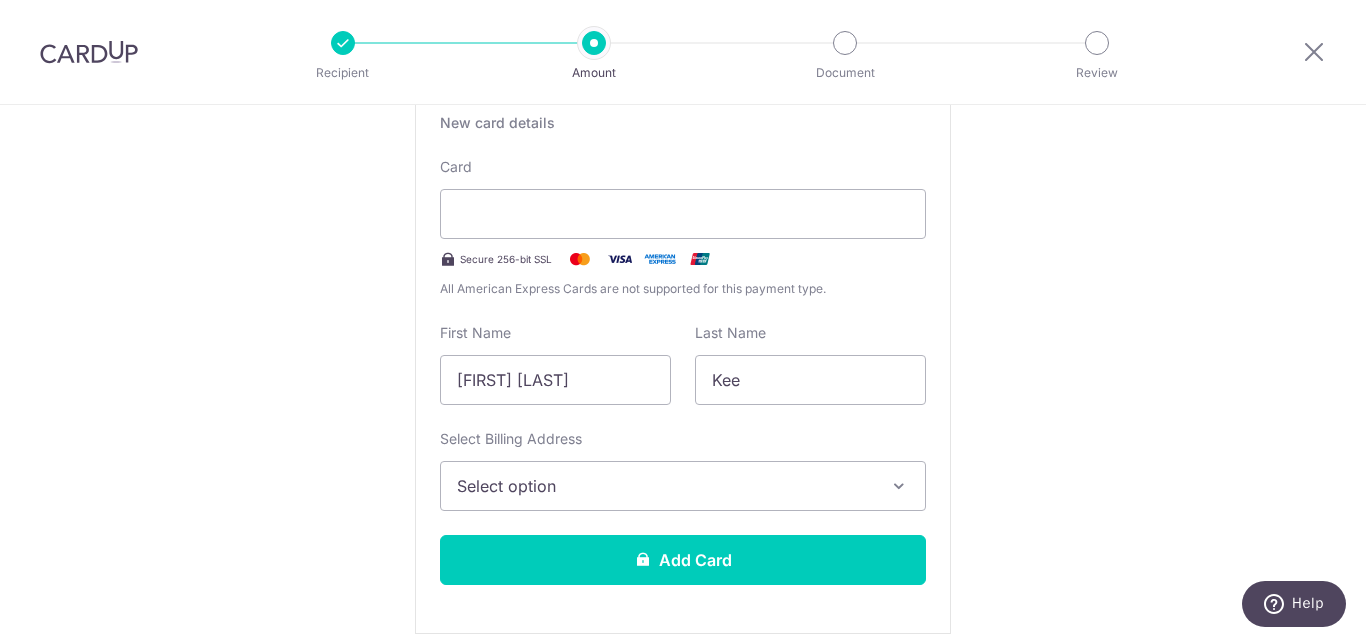 click on "Select option" at bounding box center (665, 486) 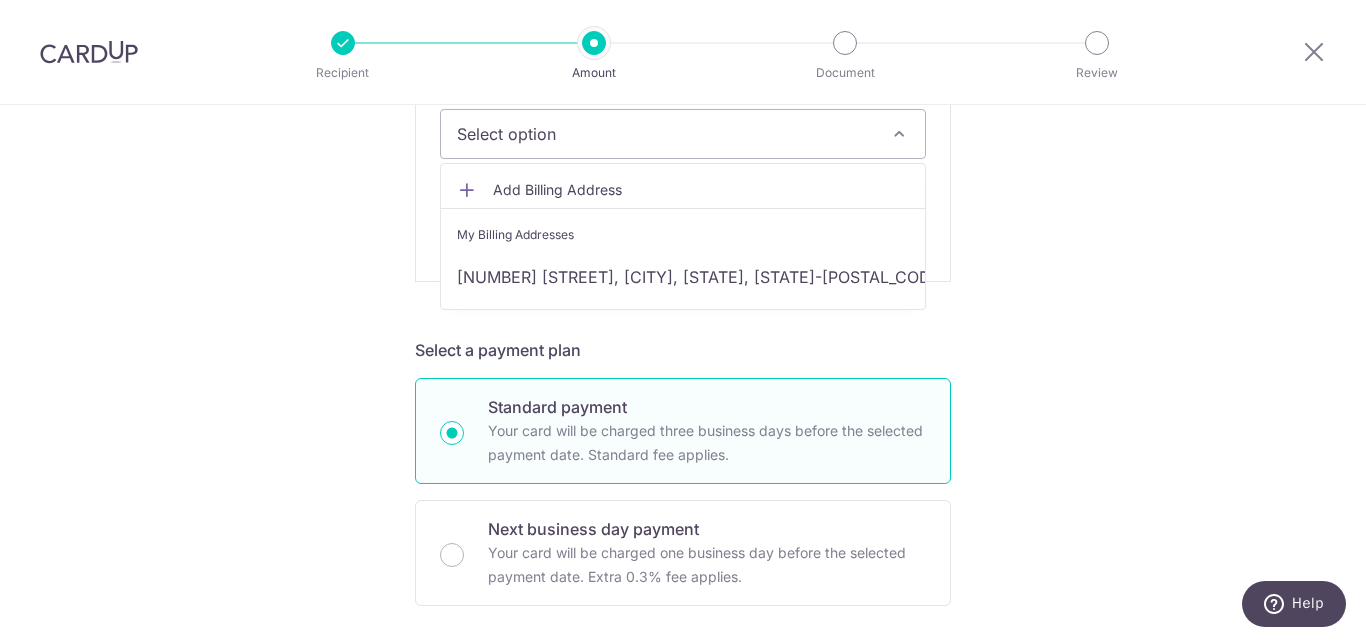 scroll, scrollTop: 727, scrollLeft: 0, axis: vertical 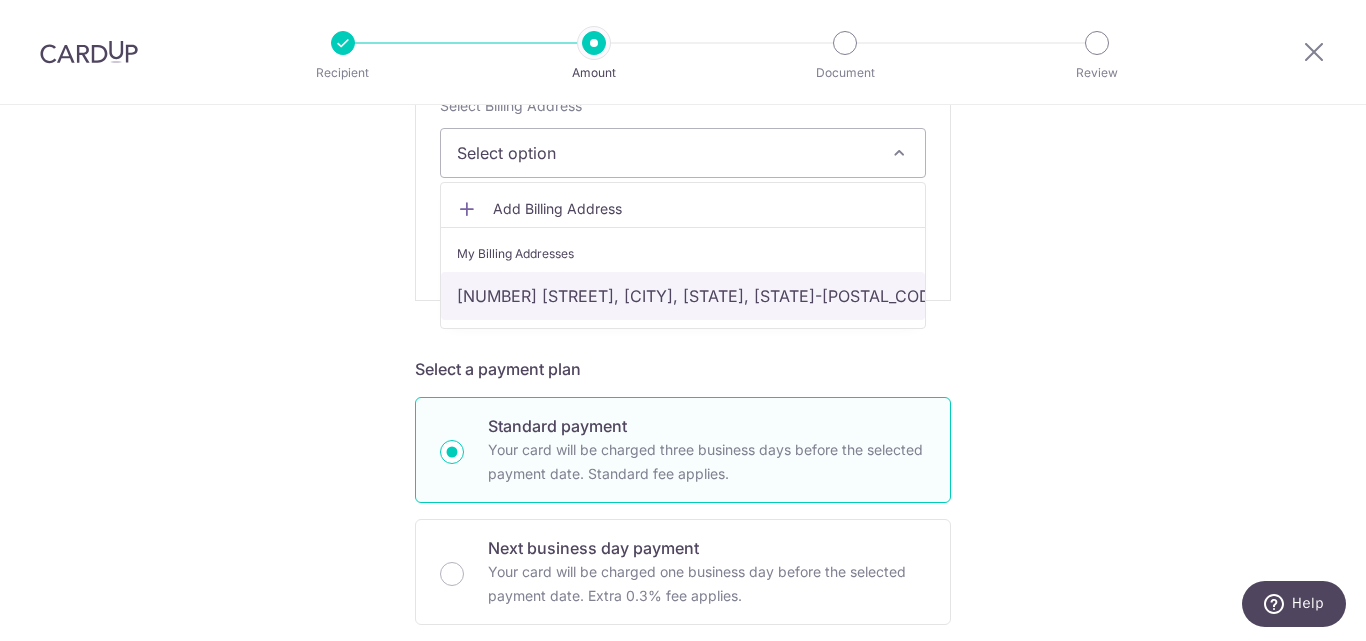 click on "[NUMBER] Boon Lay Way #03-128, [CITY], [CITY], [CITY]-[POSTAL_CODE]" at bounding box center (683, 296) 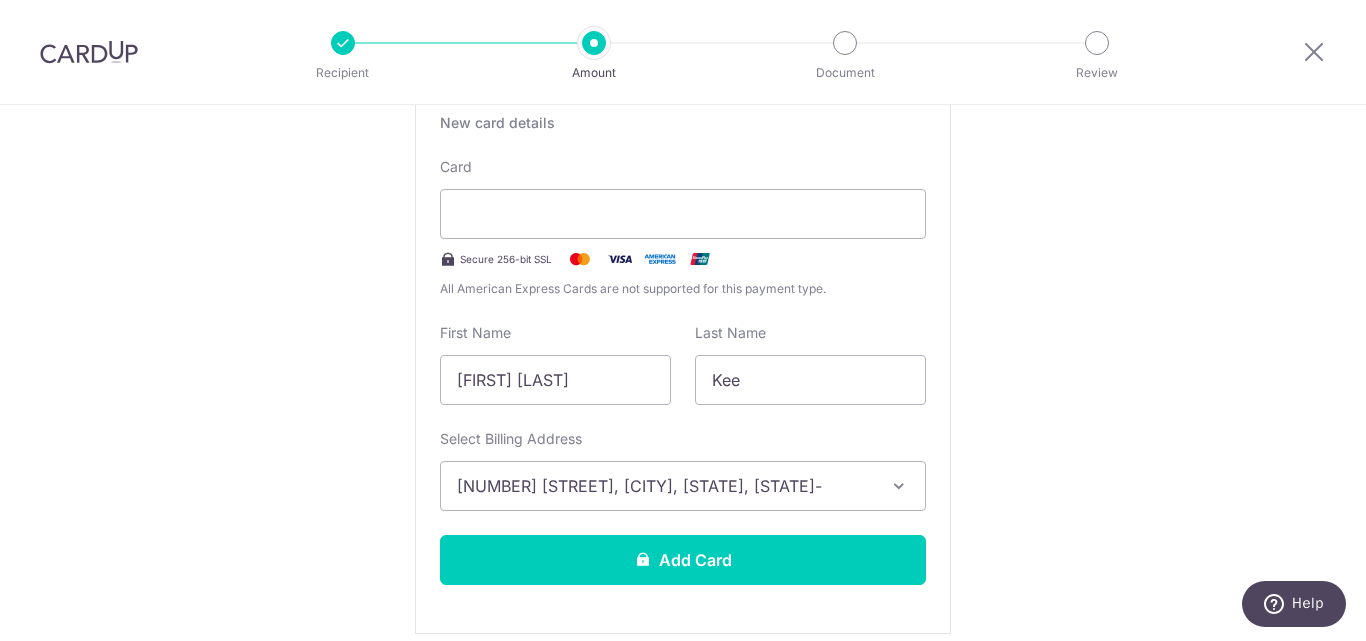 scroll, scrollTop: 61, scrollLeft: 0, axis: vertical 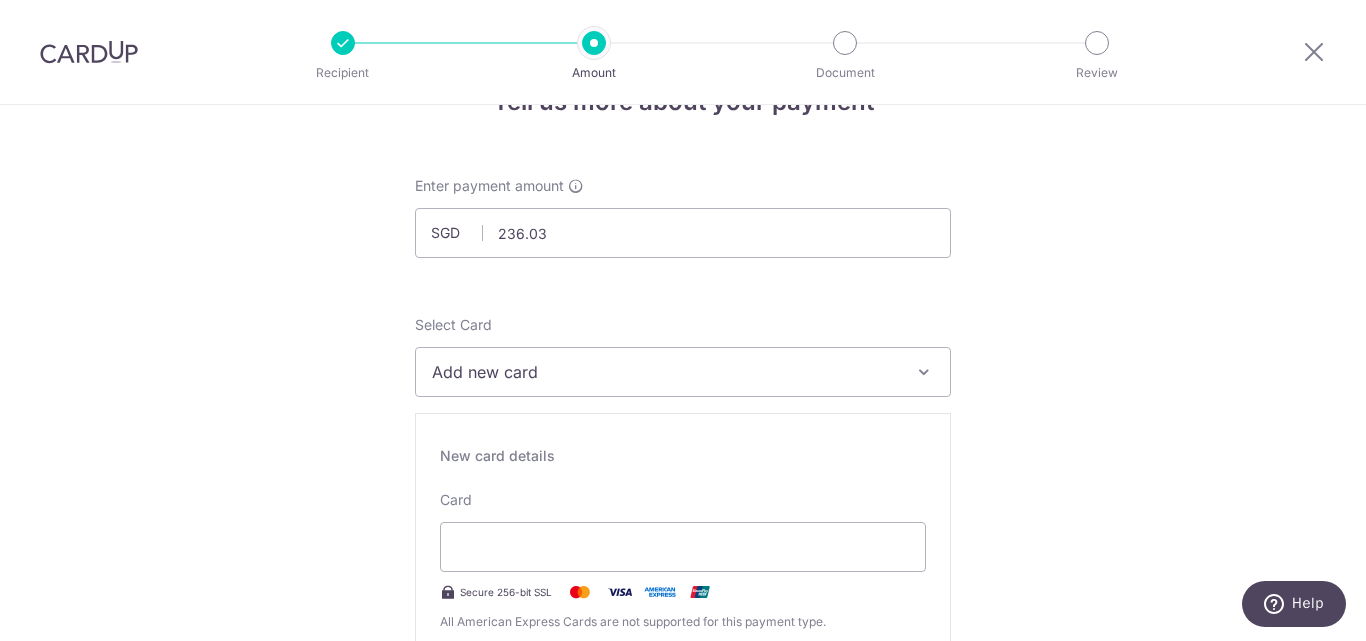 click on "Add new card" at bounding box center [665, 372] 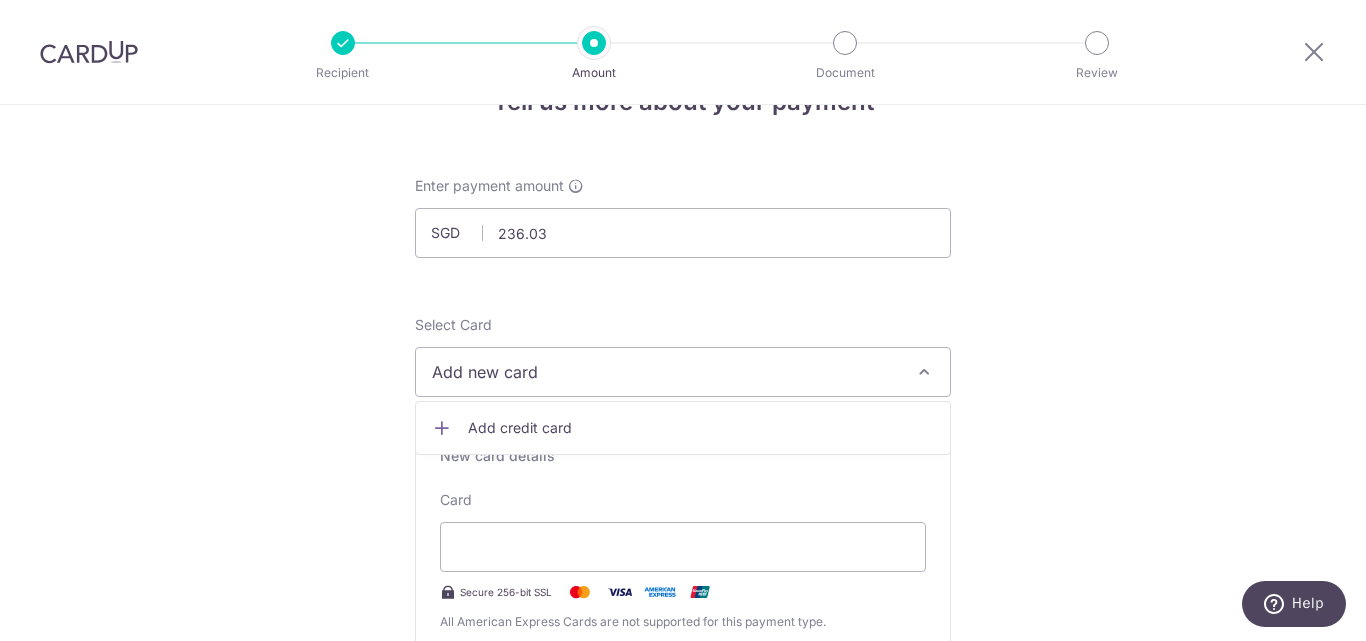 click on "Add new card" at bounding box center (665, 372) 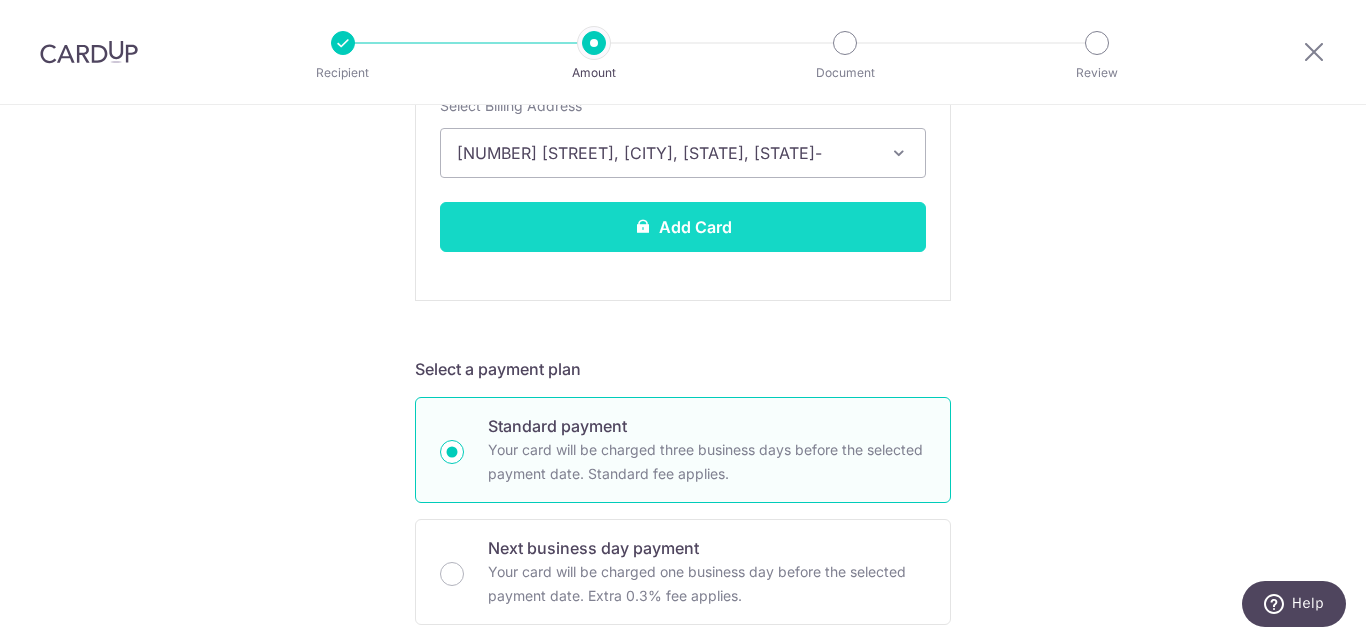 click on "Add Card" at bounding box center (683, 227) 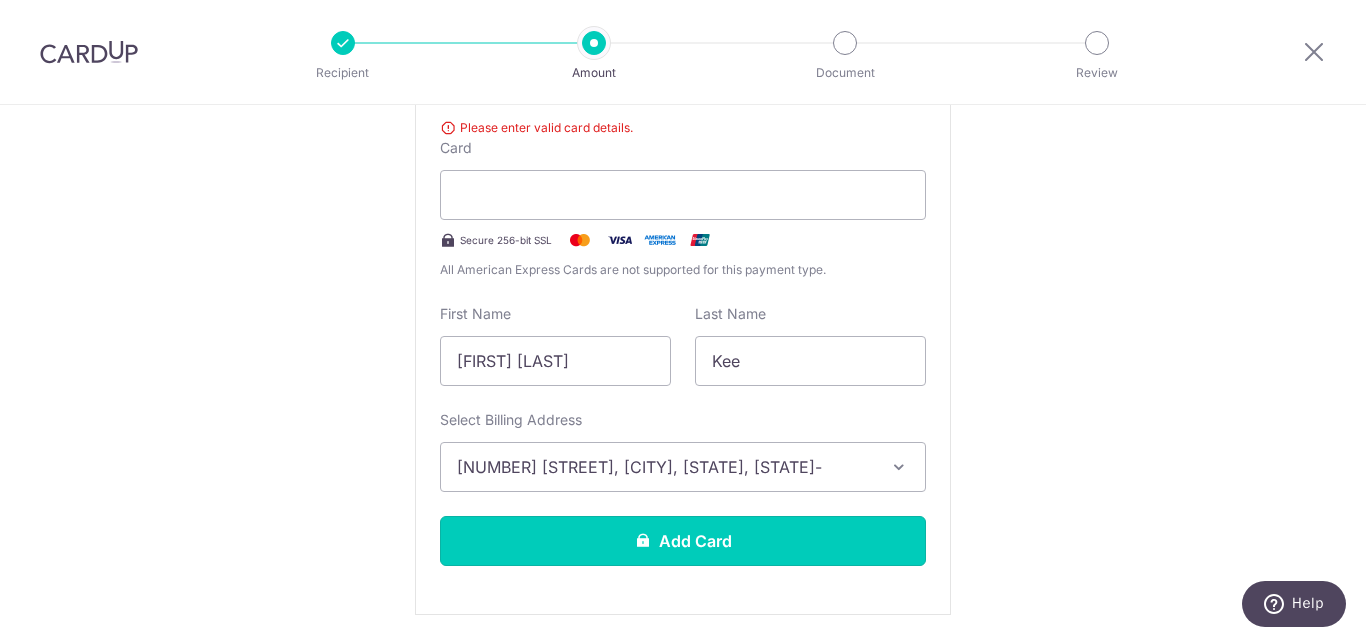 scroll, scrollTop: 422, scrollLeft: 0, axis: vertical 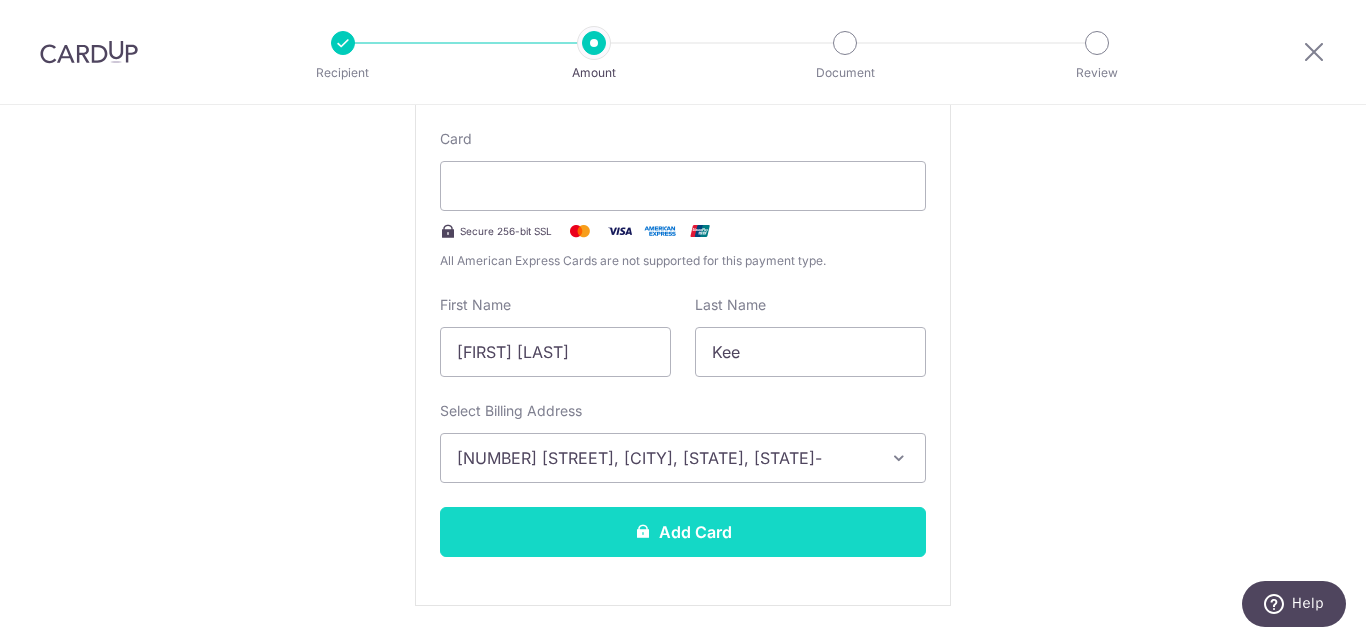 click on "Add Card" at bounding box center (683, 532) 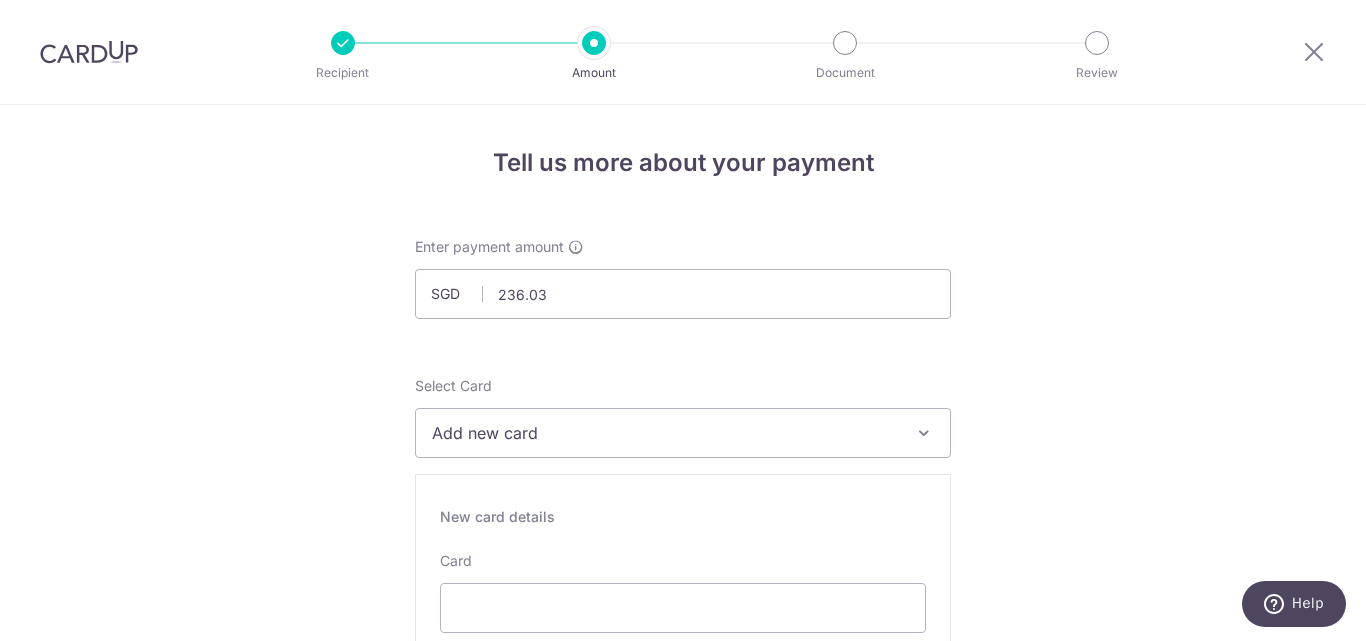 scroll, scrollTop: 333, scrollLeft: 0, axis: vertical 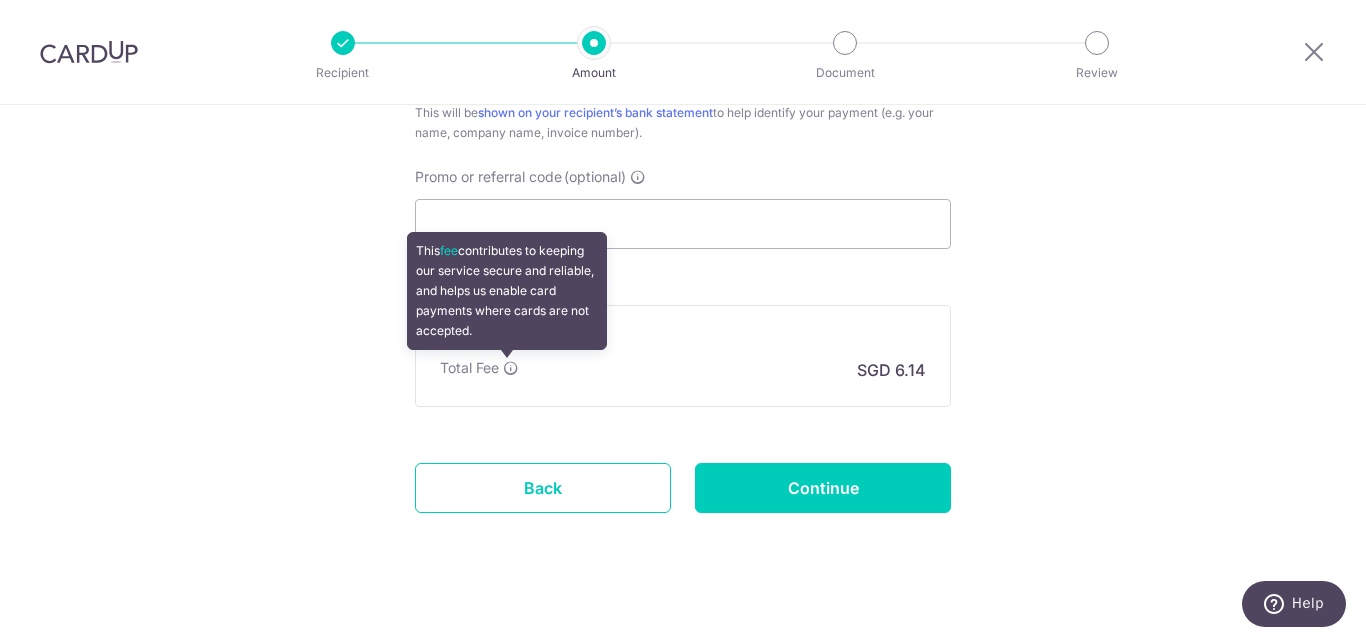 click at bounding box center [511, 368] 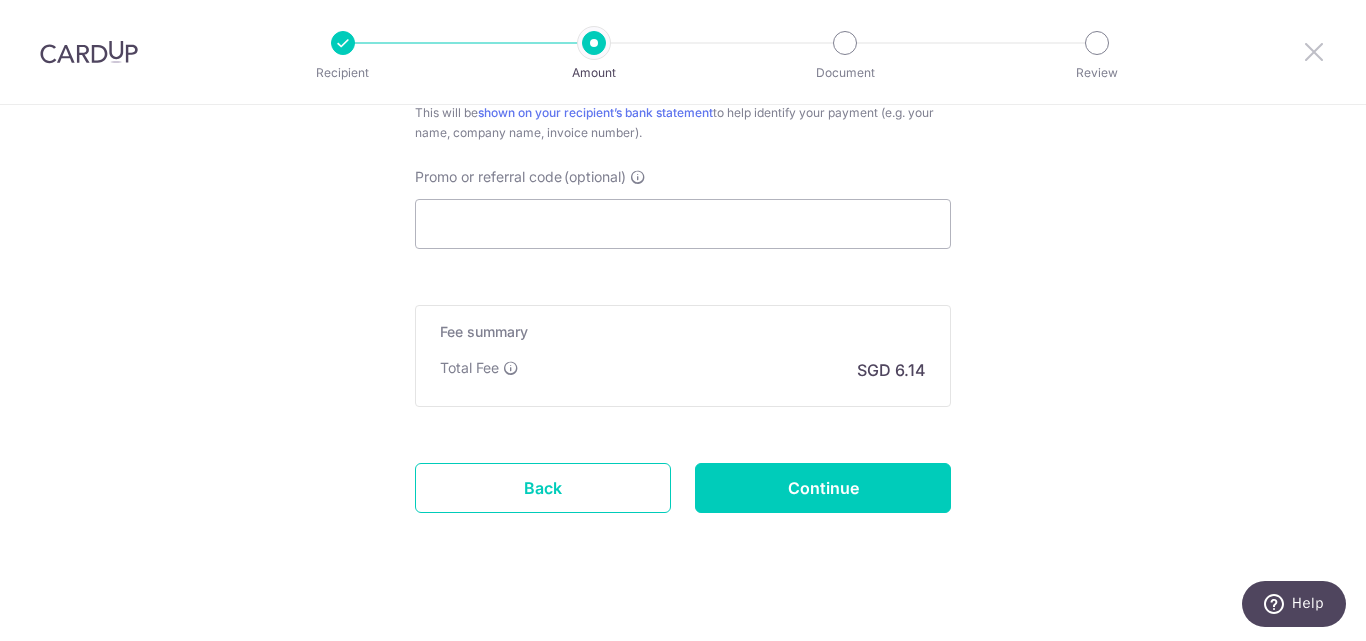 click at bounding box center [1314, 51] 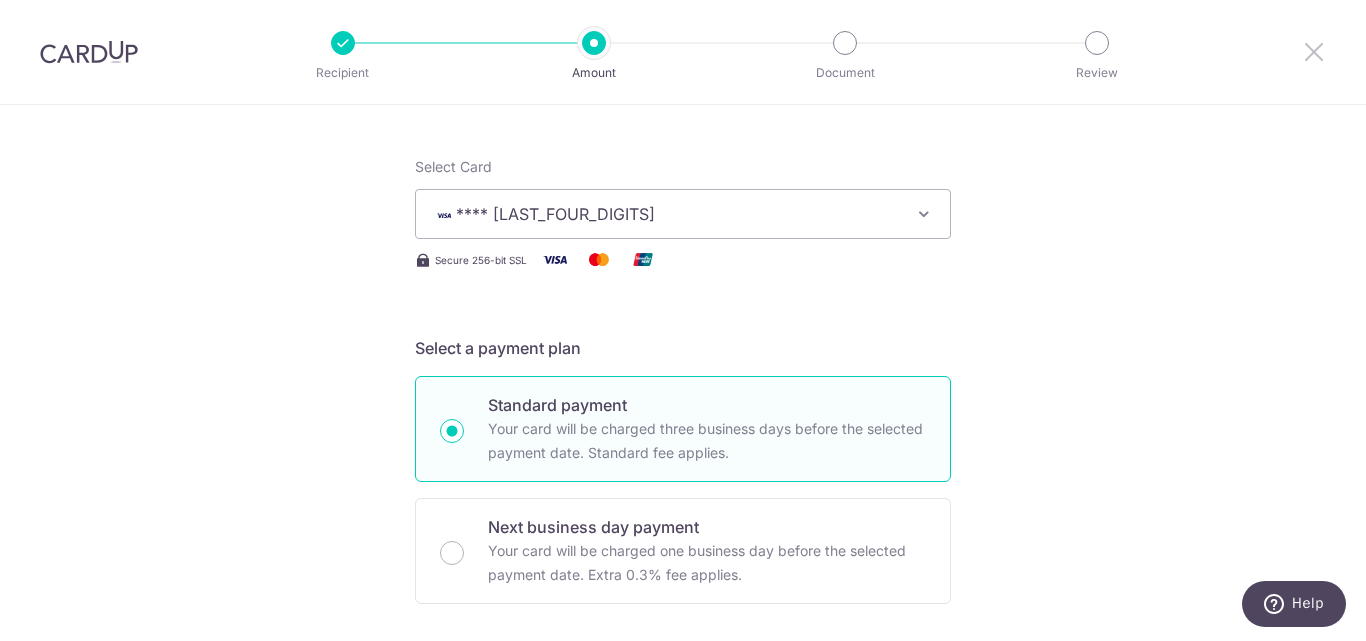 scroll, scrollTop: 0, scrollLeft: 0, axis: both 